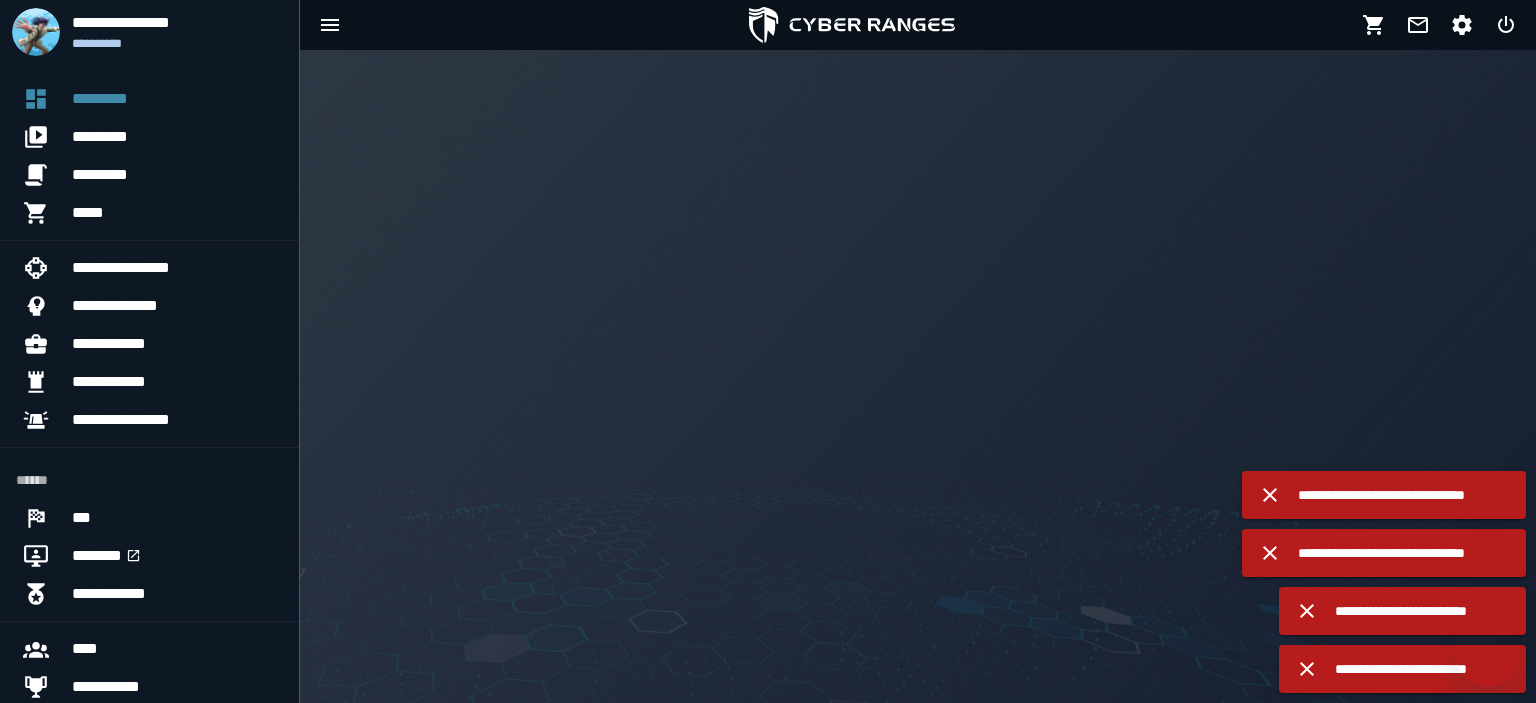 scroll, scrollTop: 0, scrollLeft: 0, axis: both 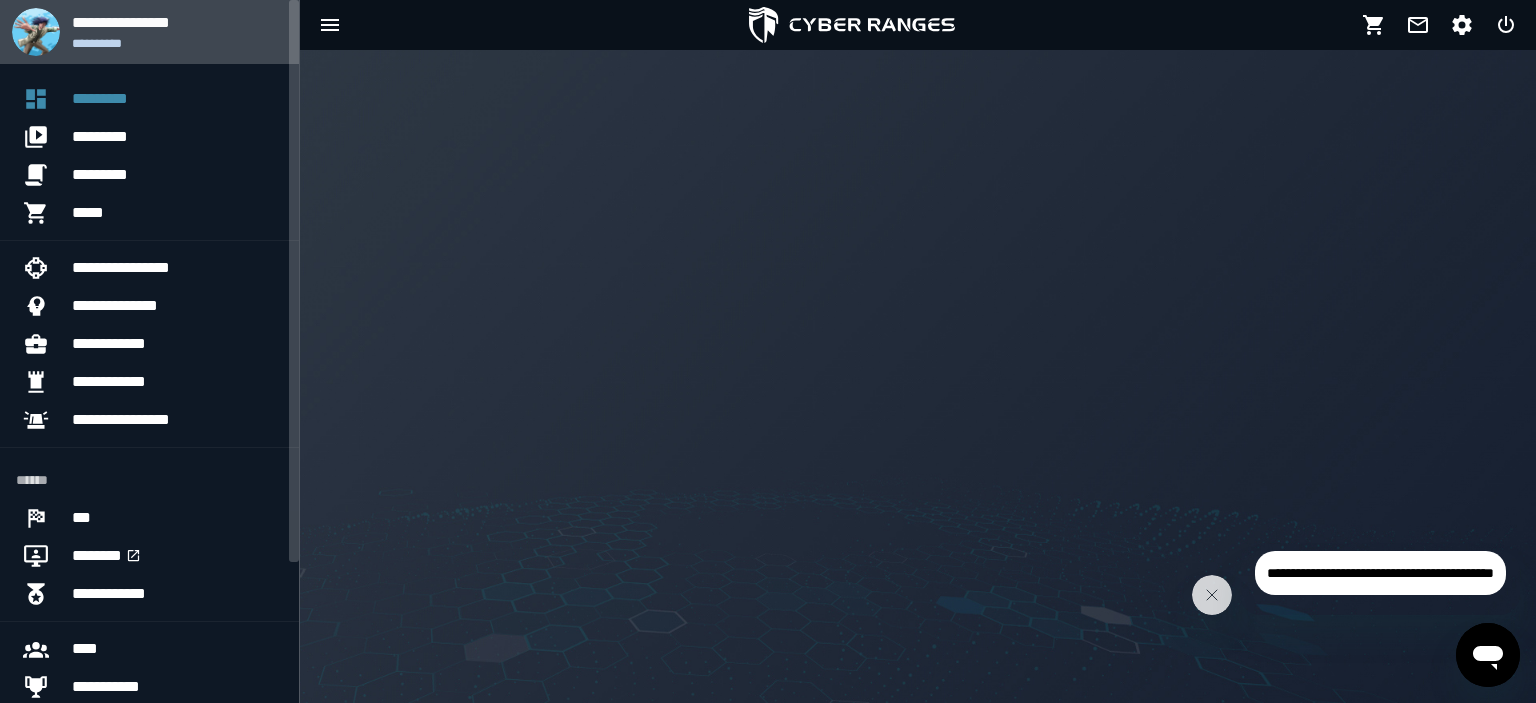 click at bounding box center [36, 32] 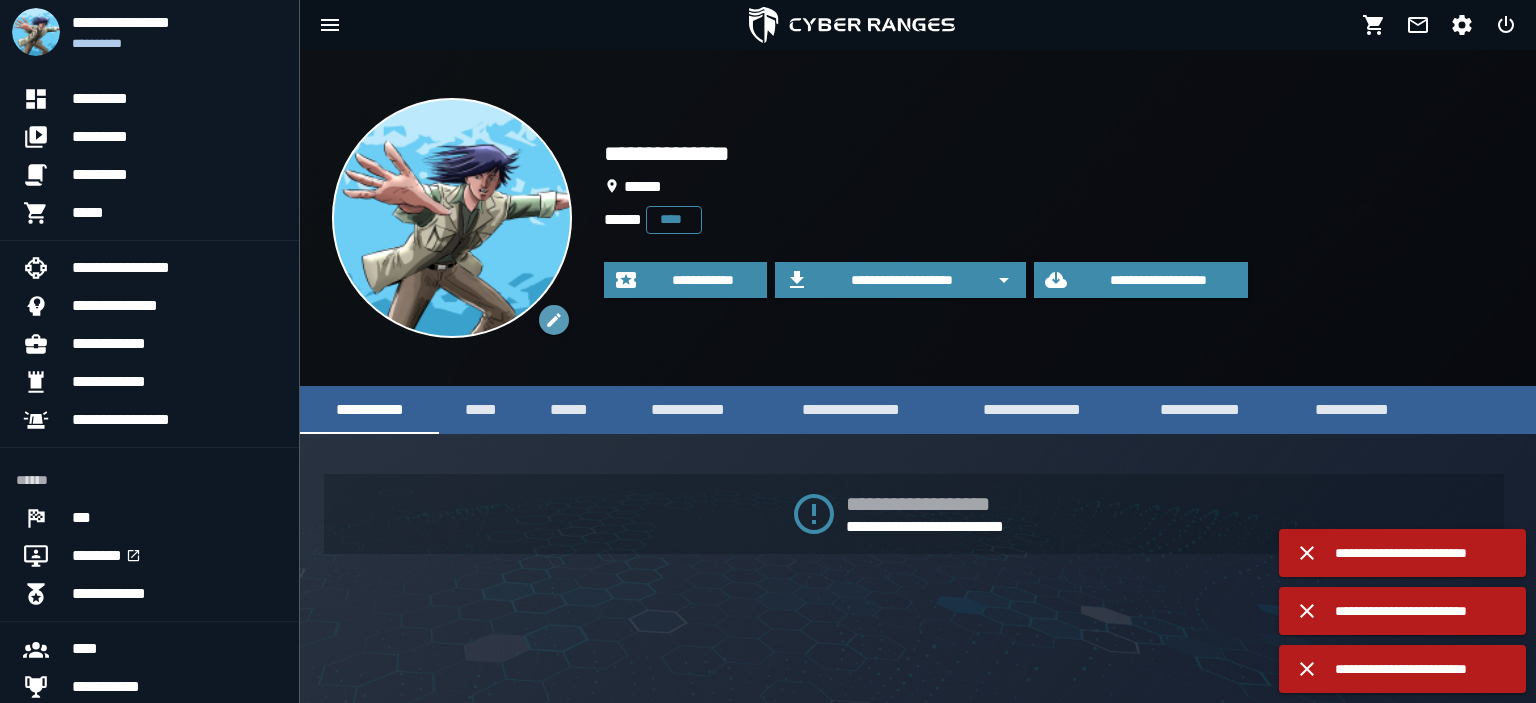 click 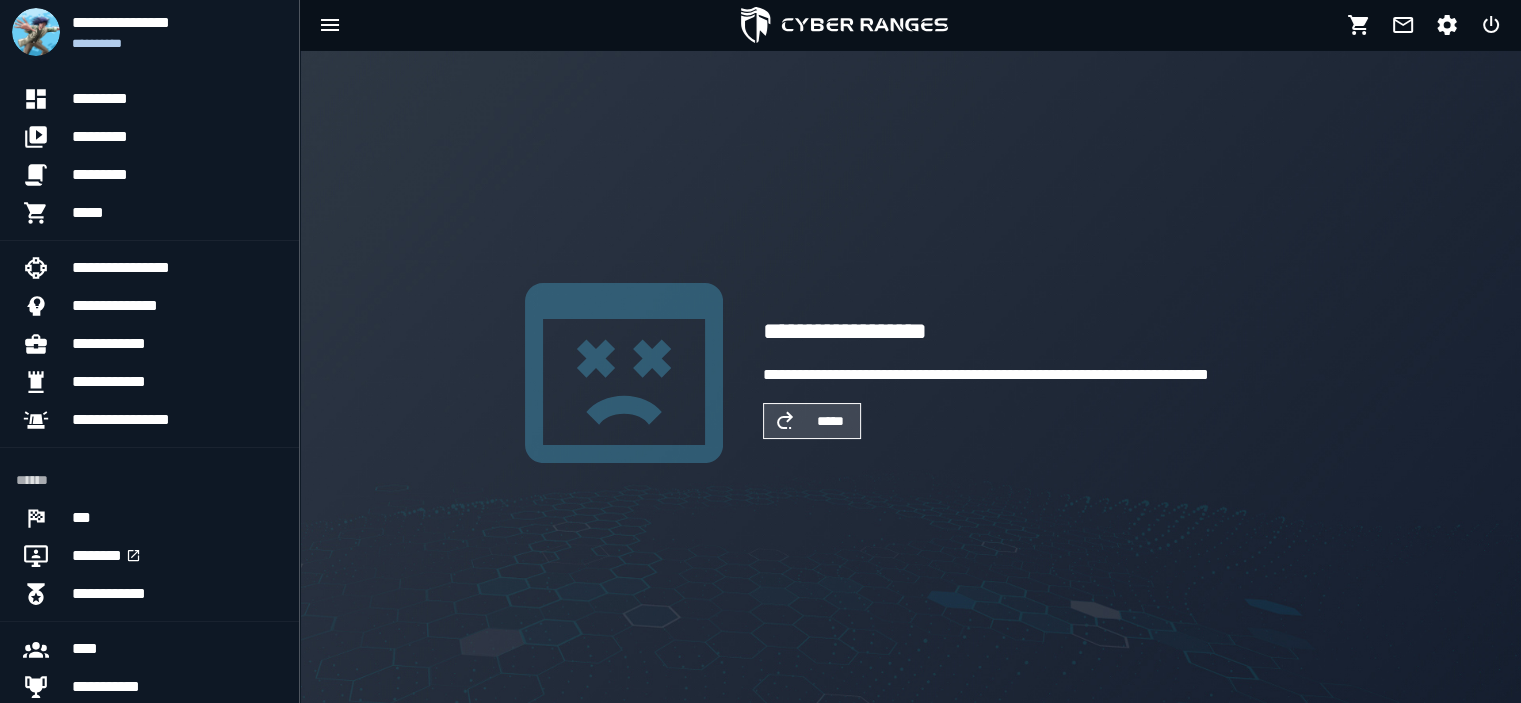 click on "*****" at bounding box center [812, 421] 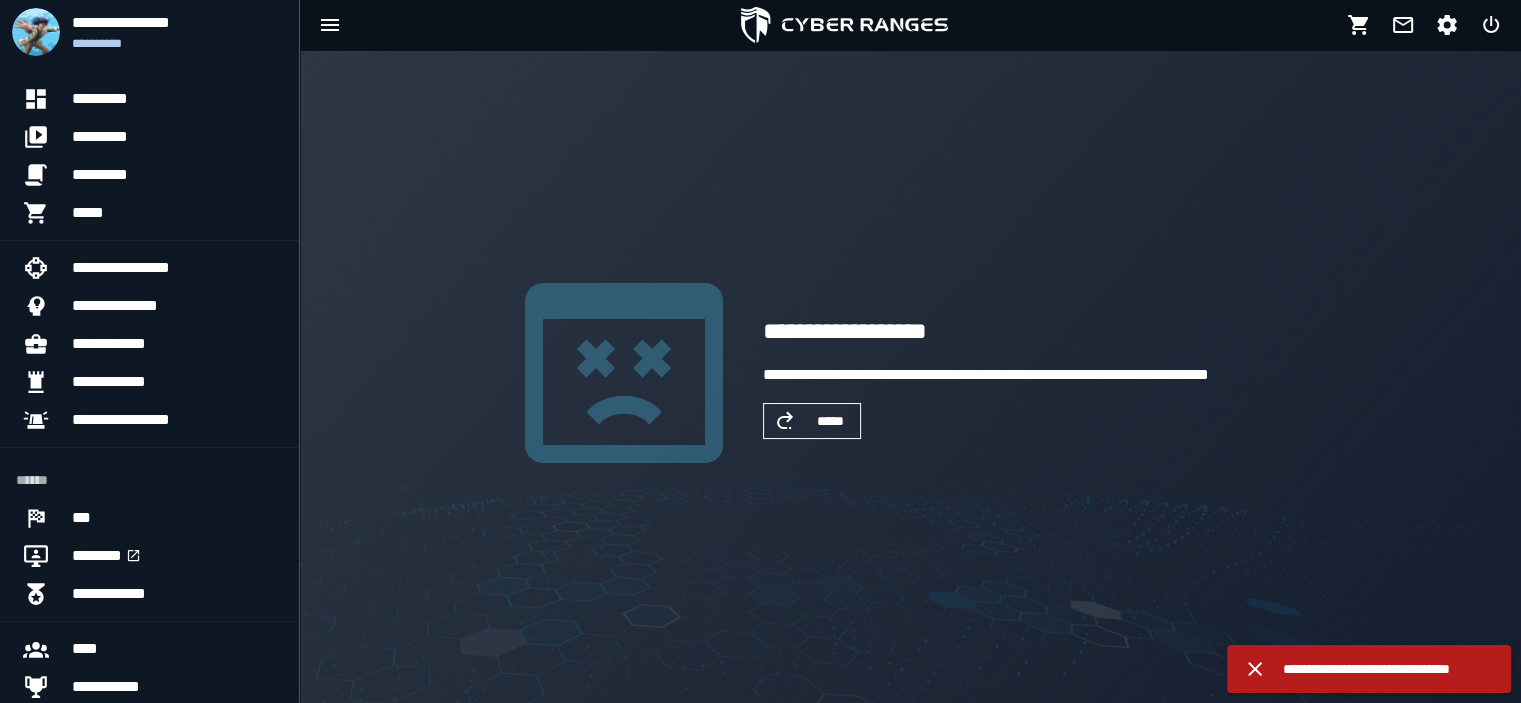 click on "*****" at bounding box center (812, 421) 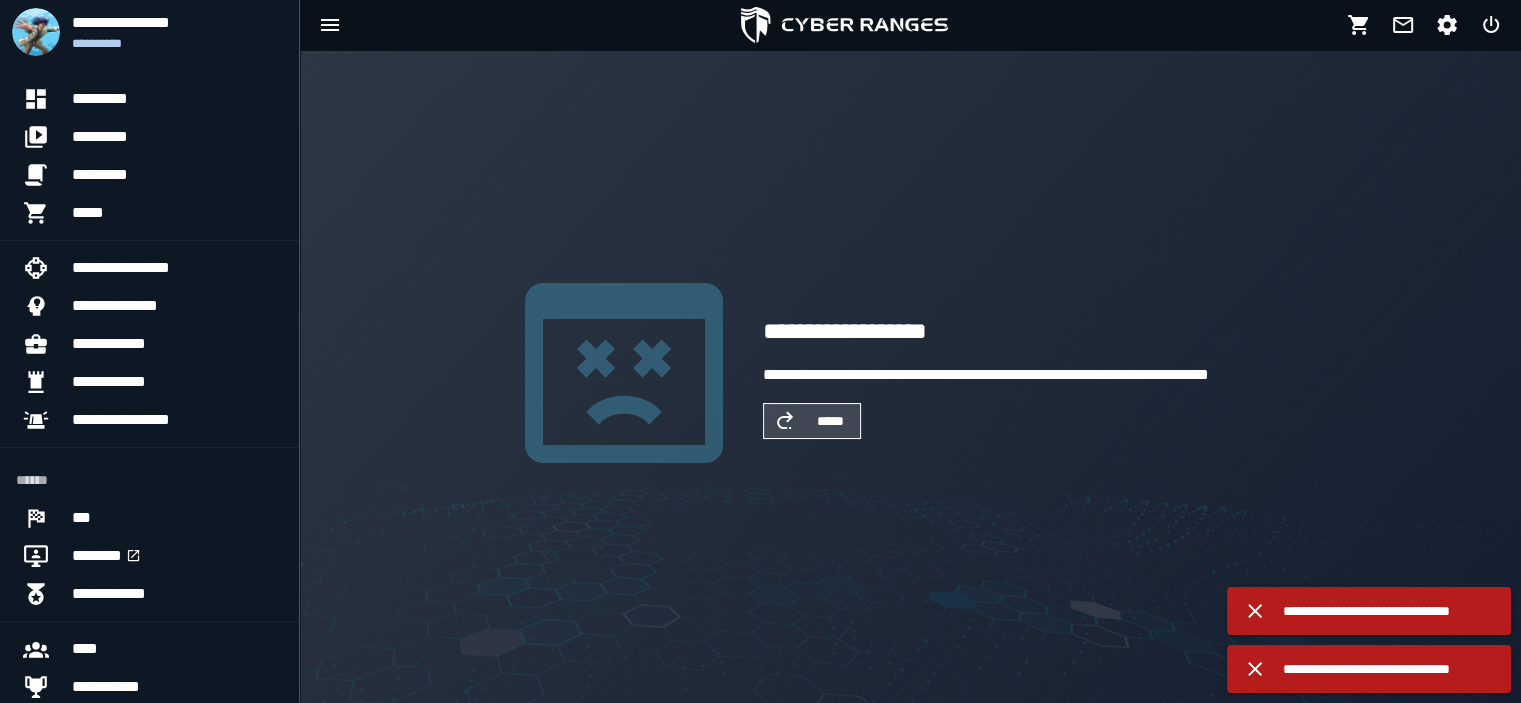 click on "*****" at bounding box center [812, 421] 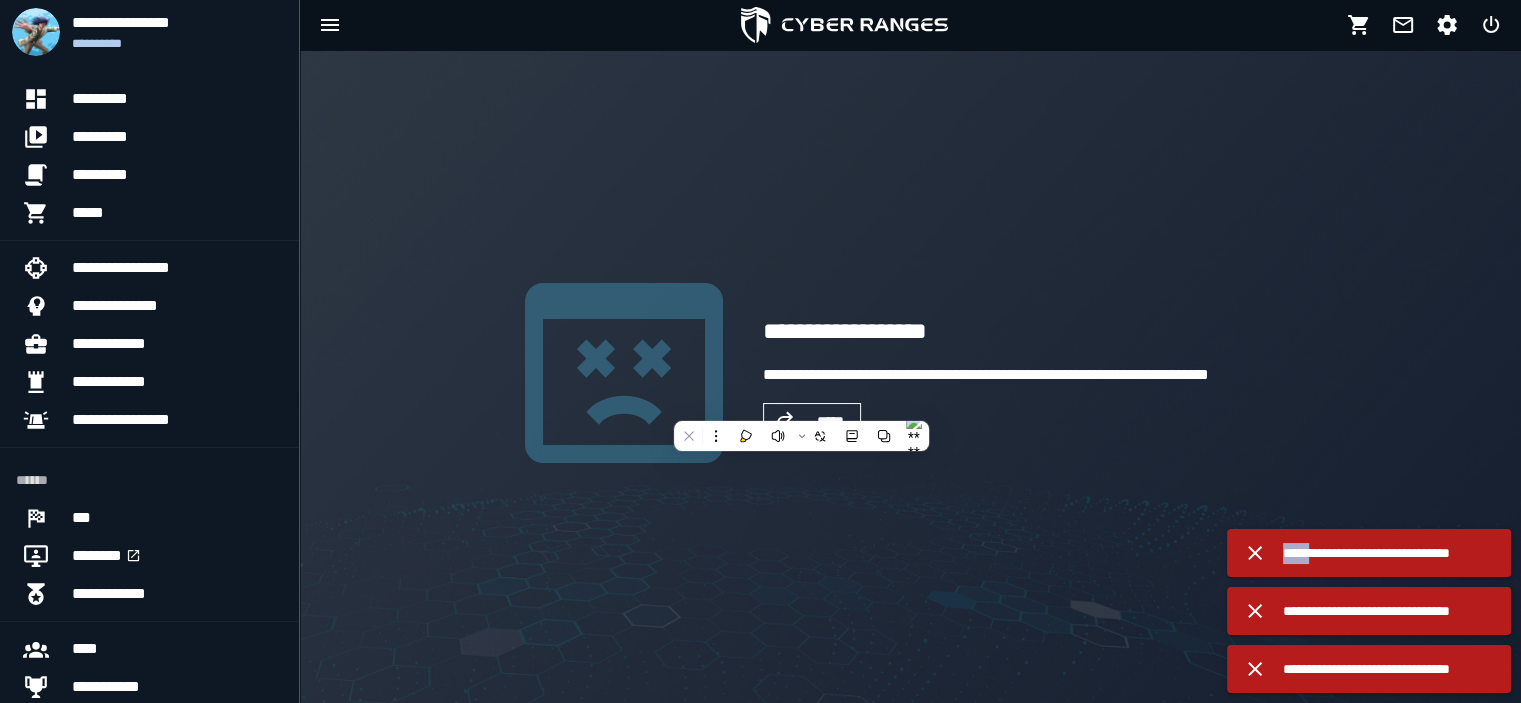 click on "*****" at bounding box center [812, 421] 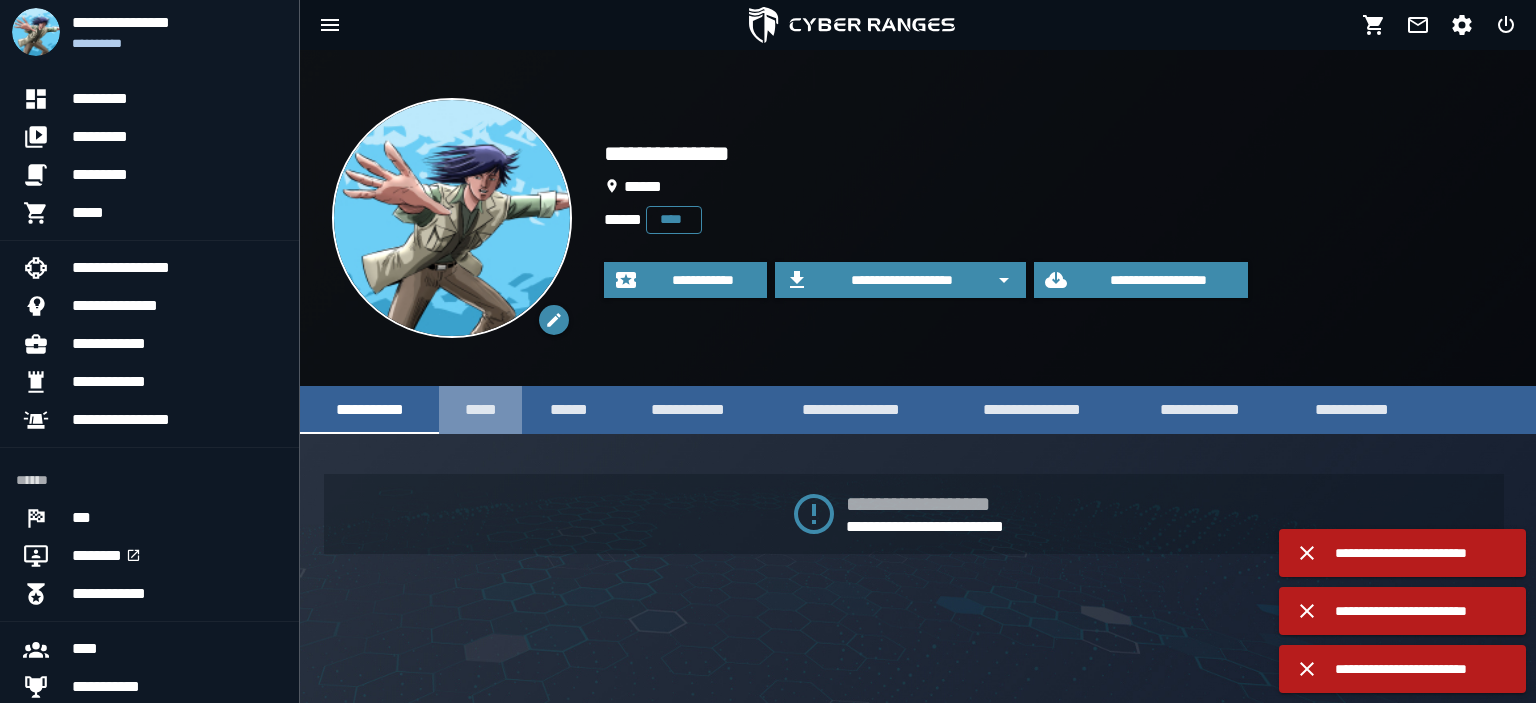 click on "*****" at bounding box center [480, 409] 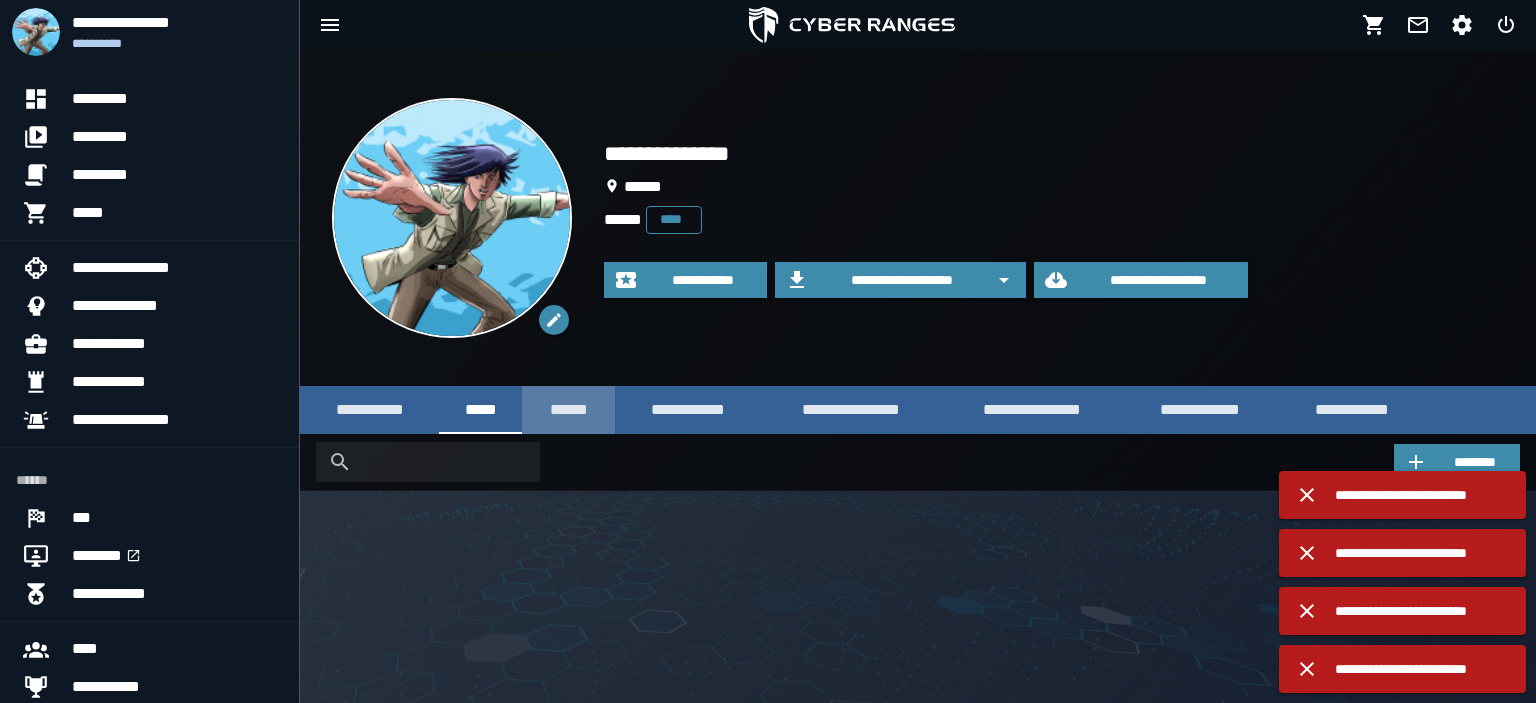 click on "******" at bounding box center (568, 409) 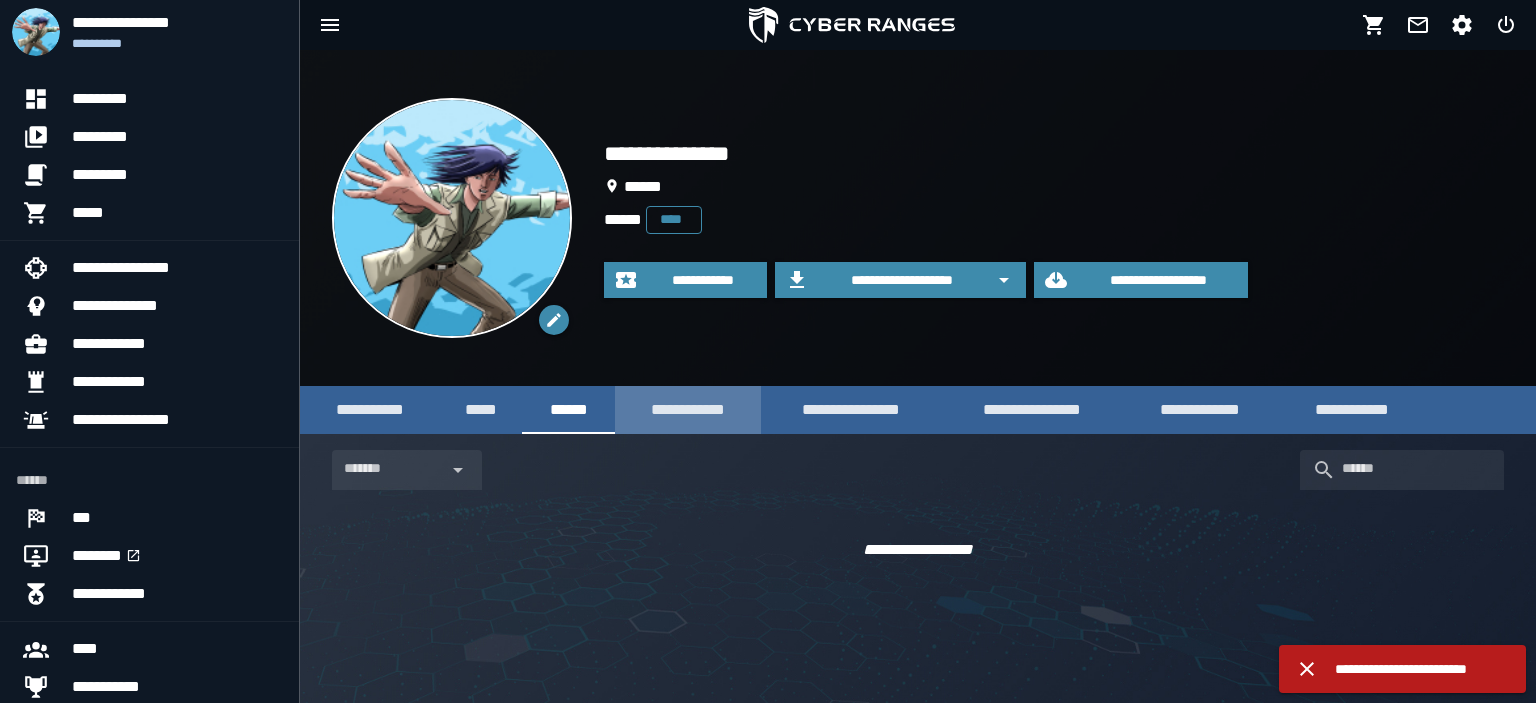click on "**********" at bounding box center [688, 409] 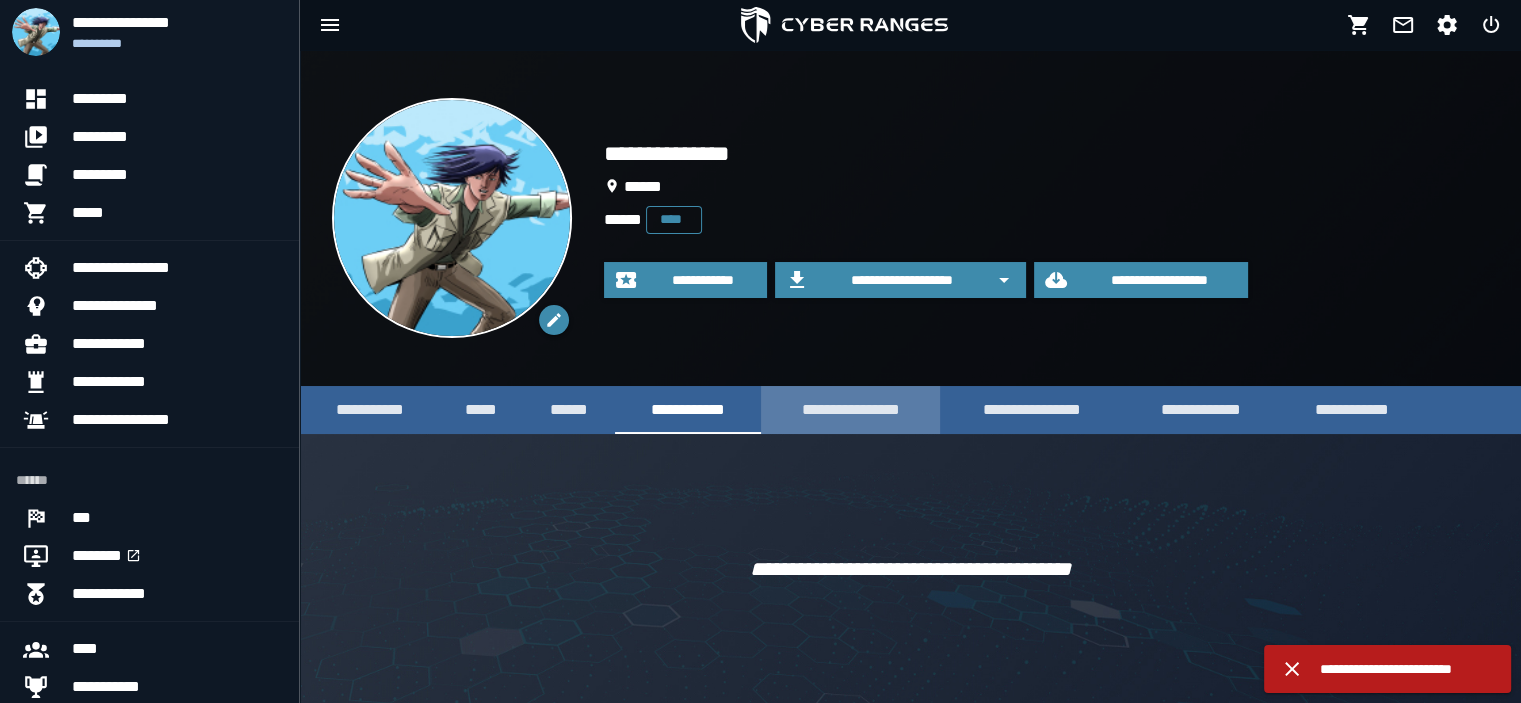 click on "**********" at bounding box center (850, 409) 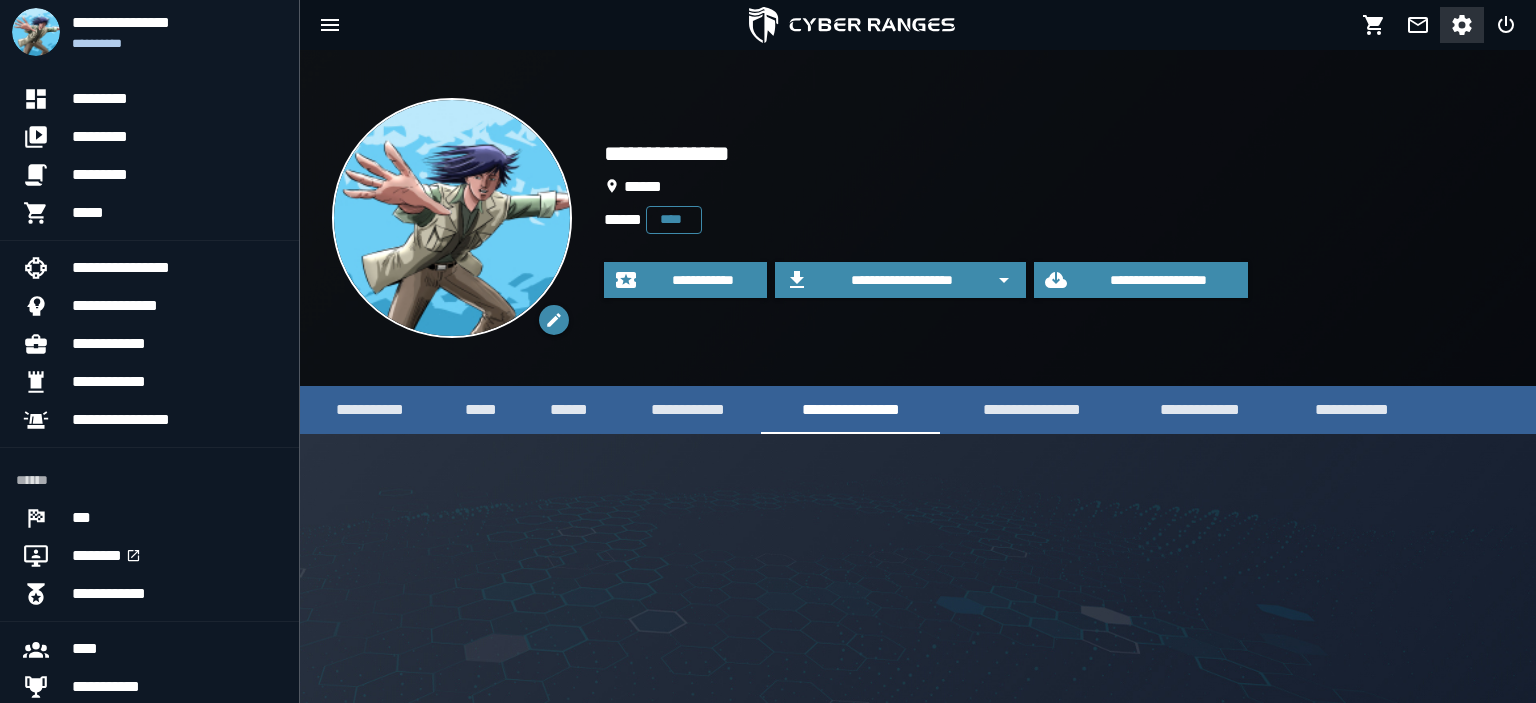 click at bounding box center [1462, 25] 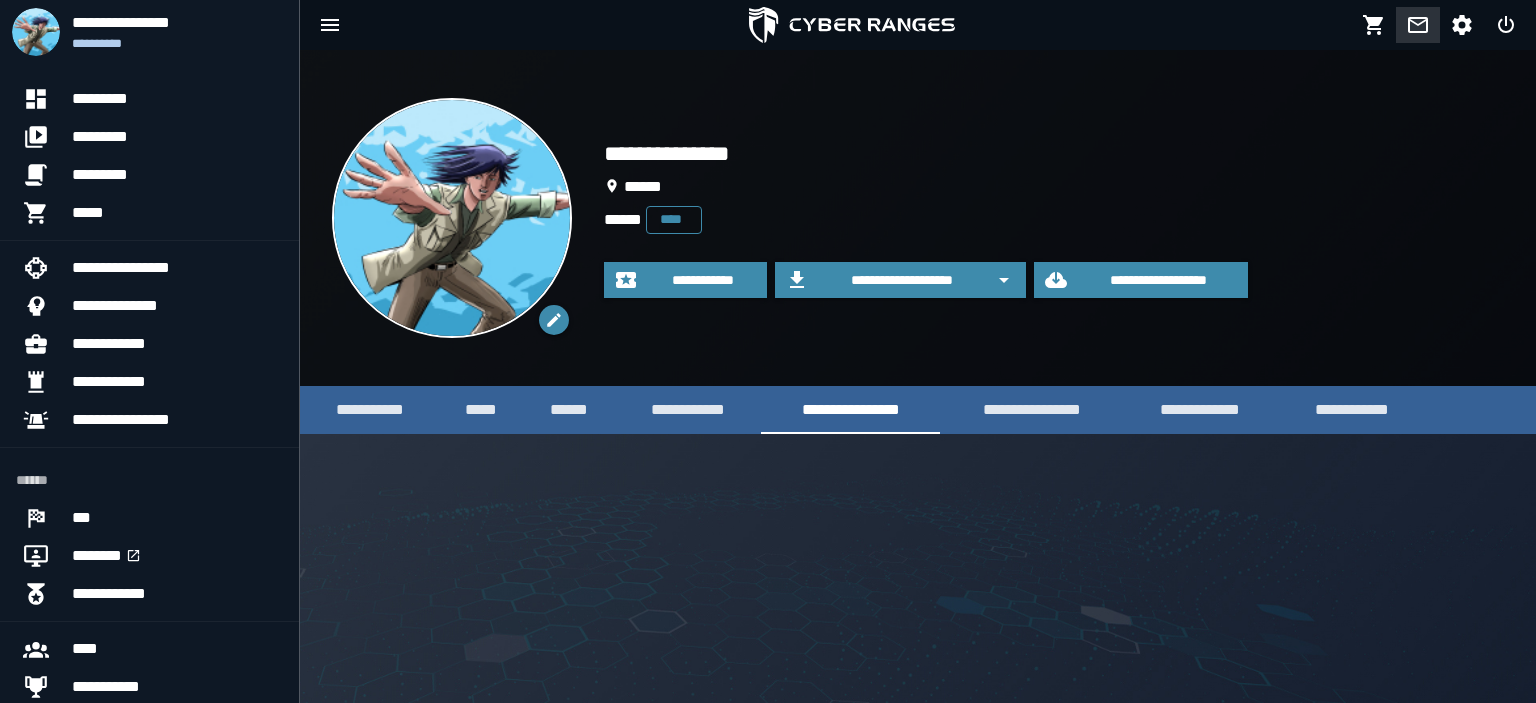 click at bounding box center (1418, 25) 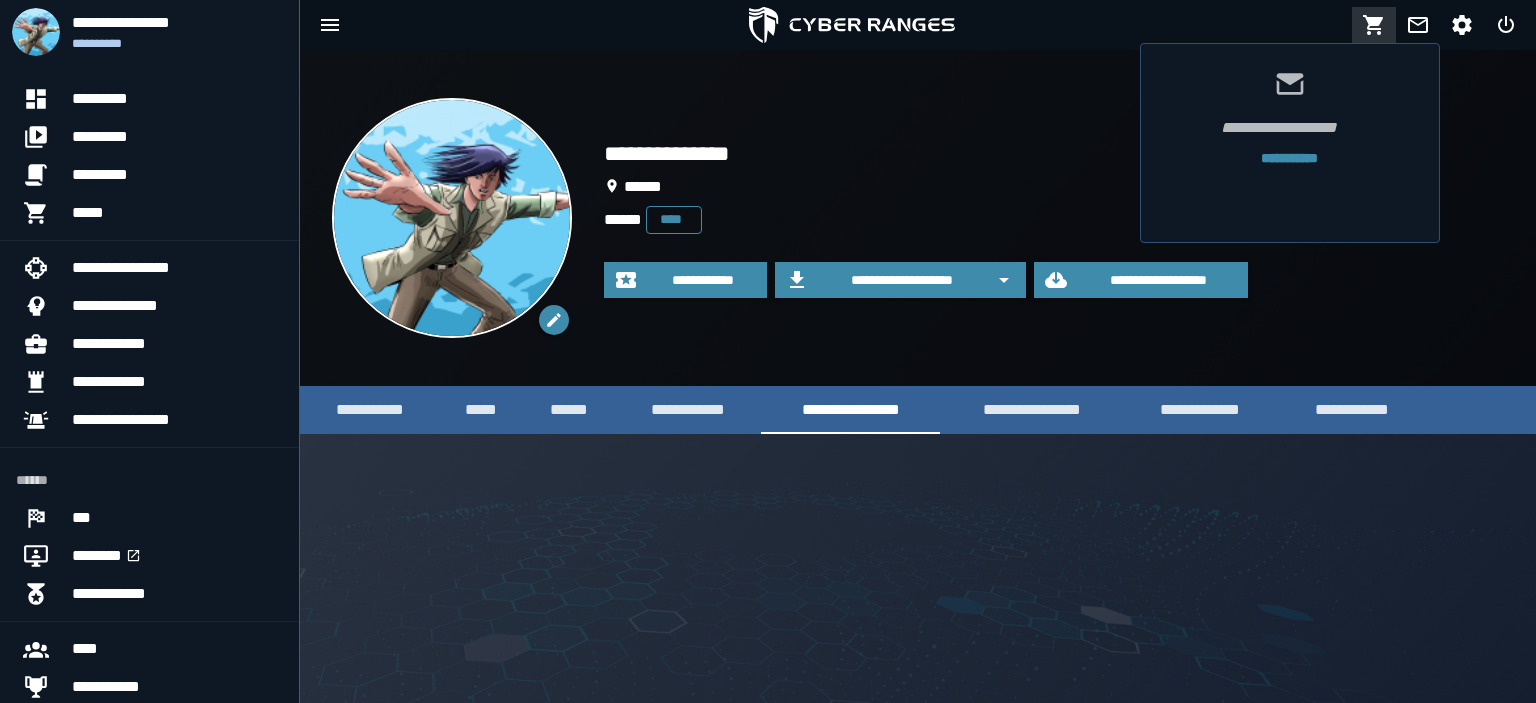 click 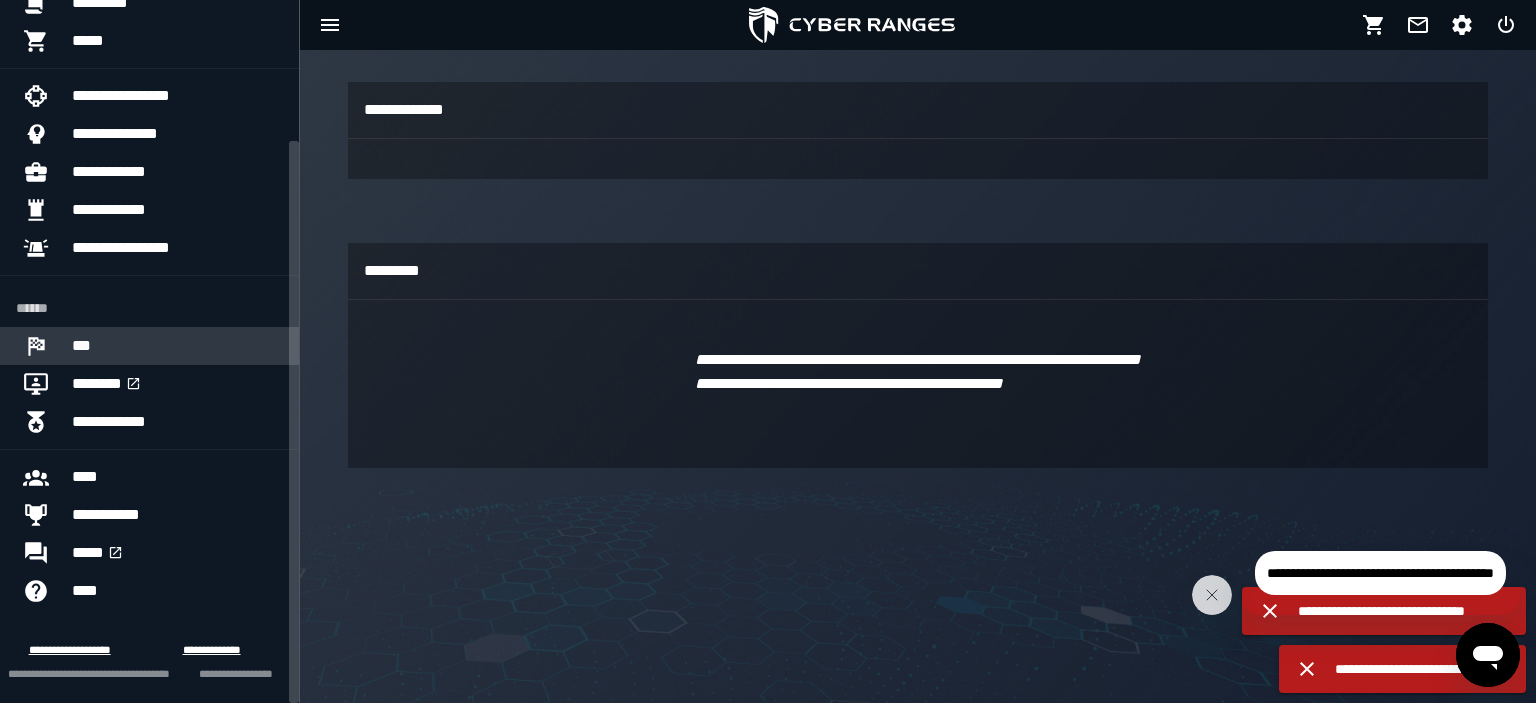 scroll, scrollTop: 176, scrollLeft: 0, axis: vertical 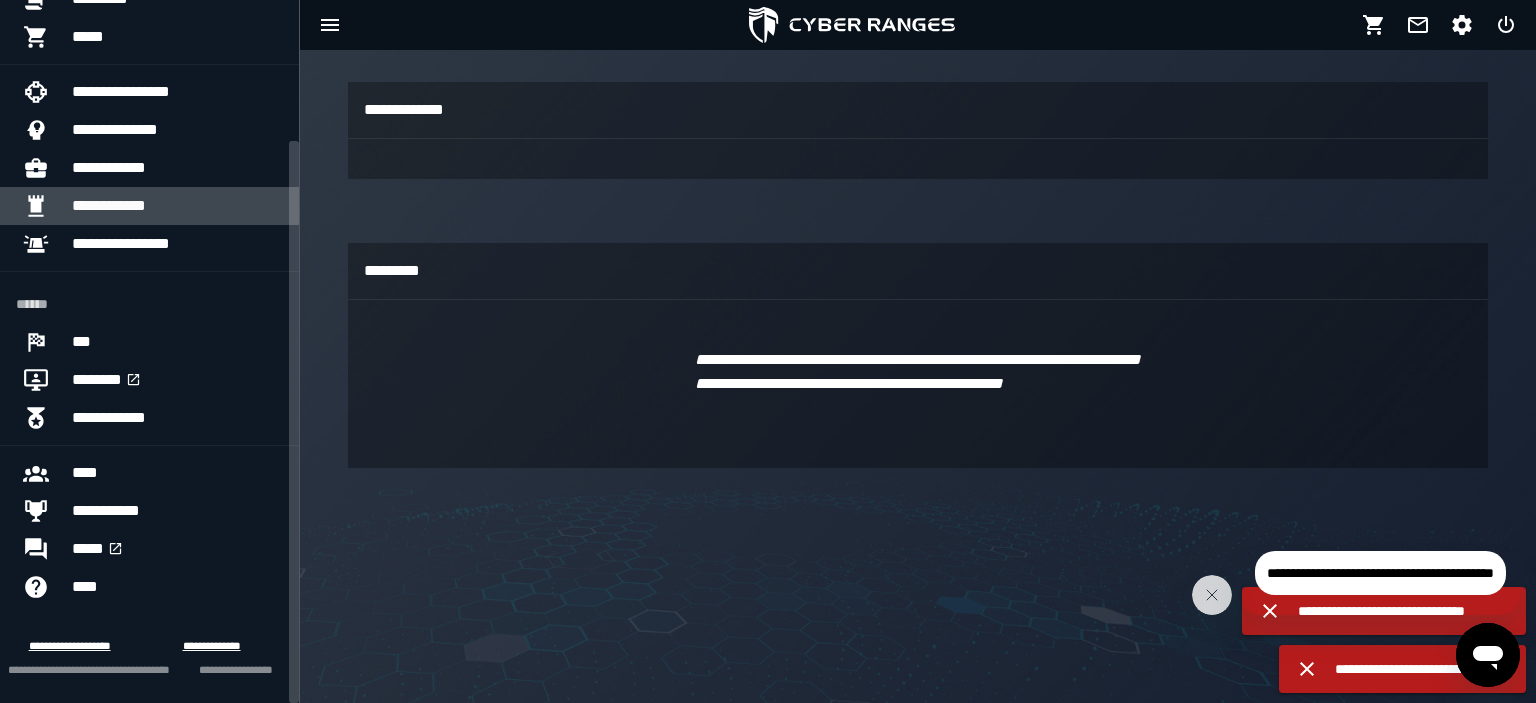 click on "**********" at bounding box center (177, 206) 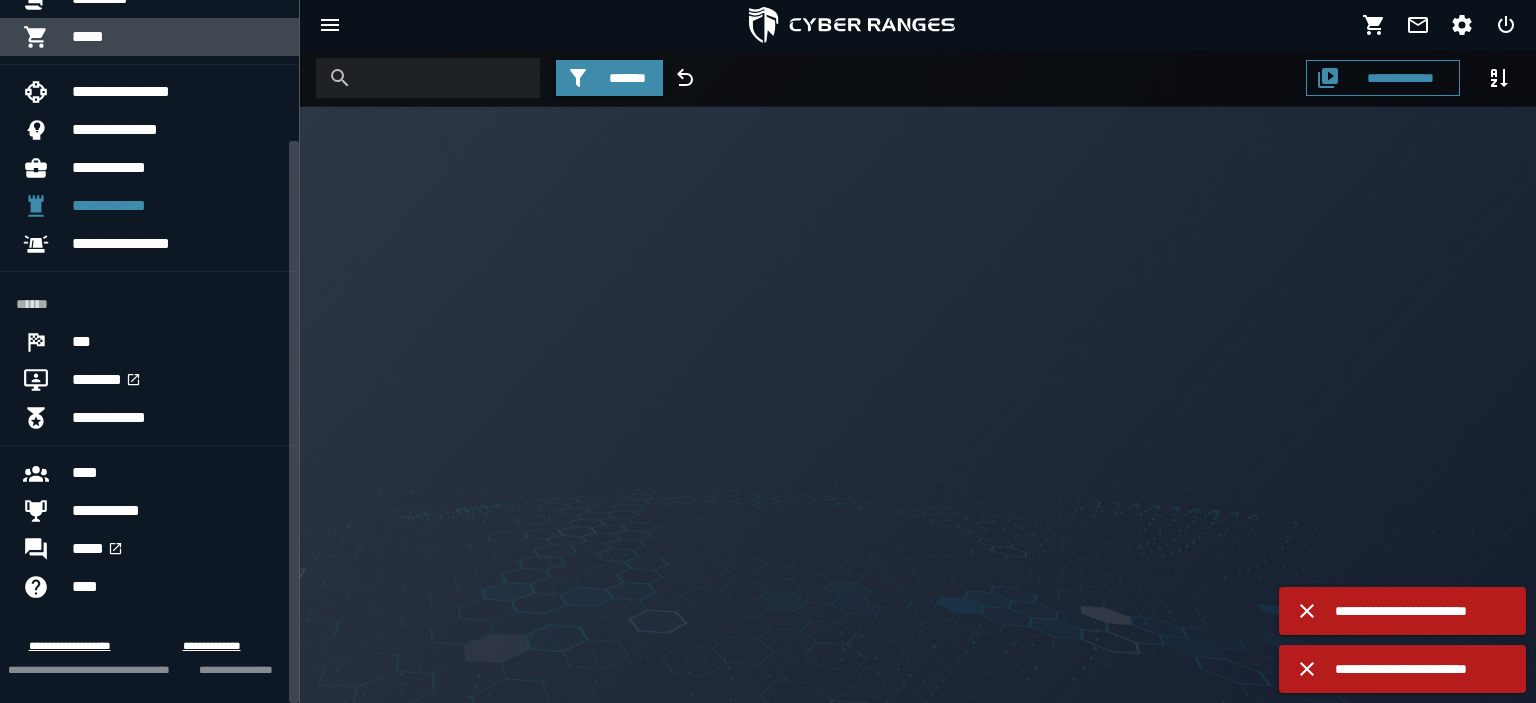 click on "*****" at bounding box center [177, 37] 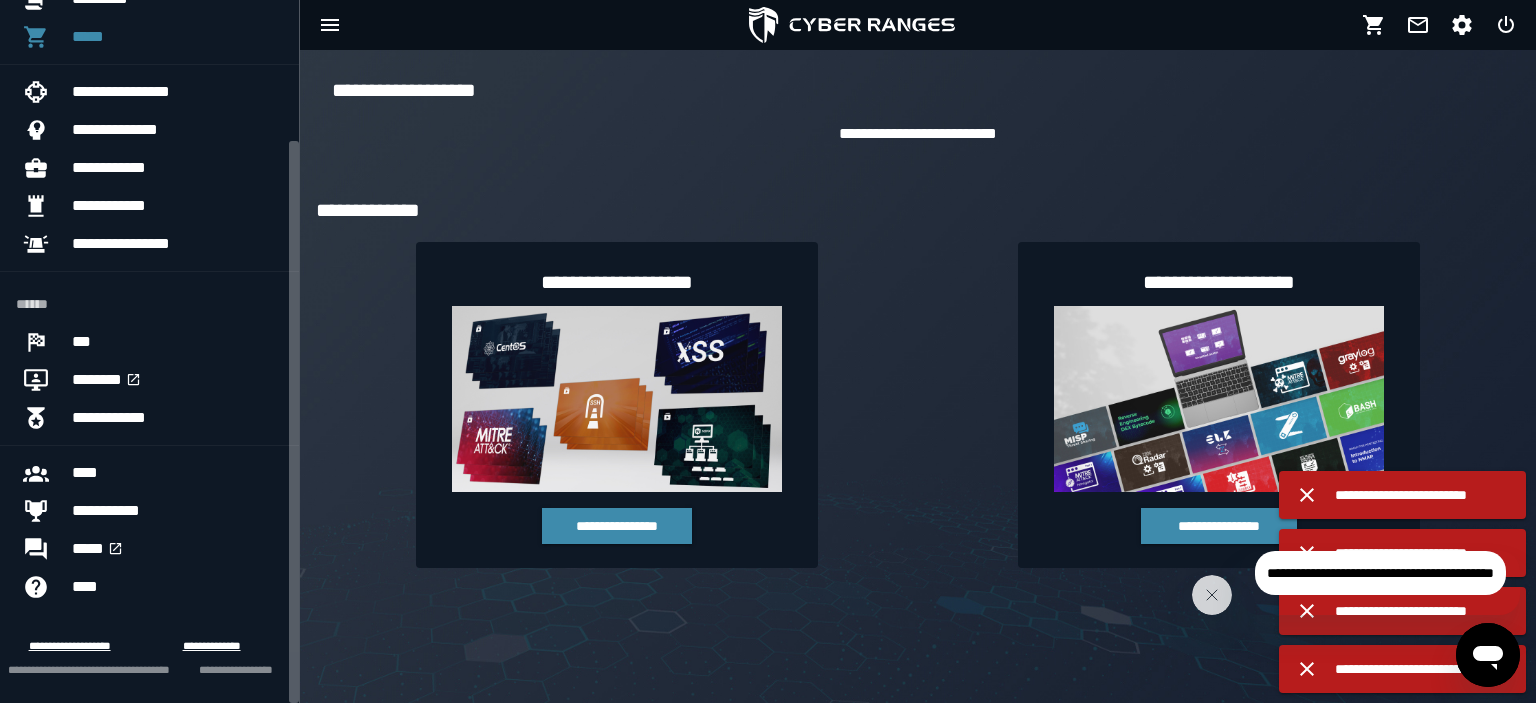 click 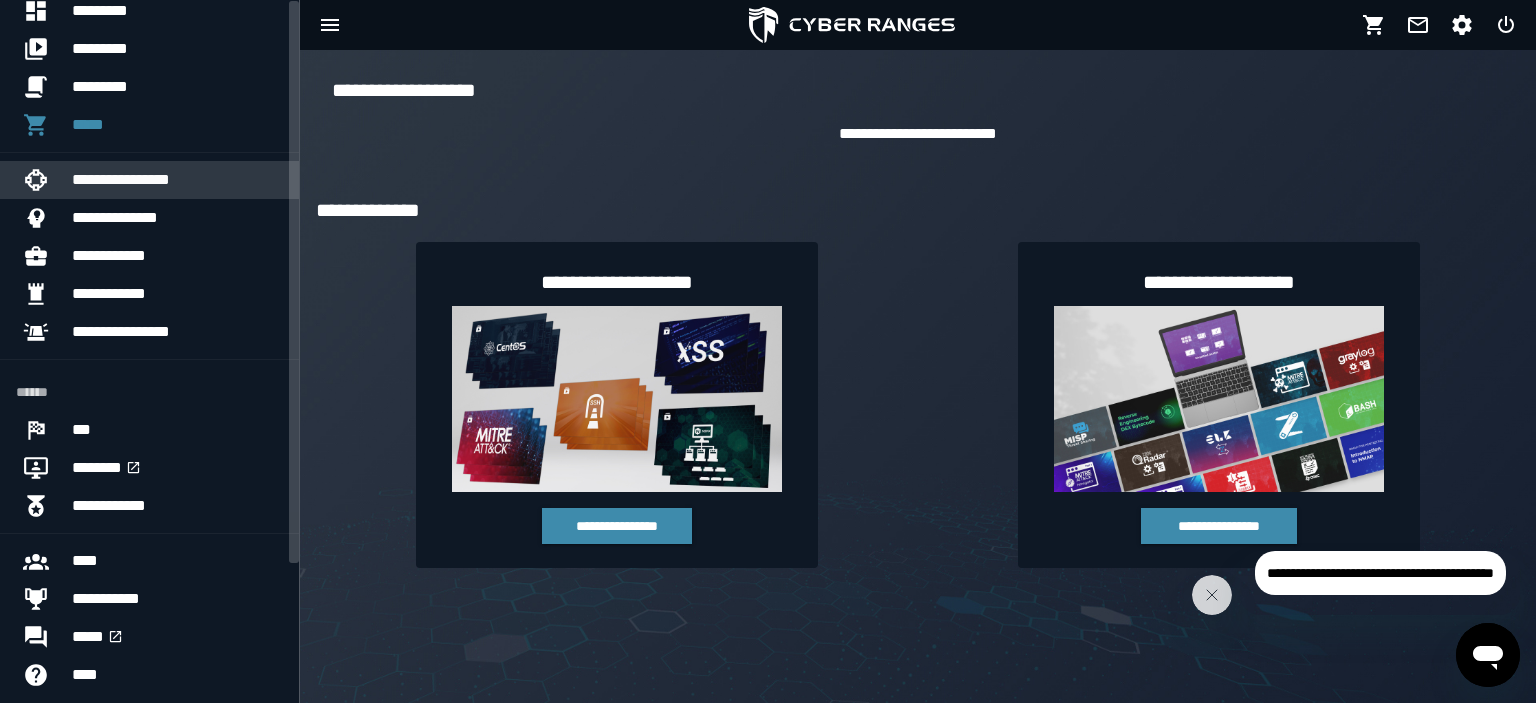 scroll, scrollTop: 0, scrollLeft: 0, axis: both 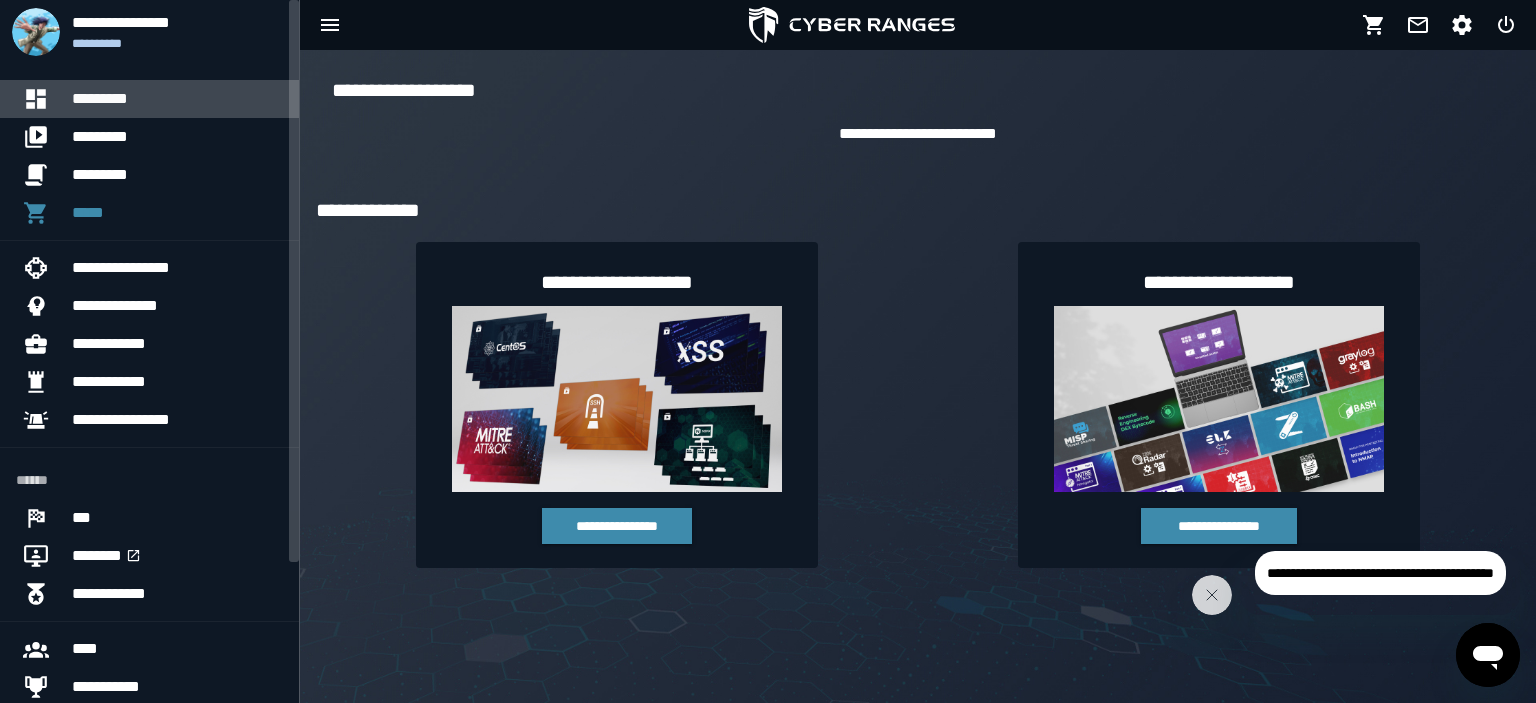 click on "*********" at bounding box center (177, 99) 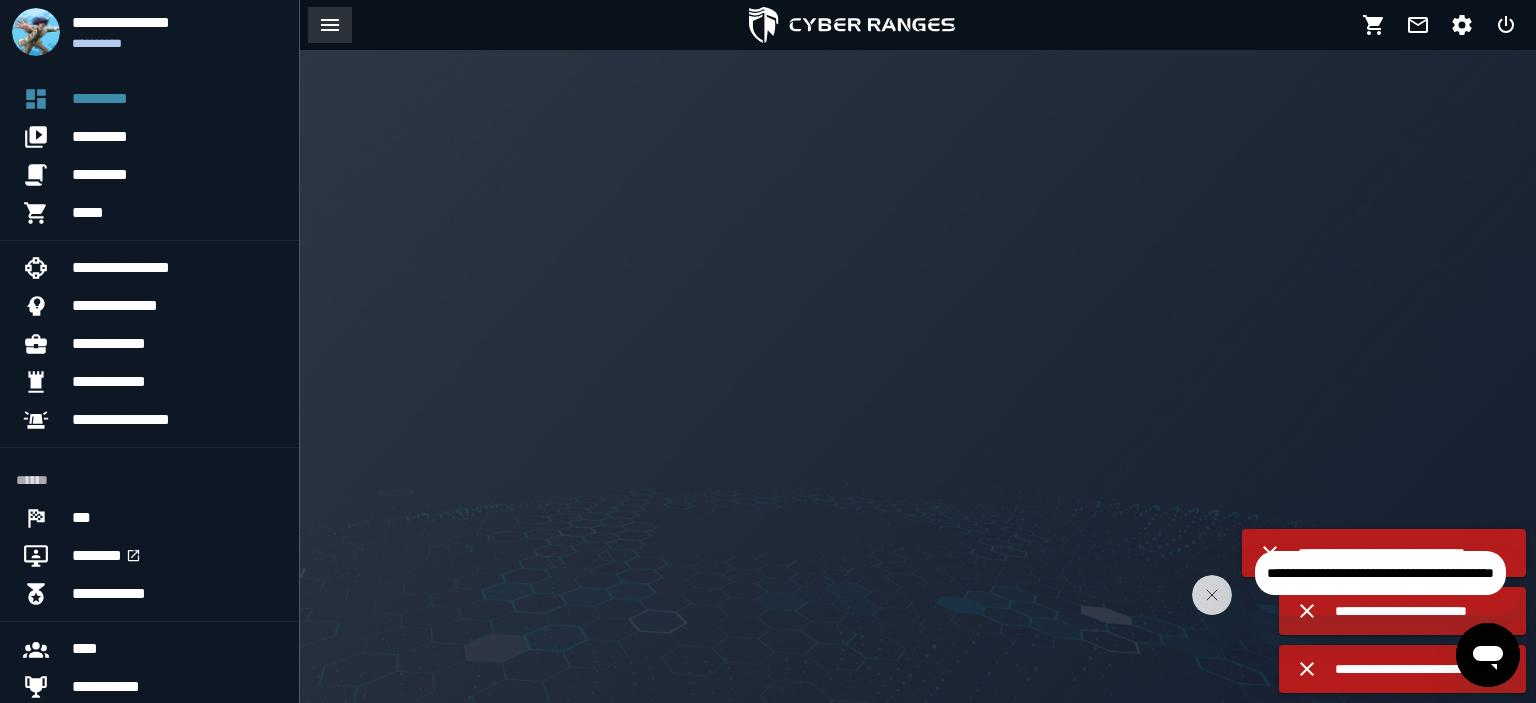 click 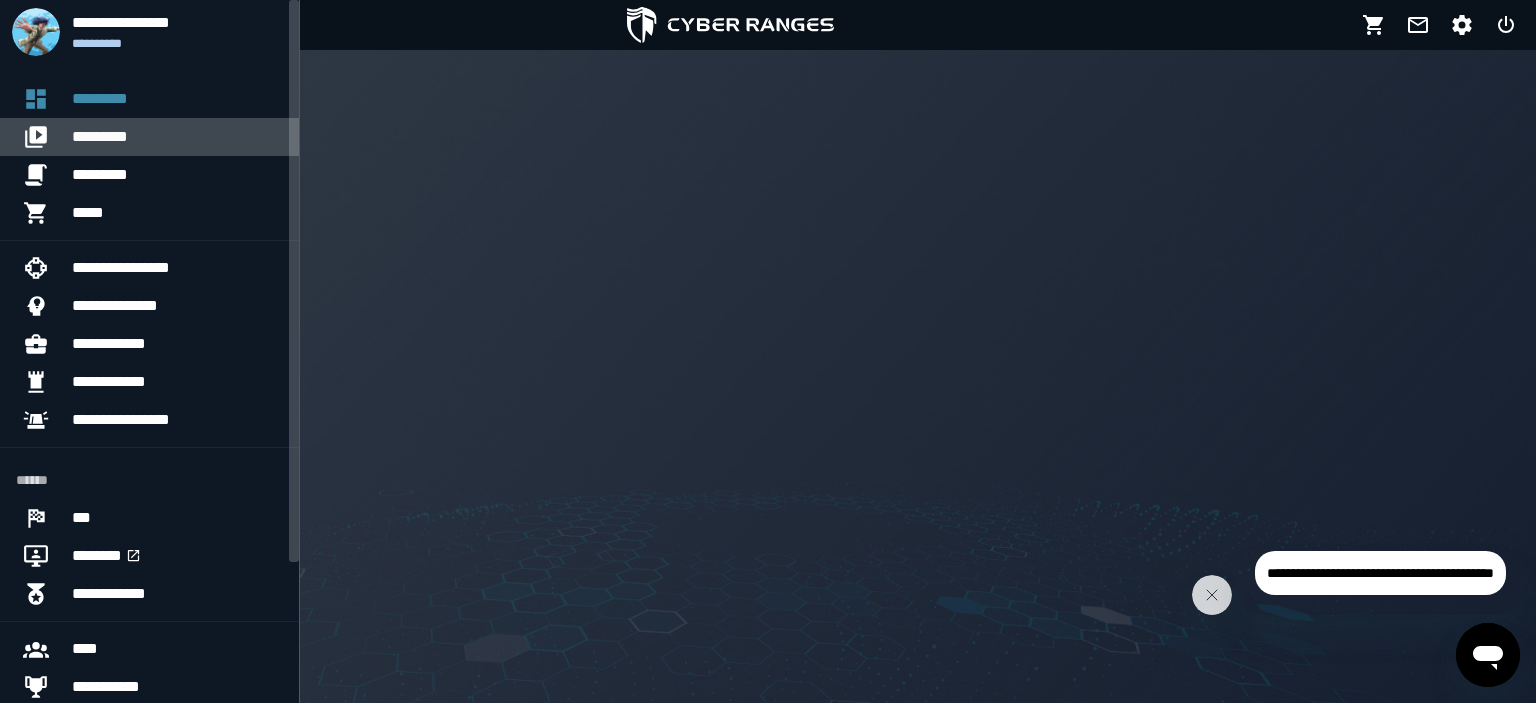 click on "*********" at bounding box center [177, 137] 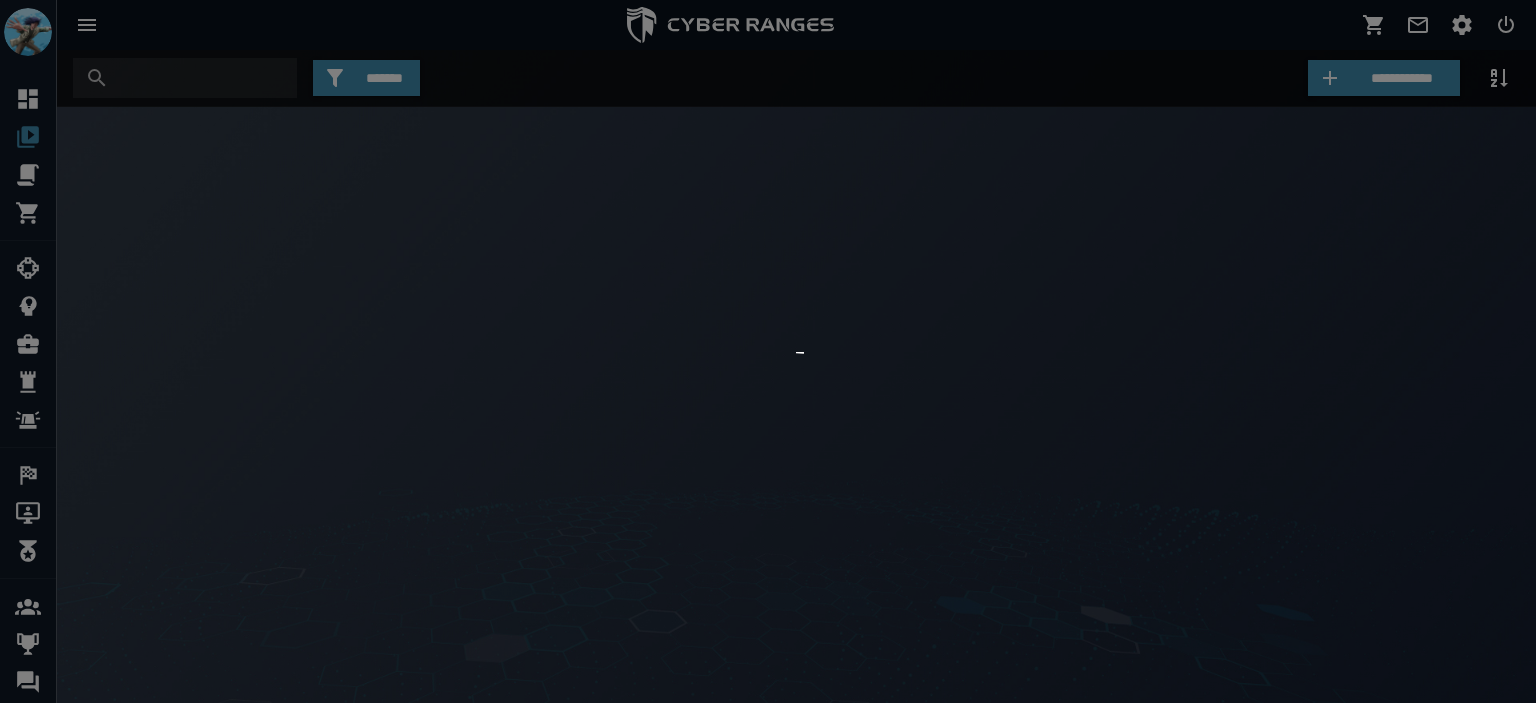 click at bounding box center [768, 351] 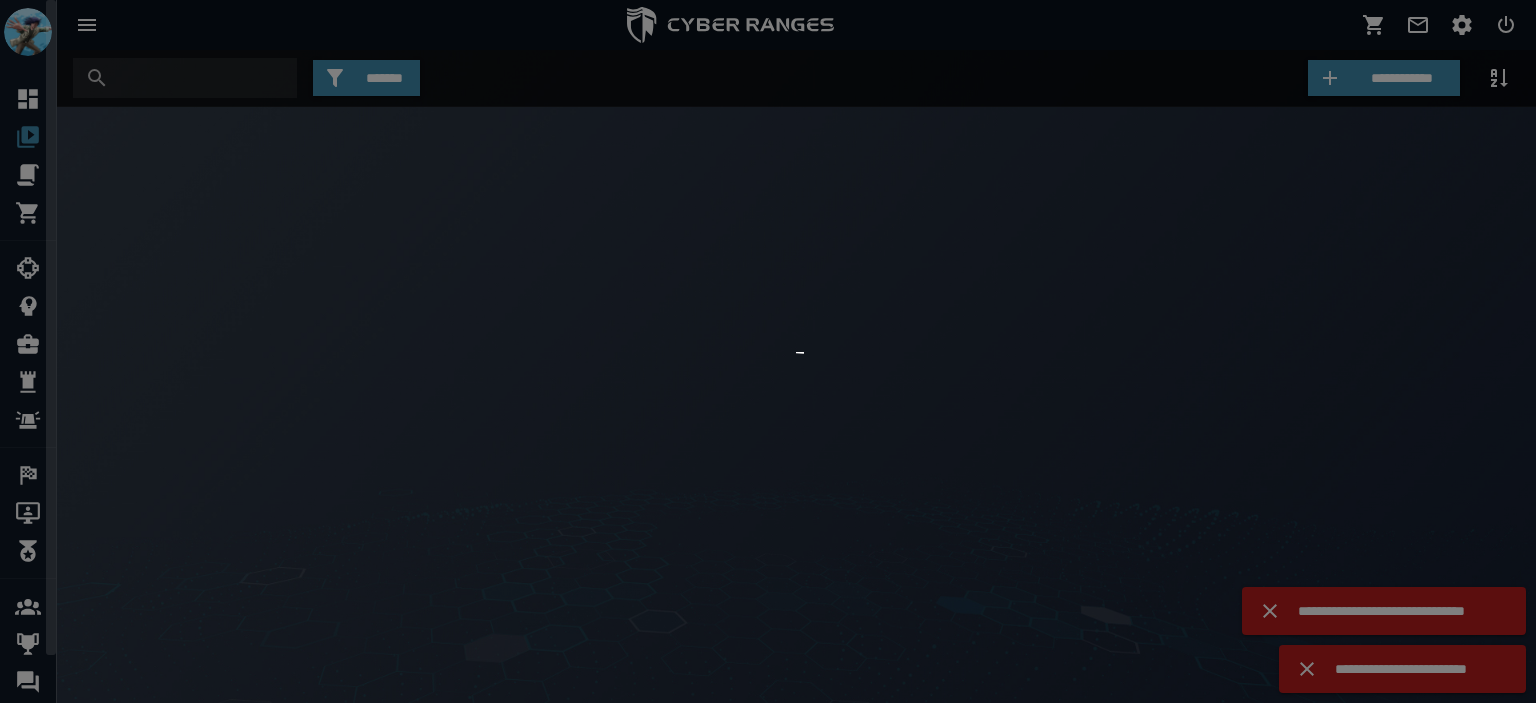 scroll, scrollTop: 0, scrollLeft: 0, axis: both 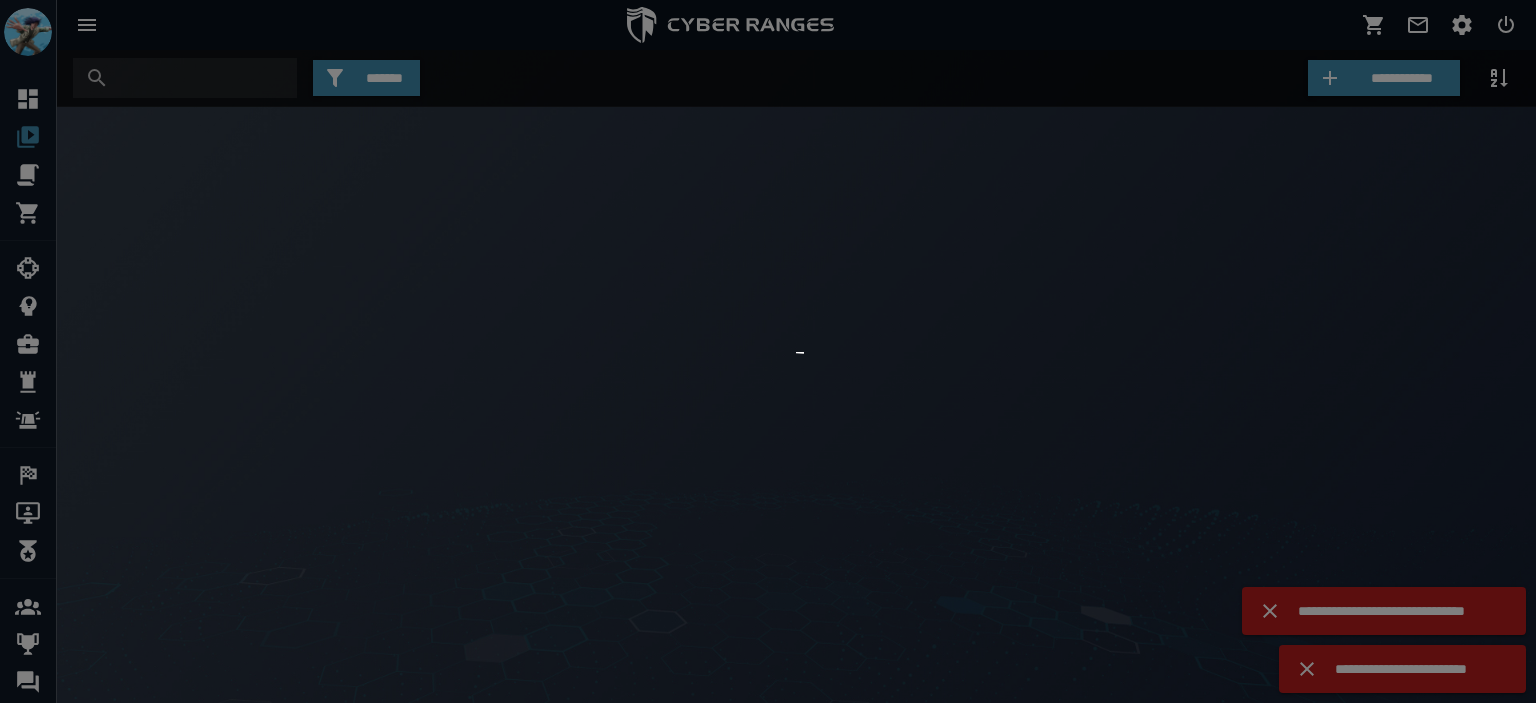 click at bounding box center (768, 351) 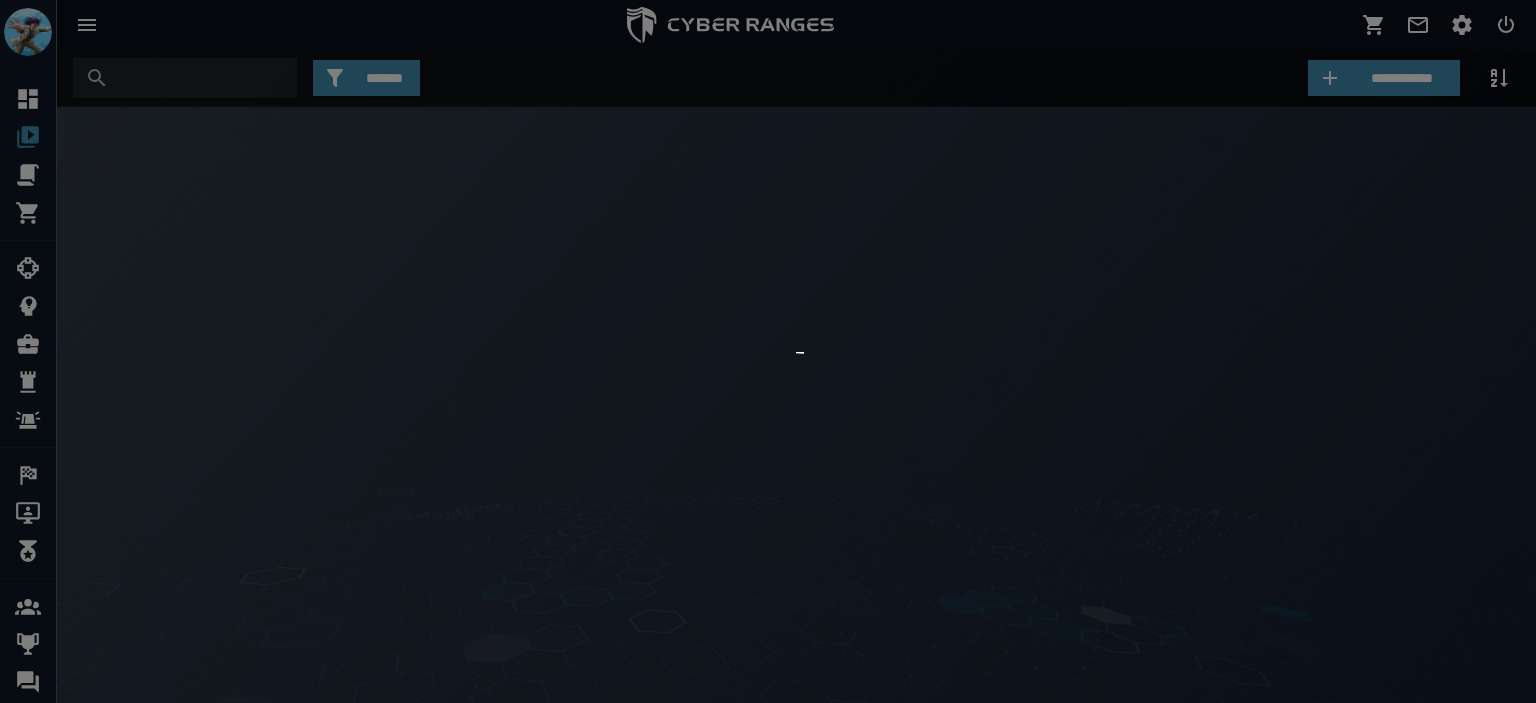 click at bounding box center [0, 351] 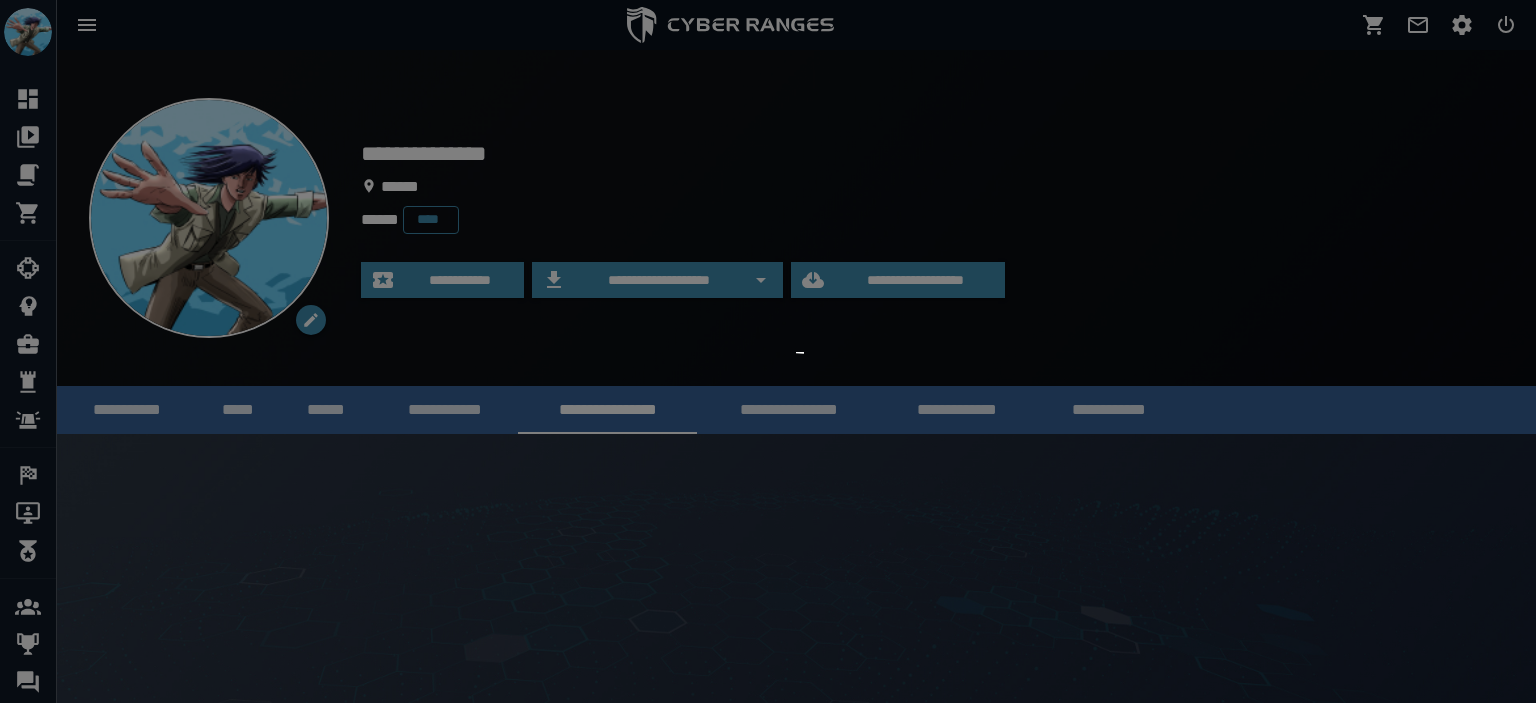 click at bounding box center (768, 351) 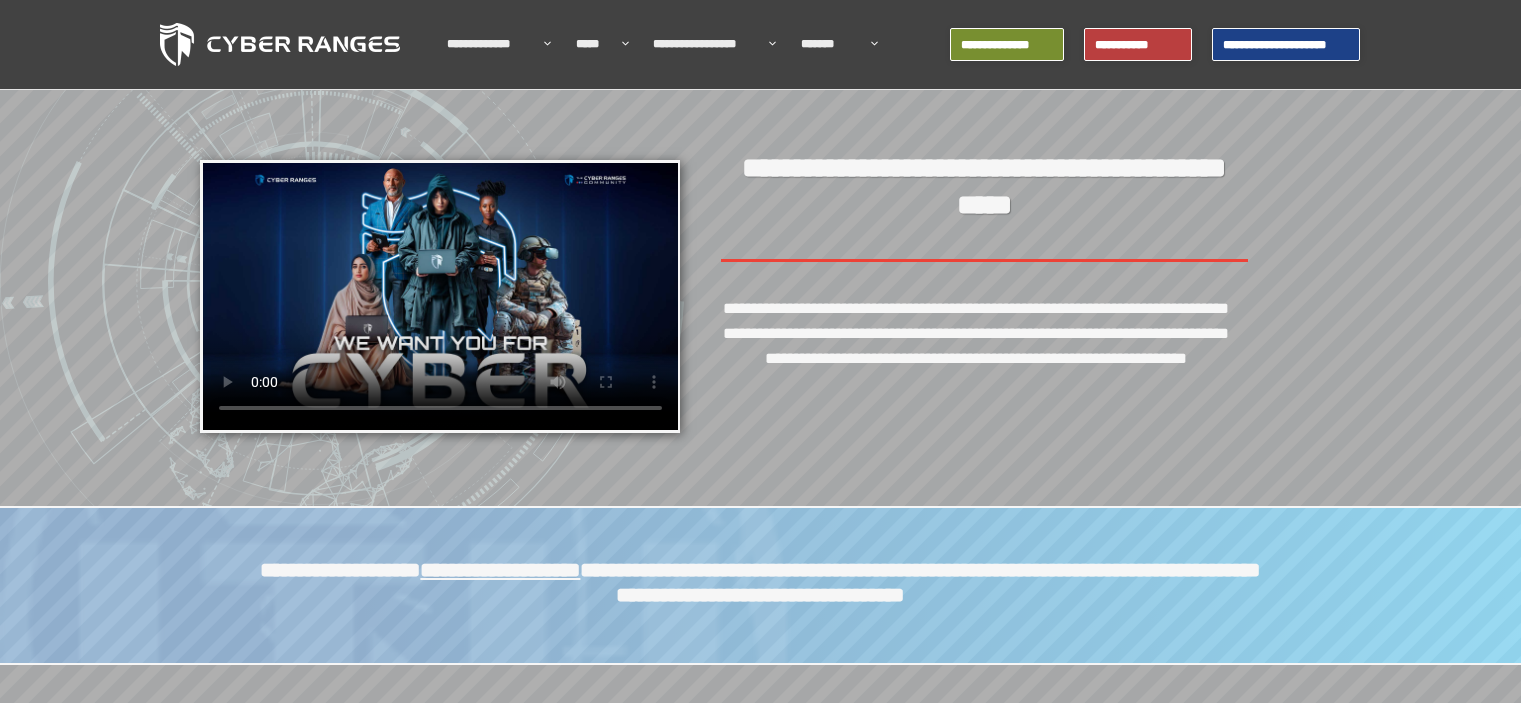 scroll, scrollTop: 0, scrollLeft: 0, axis: both 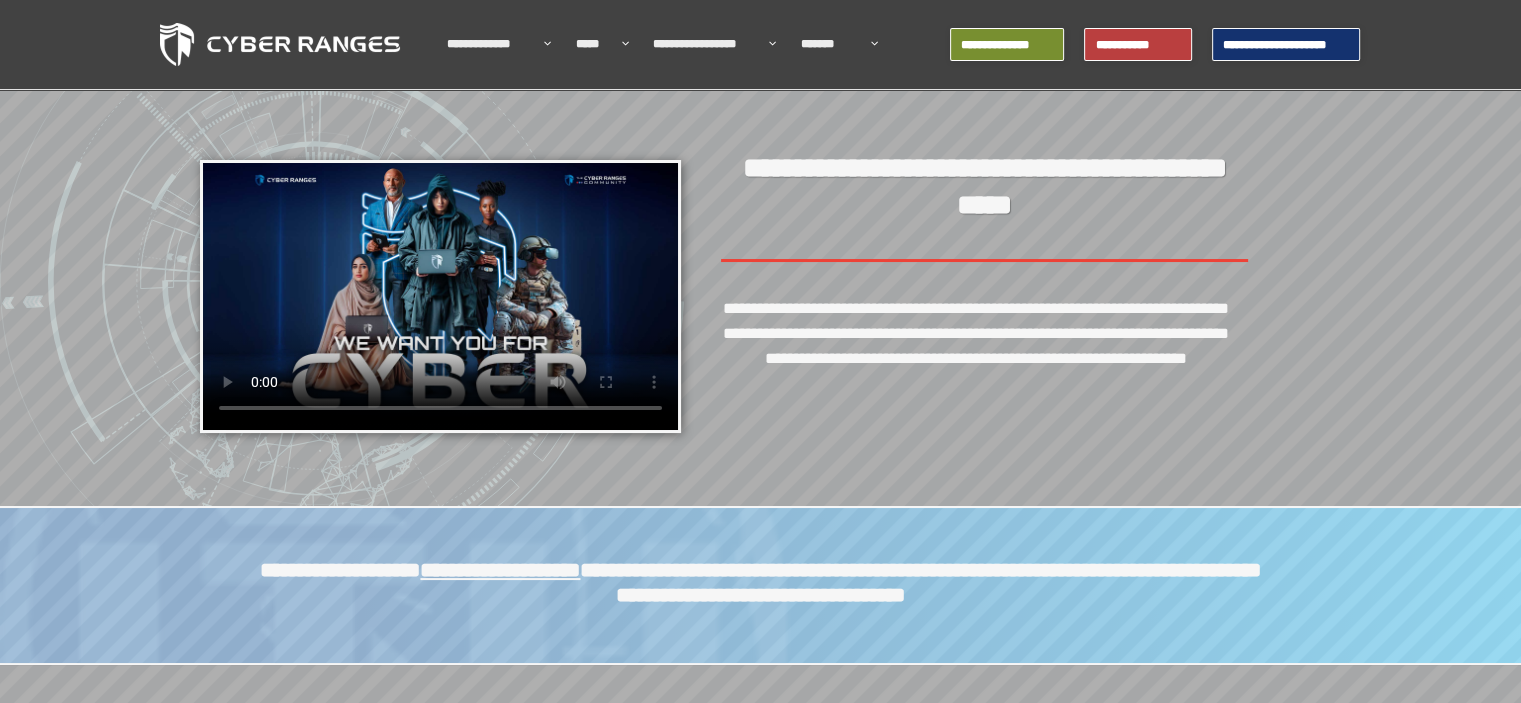 click on "**********" at bounding box center (1286, 45) 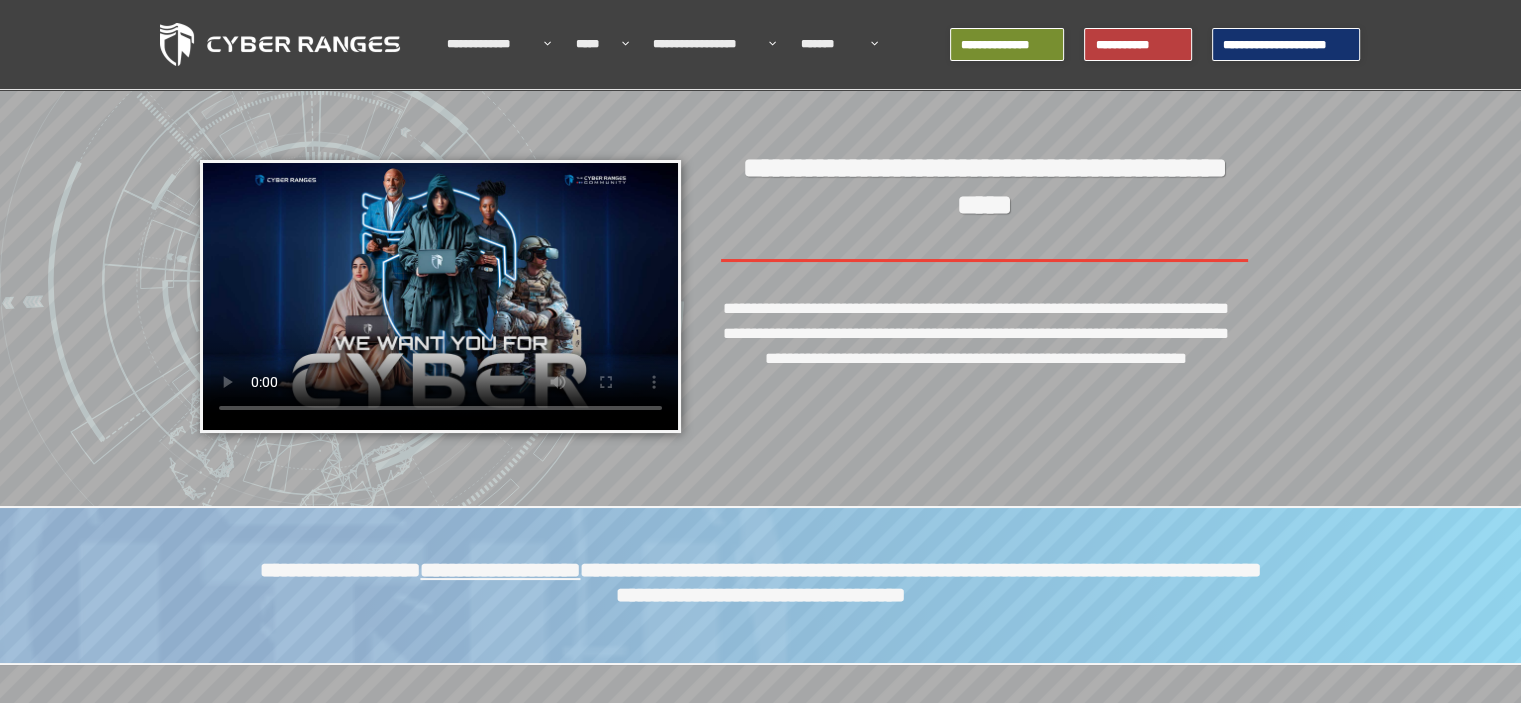 click on "**********" at bounding box center [1286, 45] 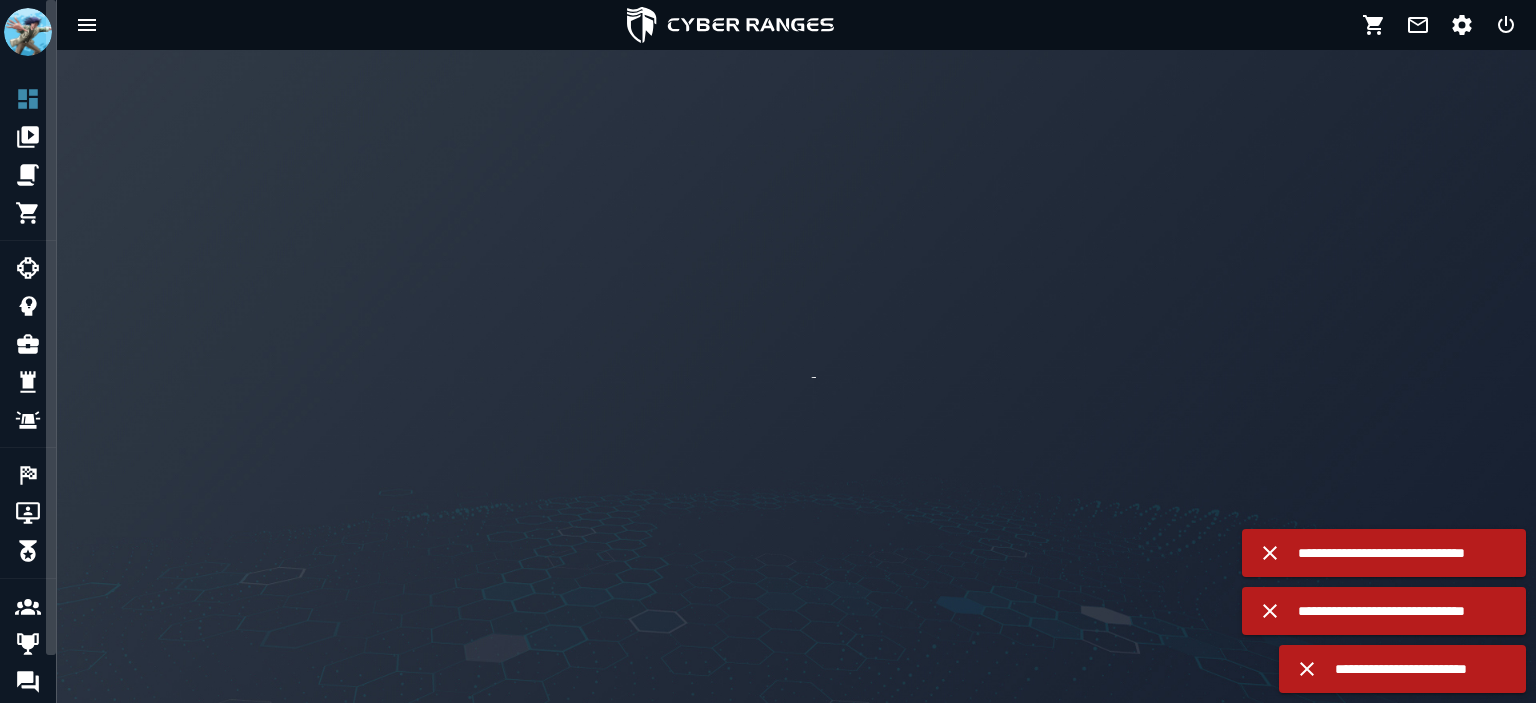 scroll, scrollTop: 0, scrollLeft: 0, axis: both 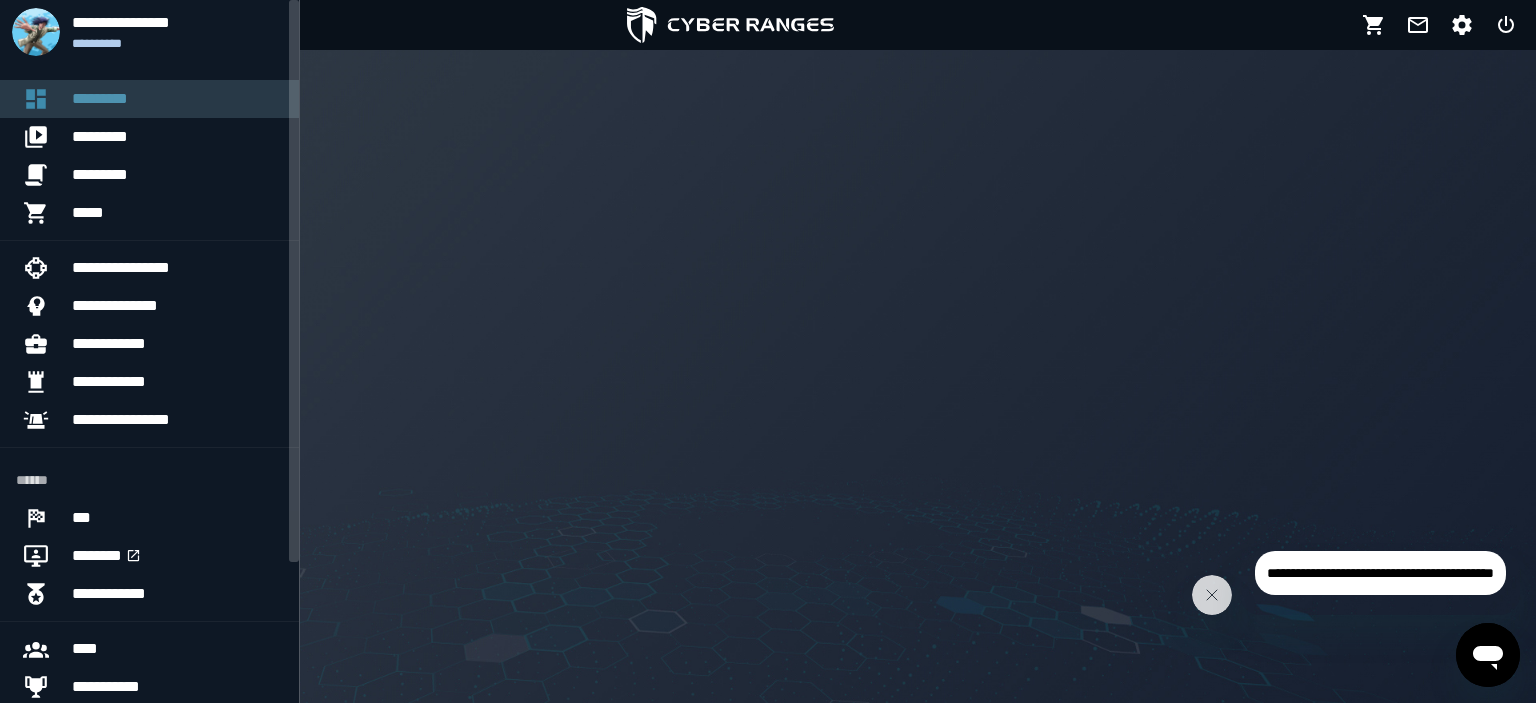 click at bounding box center (44, 99) 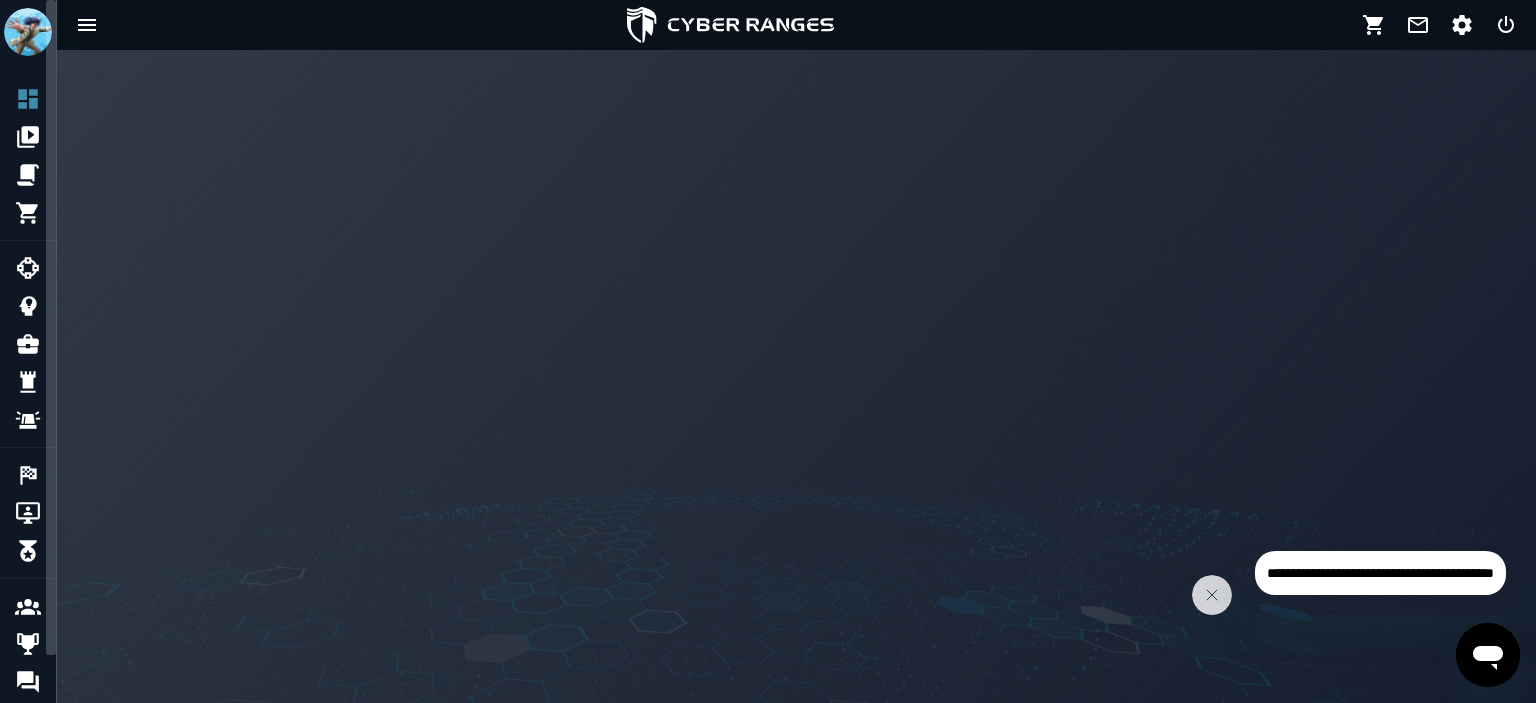 click at bounding box center [796, 376] 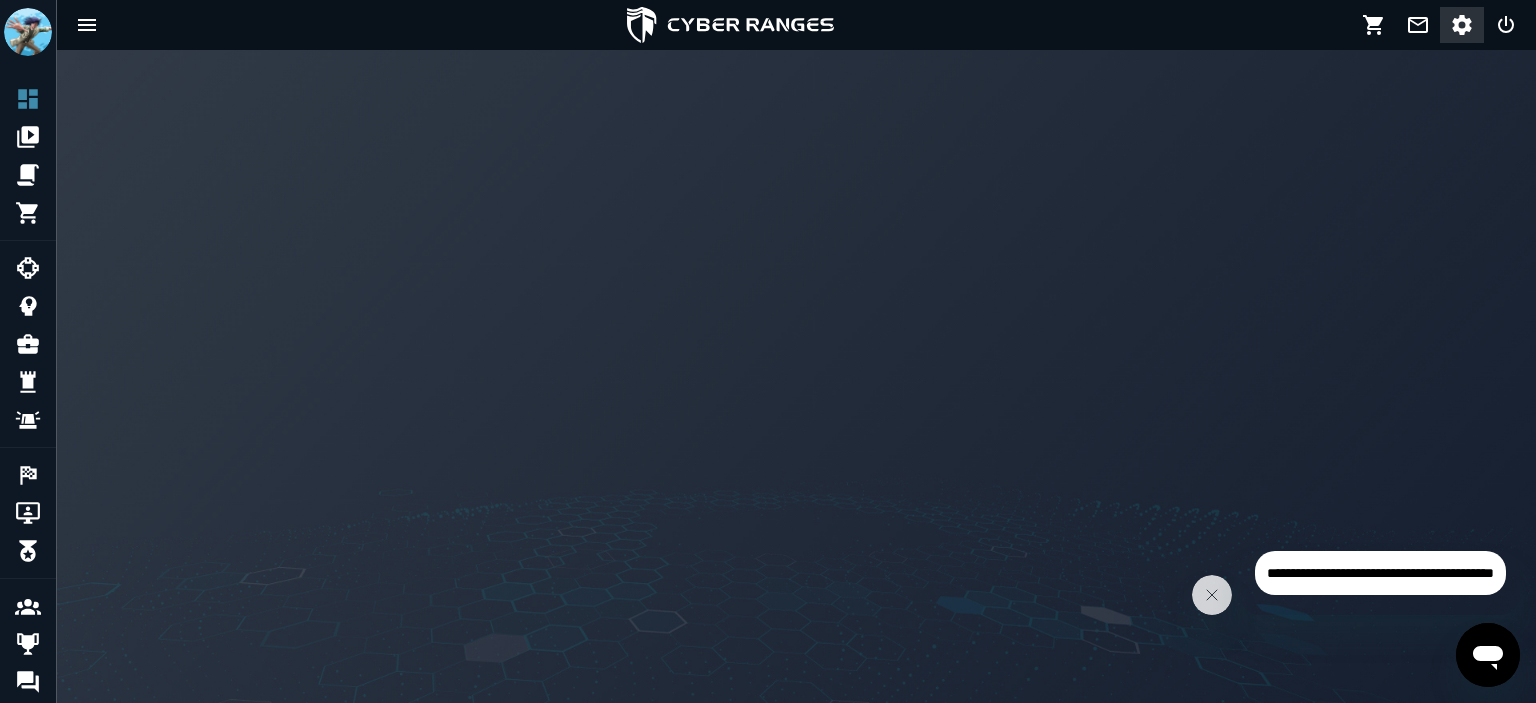 click 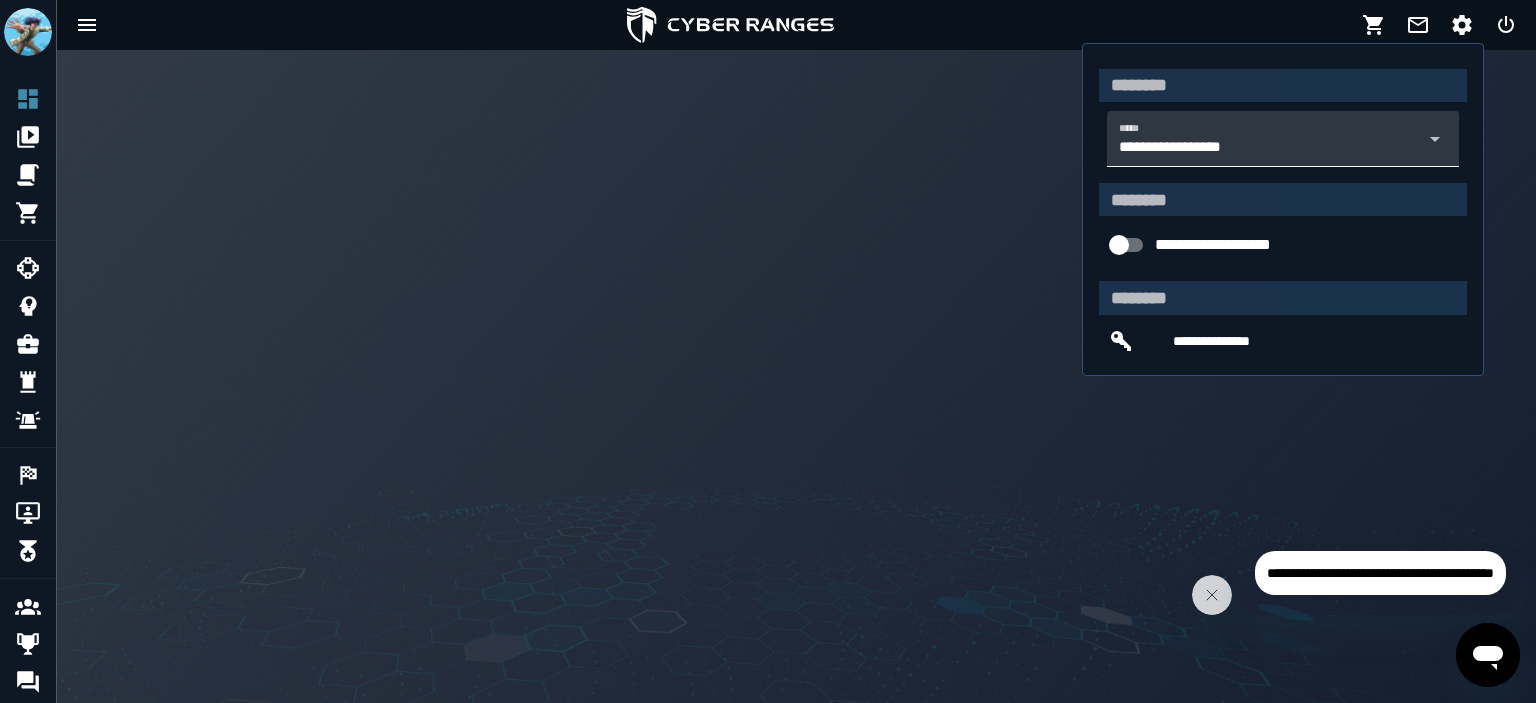 click on "**********" at bounding box center (1265, 139) 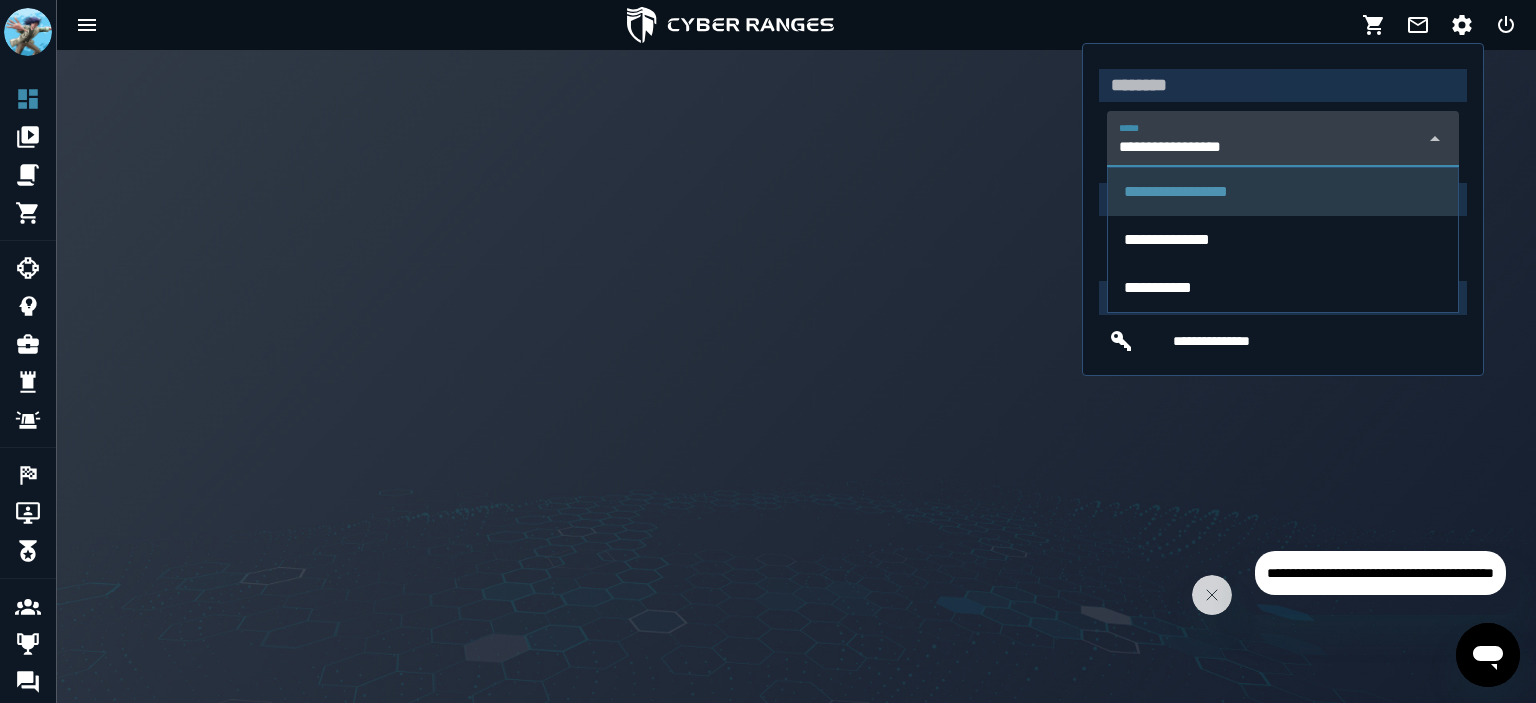 click on "**********" at bounding box center (1265, 139) 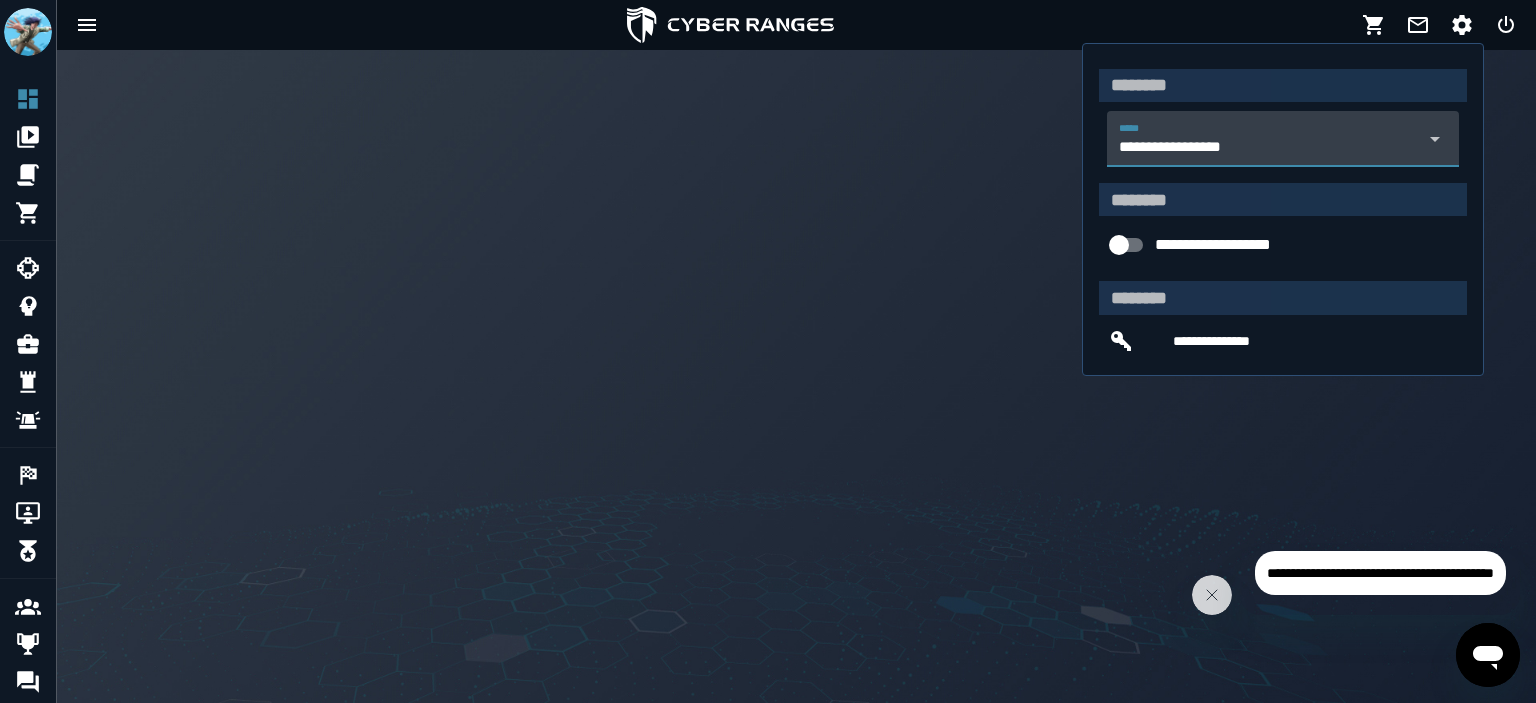 scroll, scrollTop: 0, scrollLeft: 115, axis: horizontal 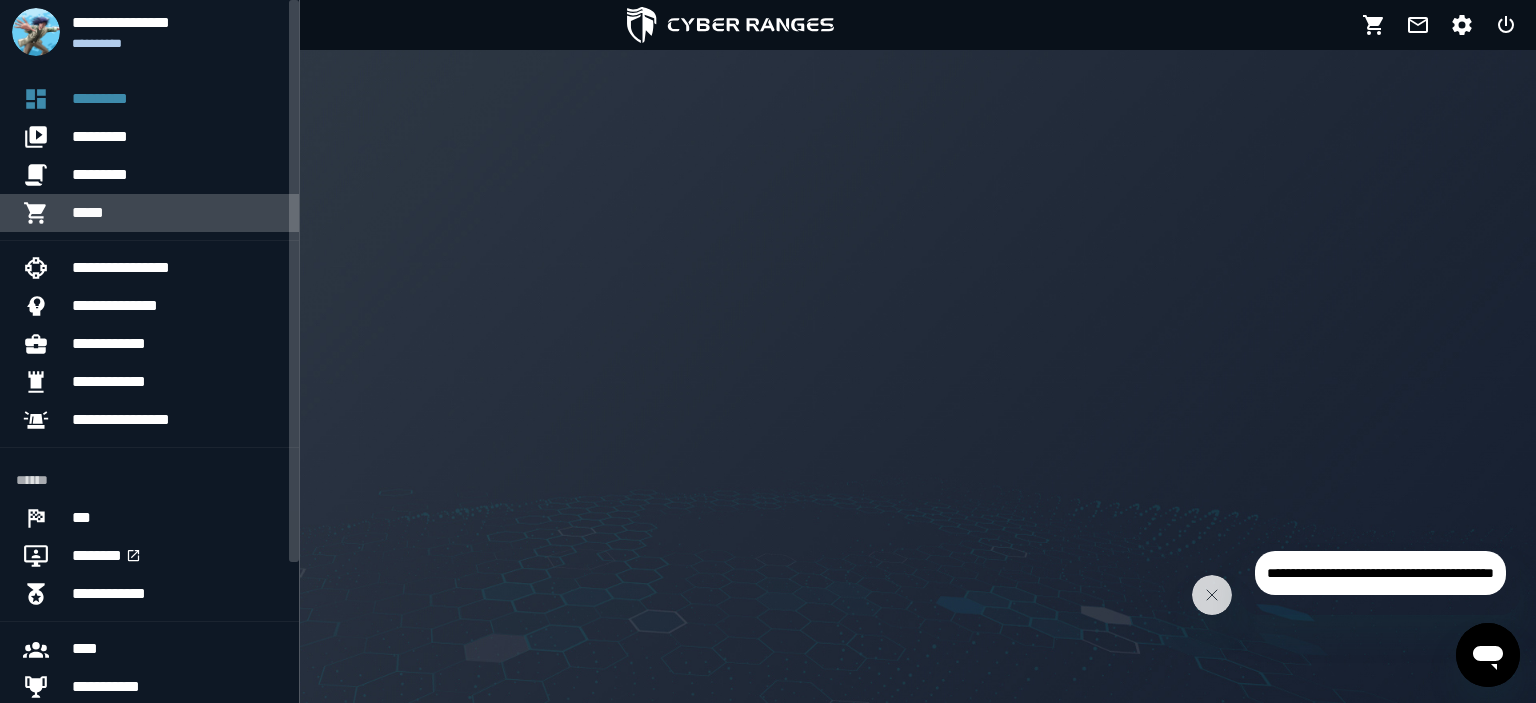 click on "*****" at bounding box center (177, 213) 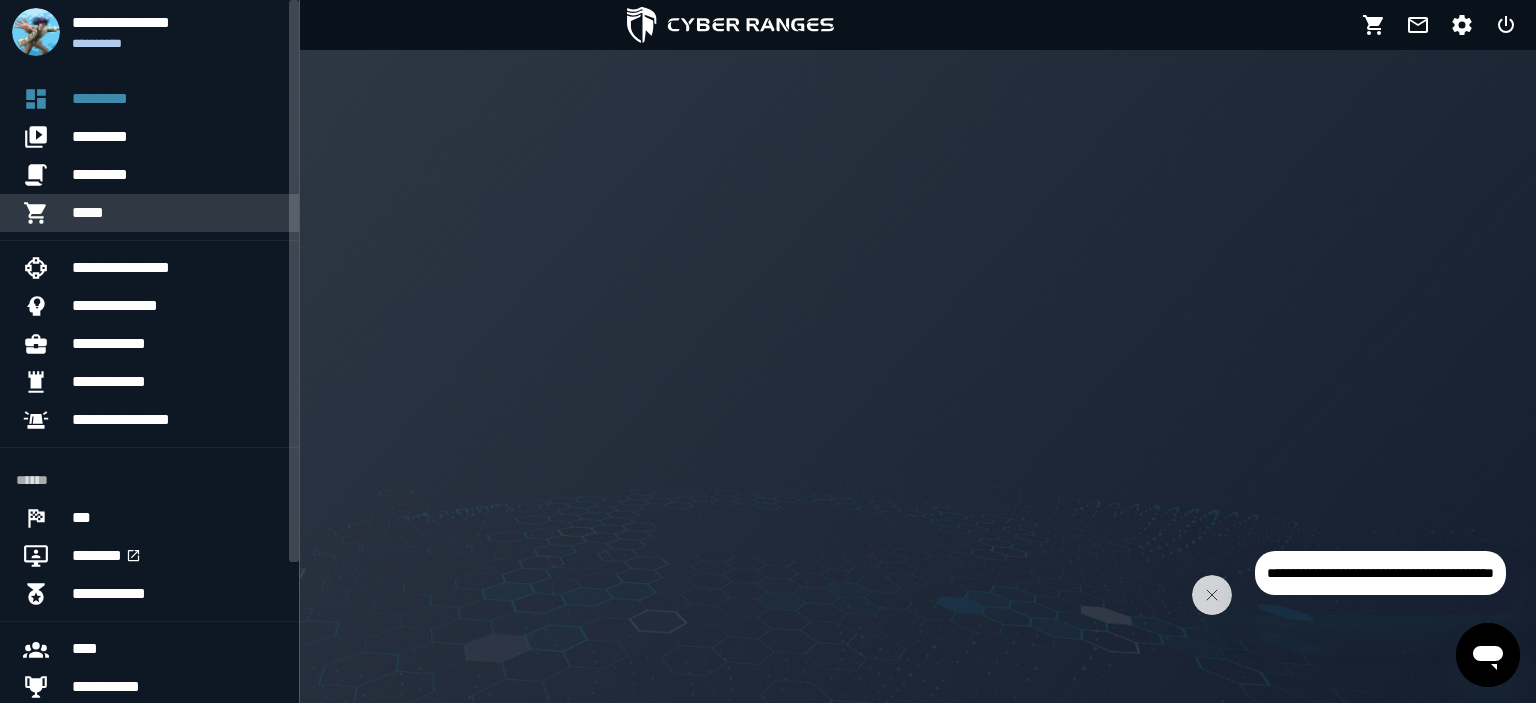 scroll, scrollTop: 0, scrollLeft: 0, axis: both 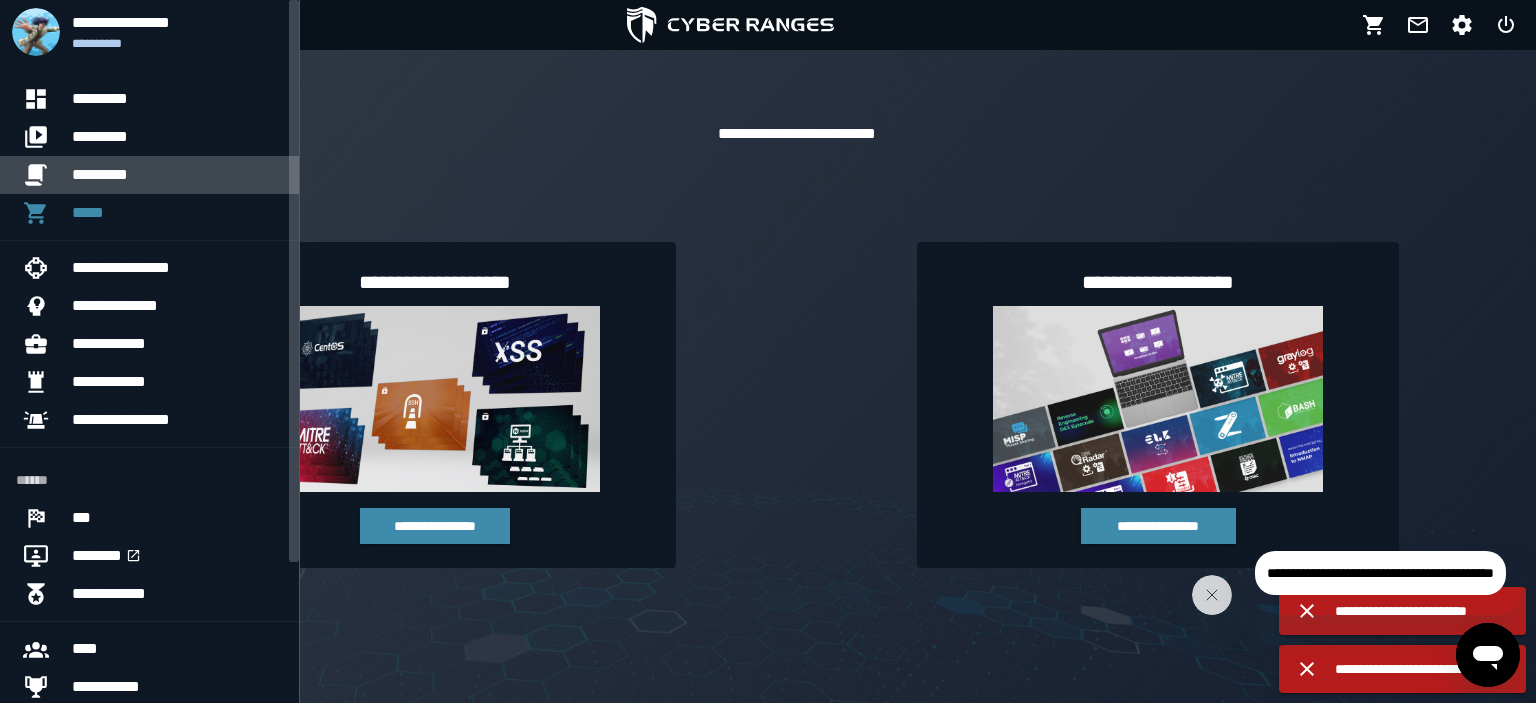click on "*********" at bounding box center [177, 175] 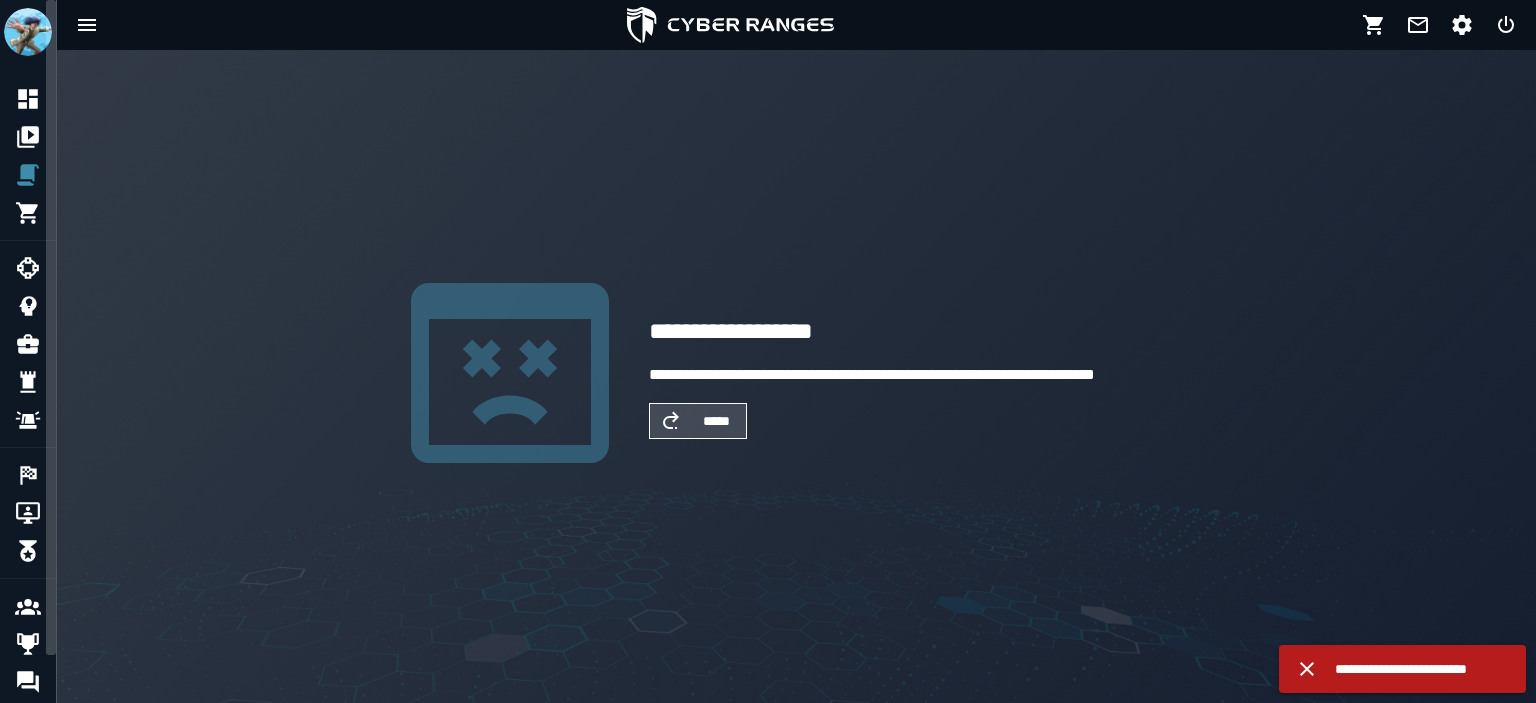 click on "*****" at bounding box center [716, 421] 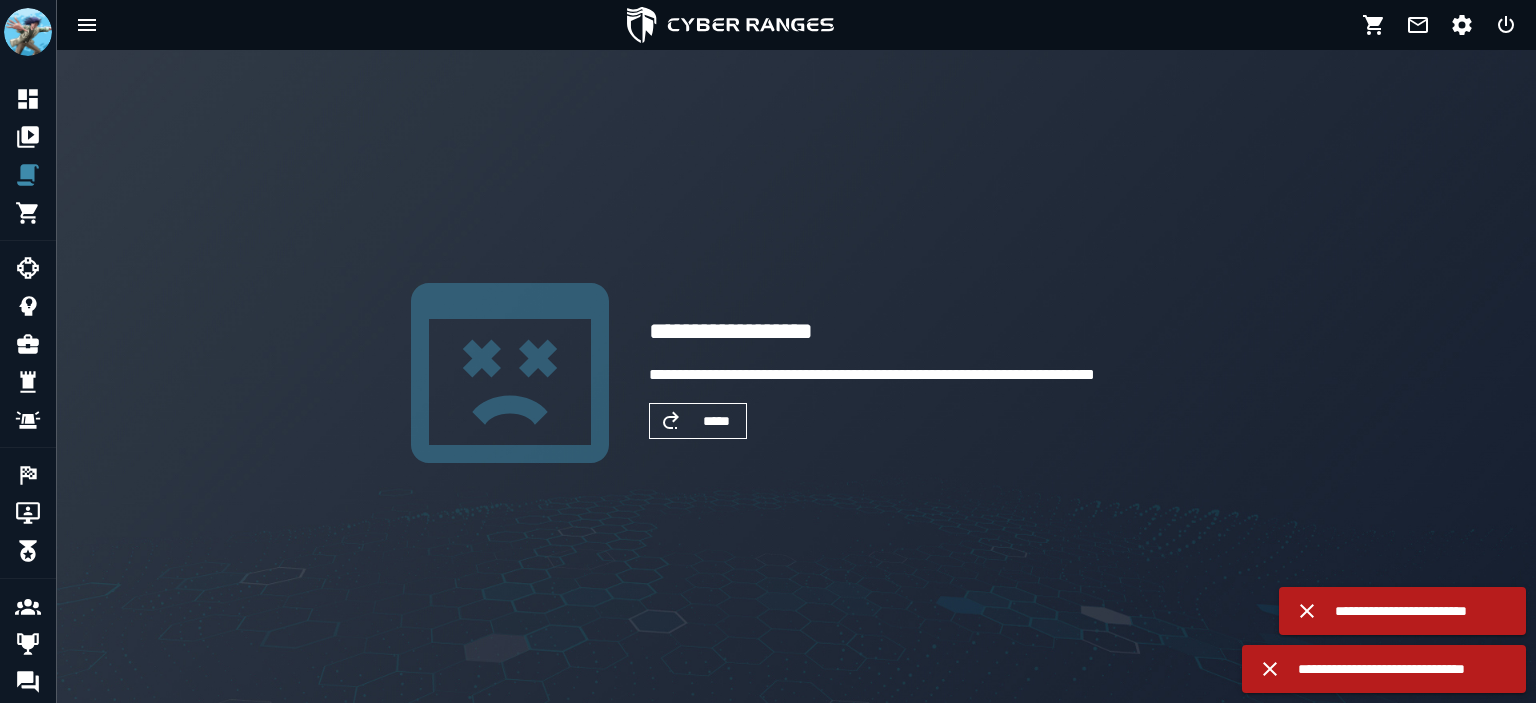 click on "*****" at bounding box center [716, 421] 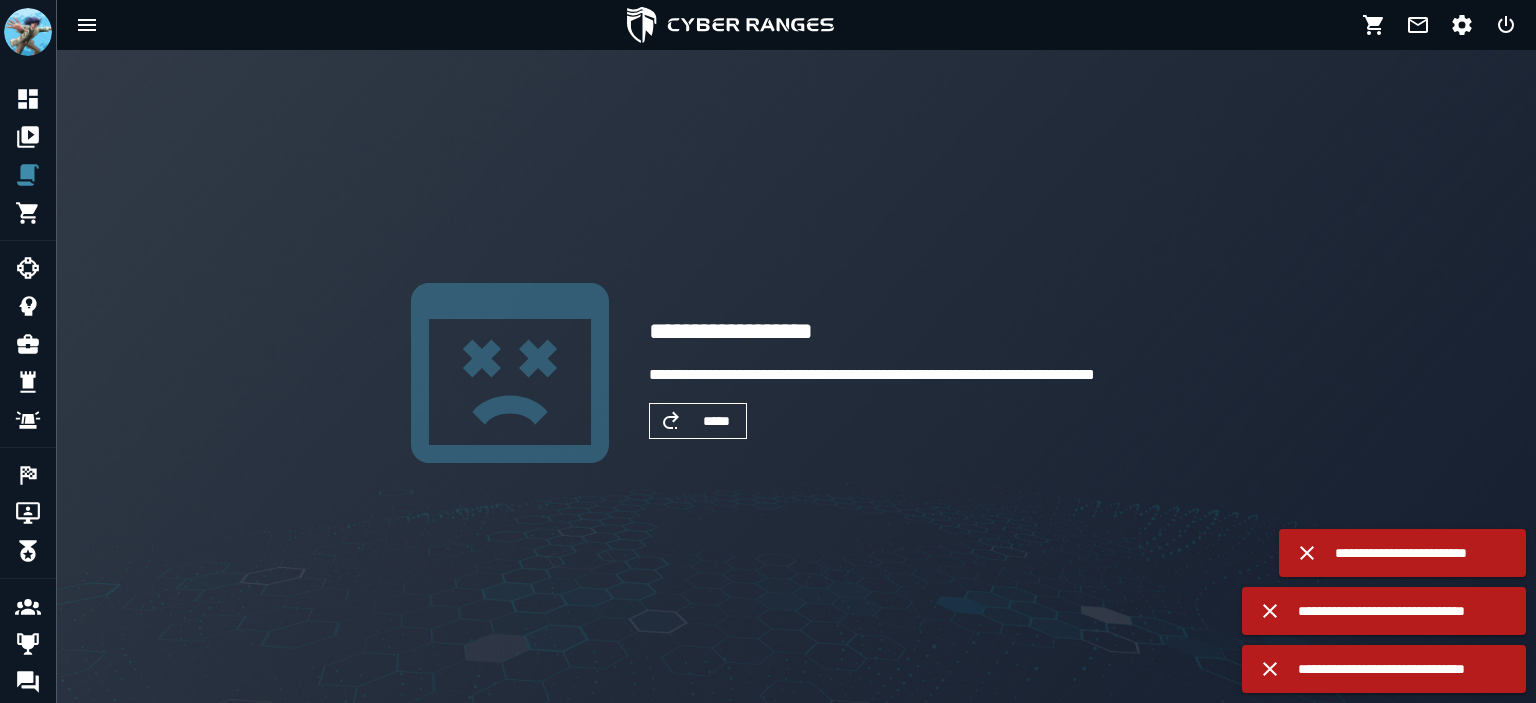 click on "*****" at bounding box center (716, 421) 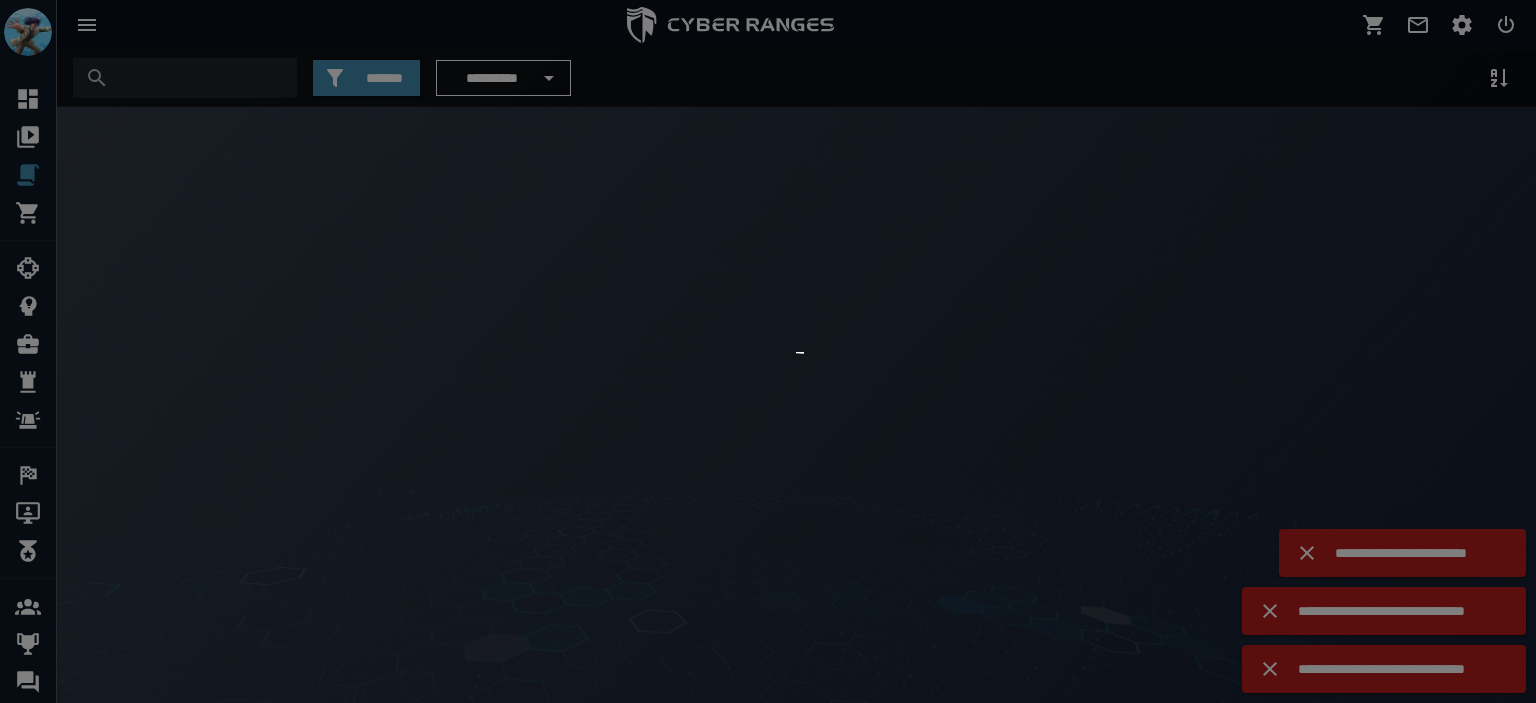 click at bounding box center (768, 351) 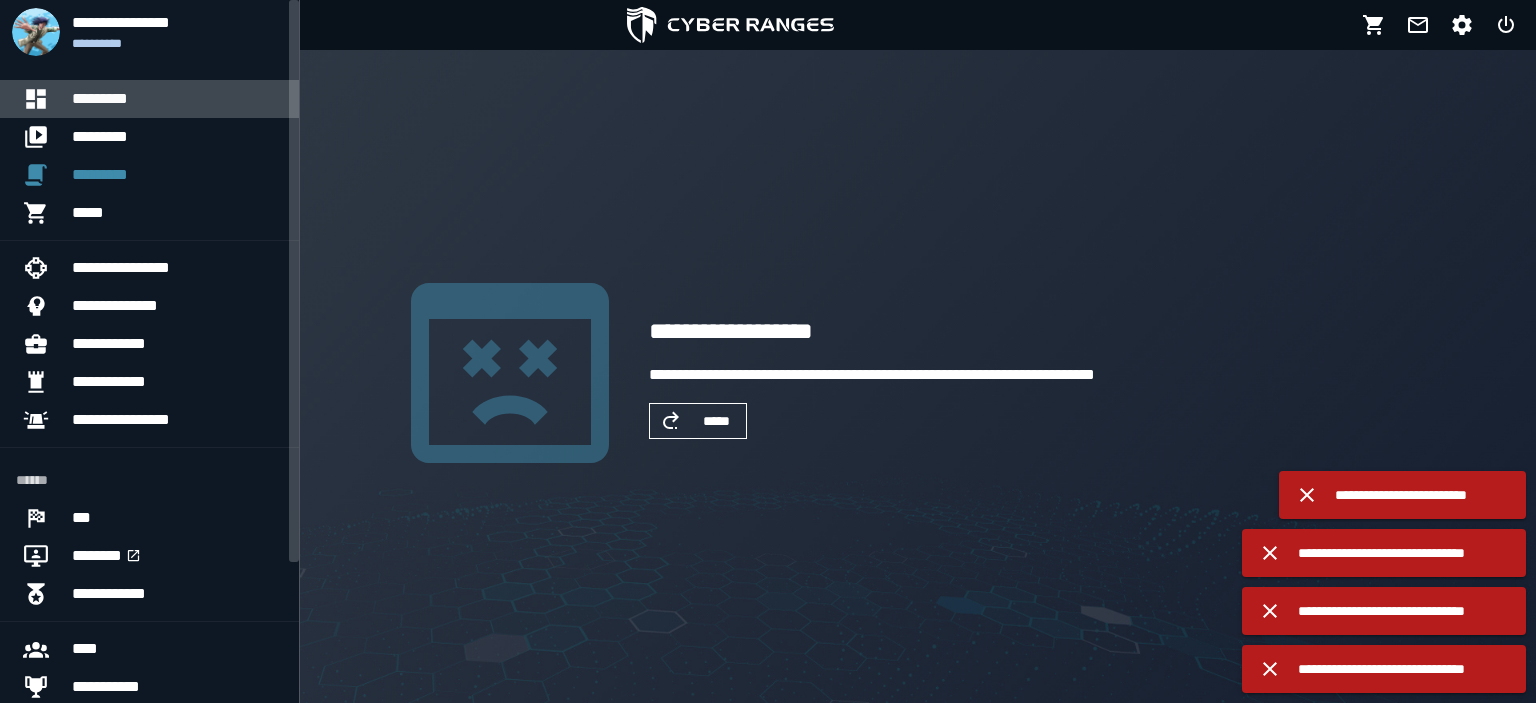 click at bounding box center [44, 99] 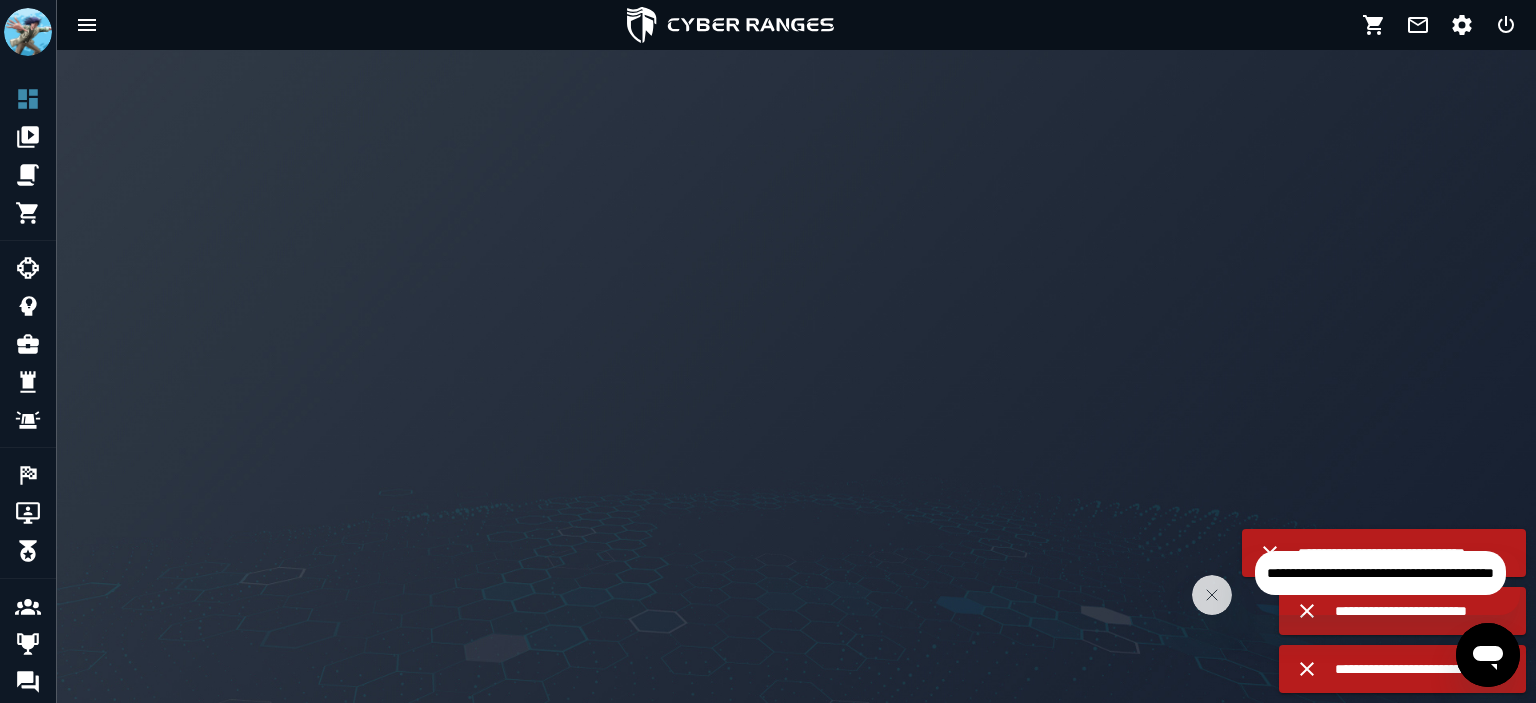 click at bounding box center (730, 25) 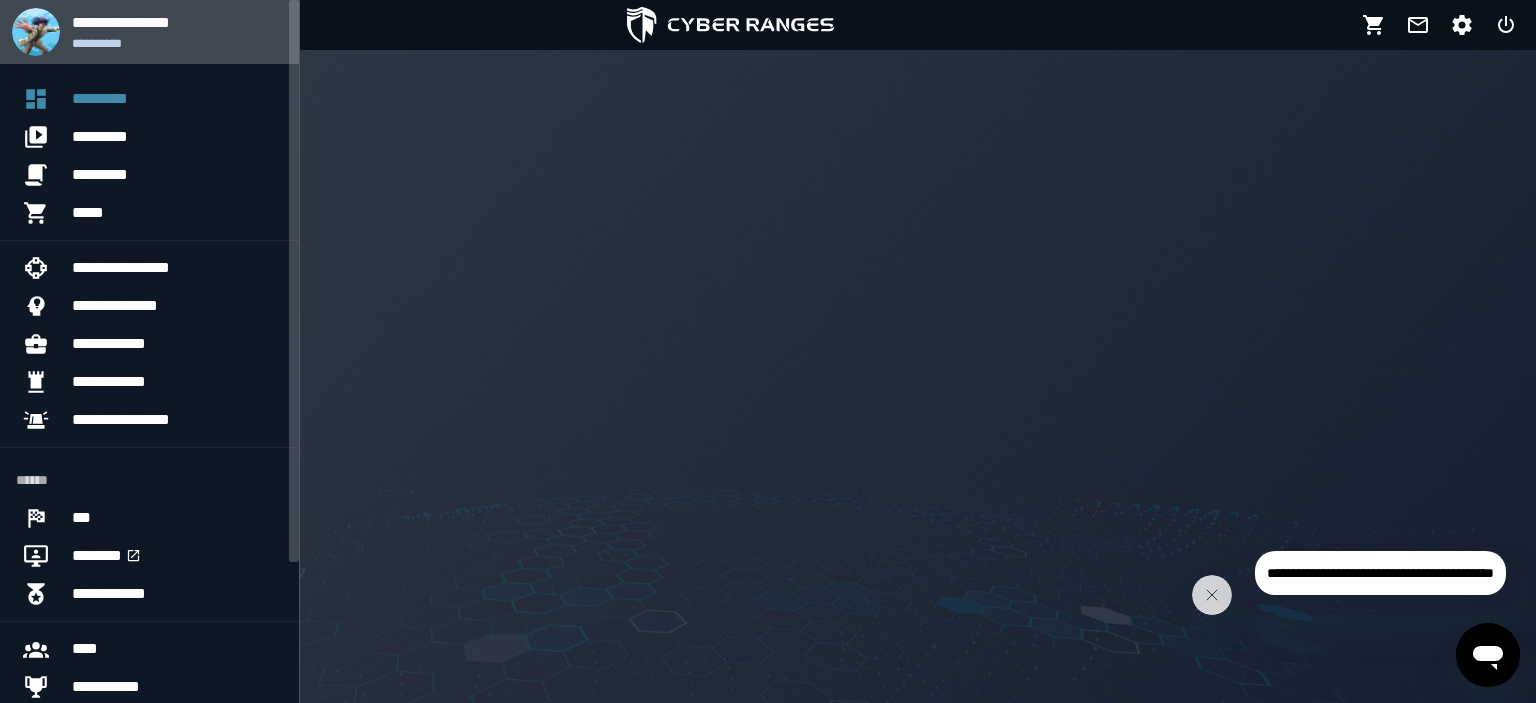click at bounding box center (44, 32) 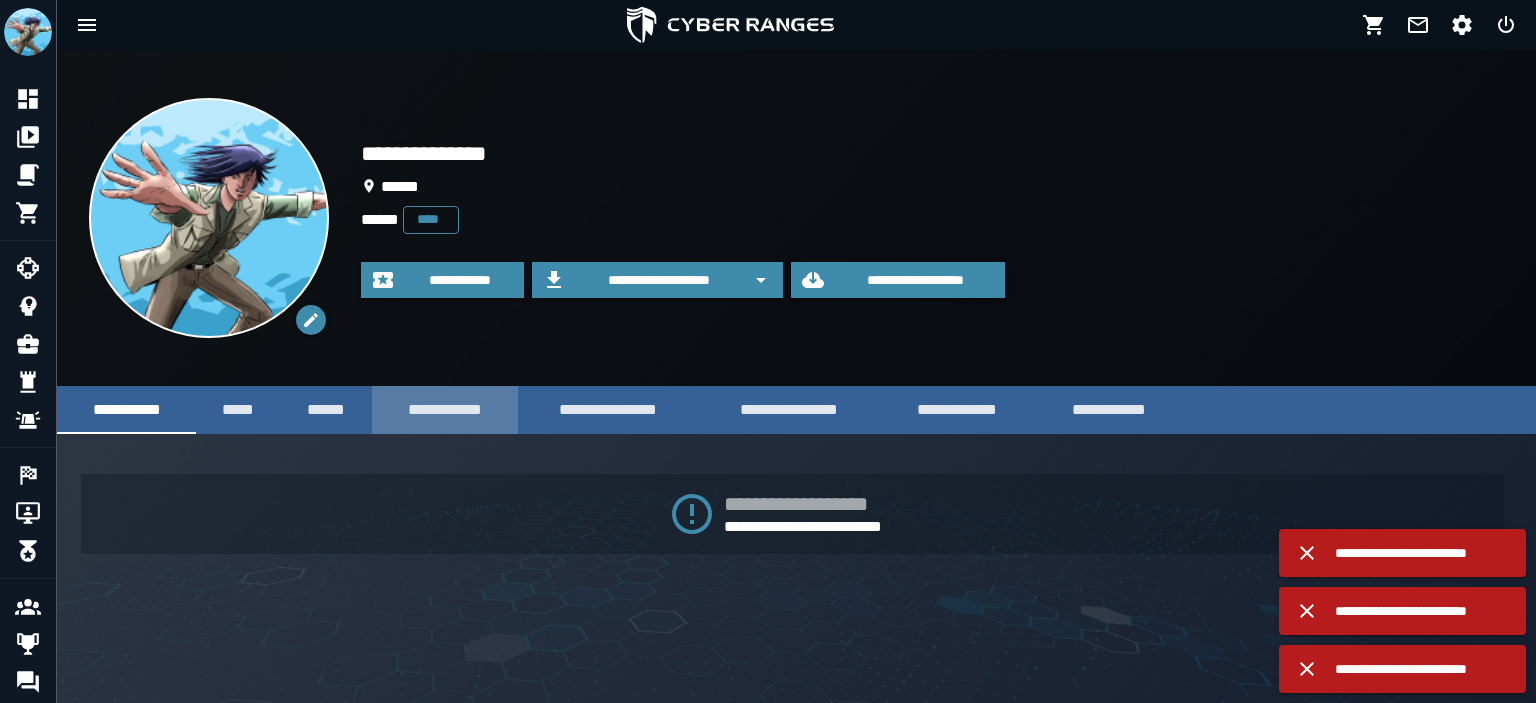 click on "**********" at bounding box center [445, 409] 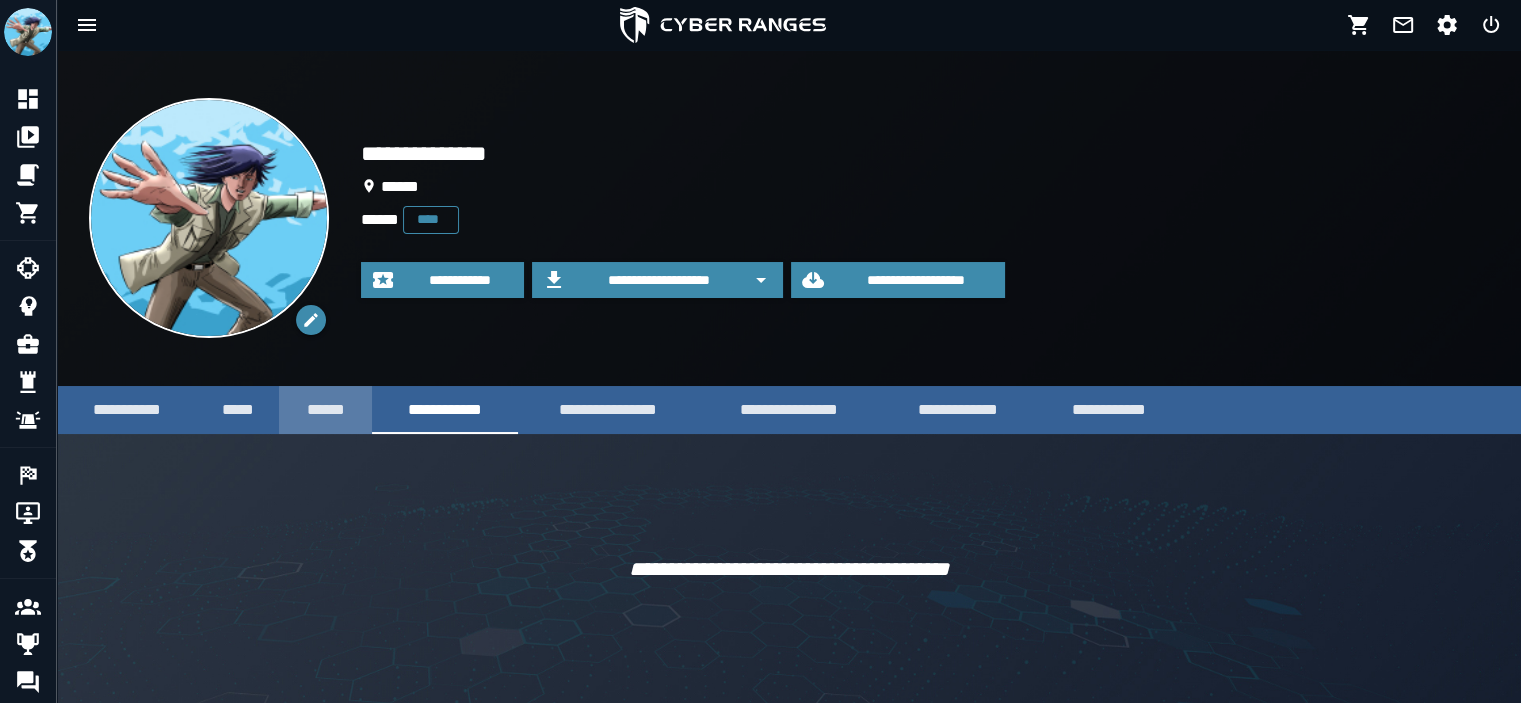 click on "******" at bounding box center [325, 409] 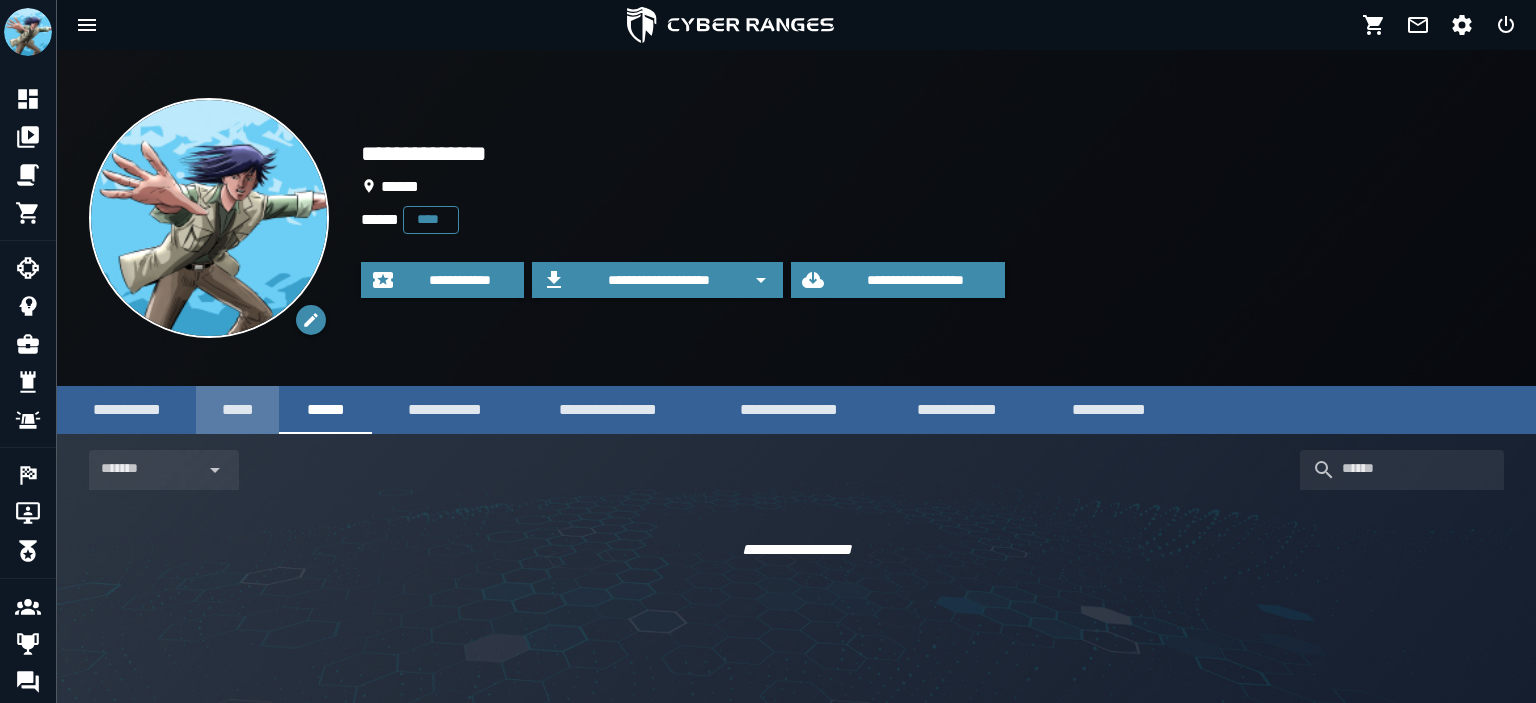 click on "*****" at bounding box center [237, 409] 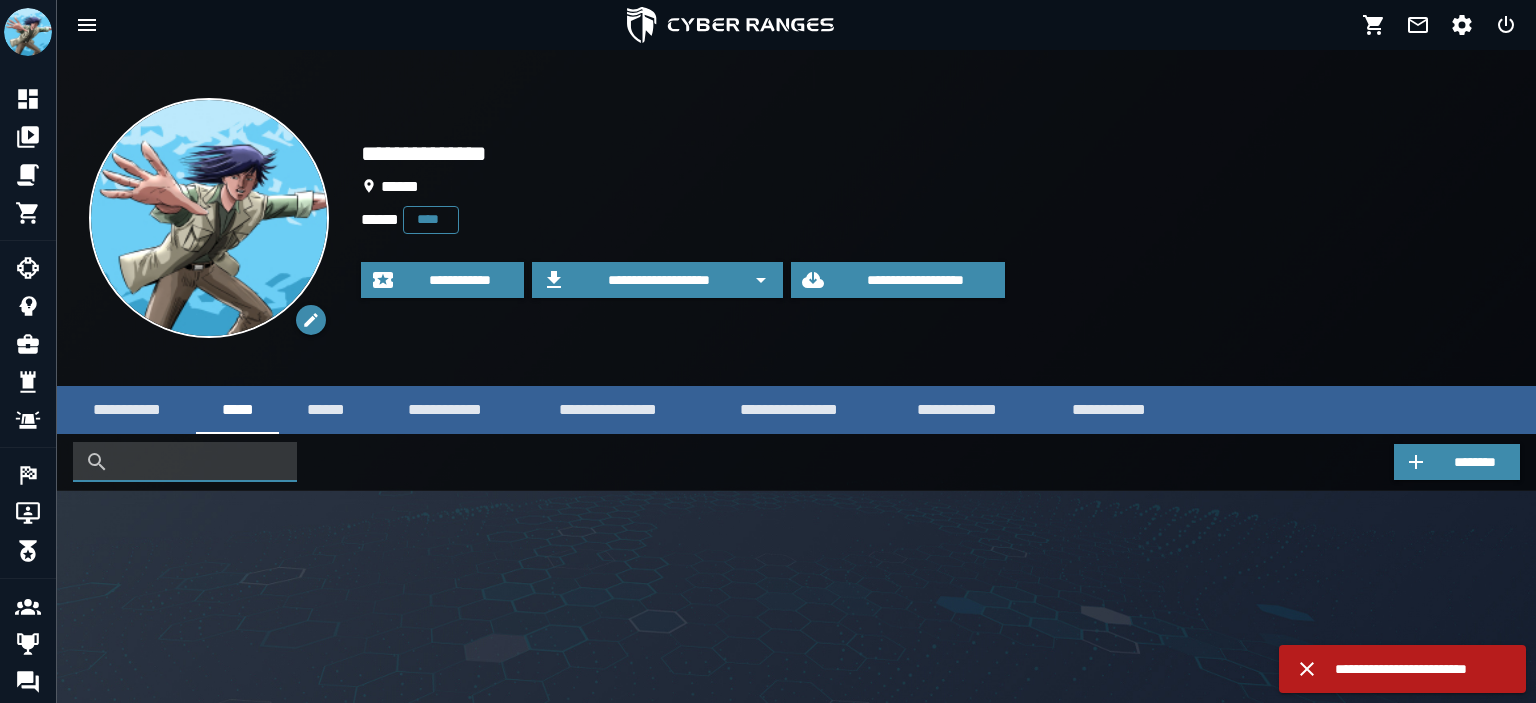 click at bounding box center (200, 462) 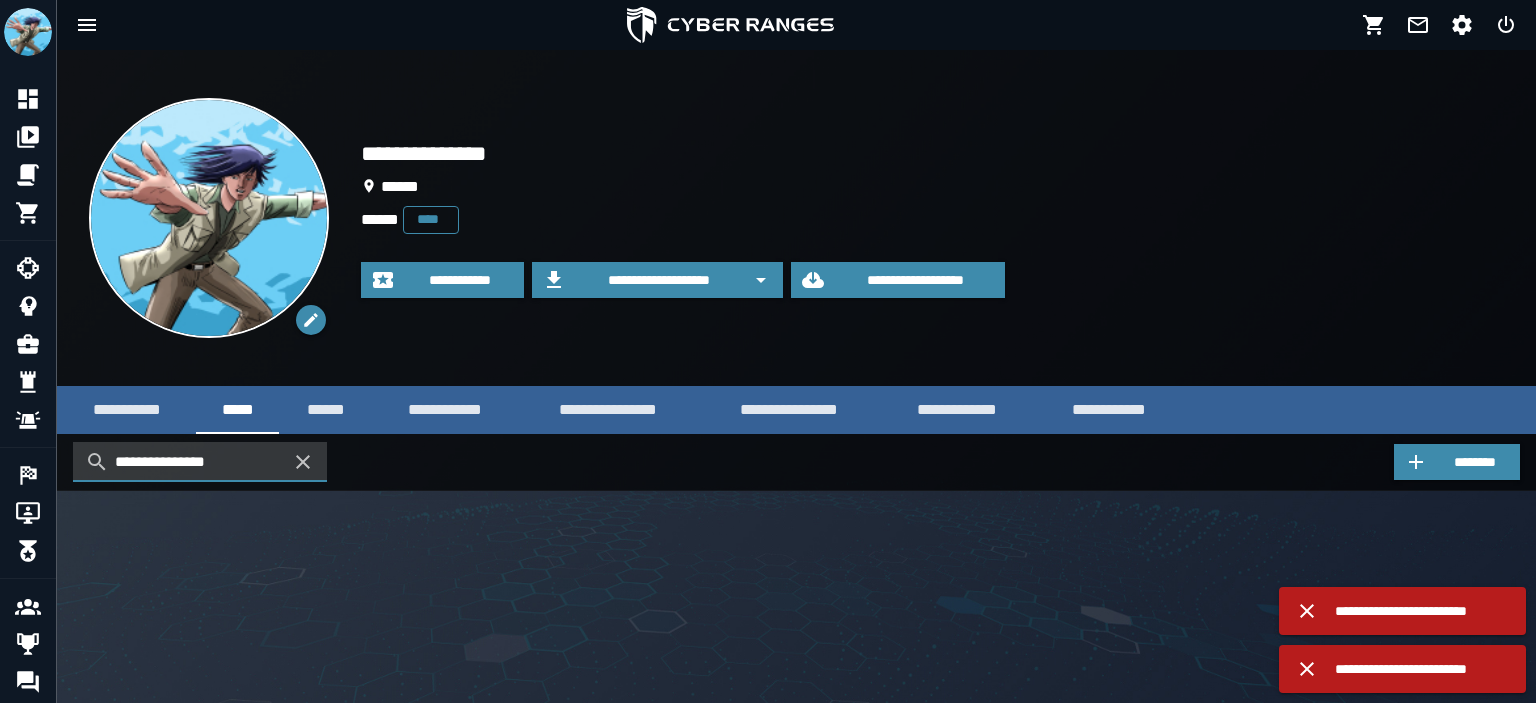 click on "**********" at bounding box center [200, 462] 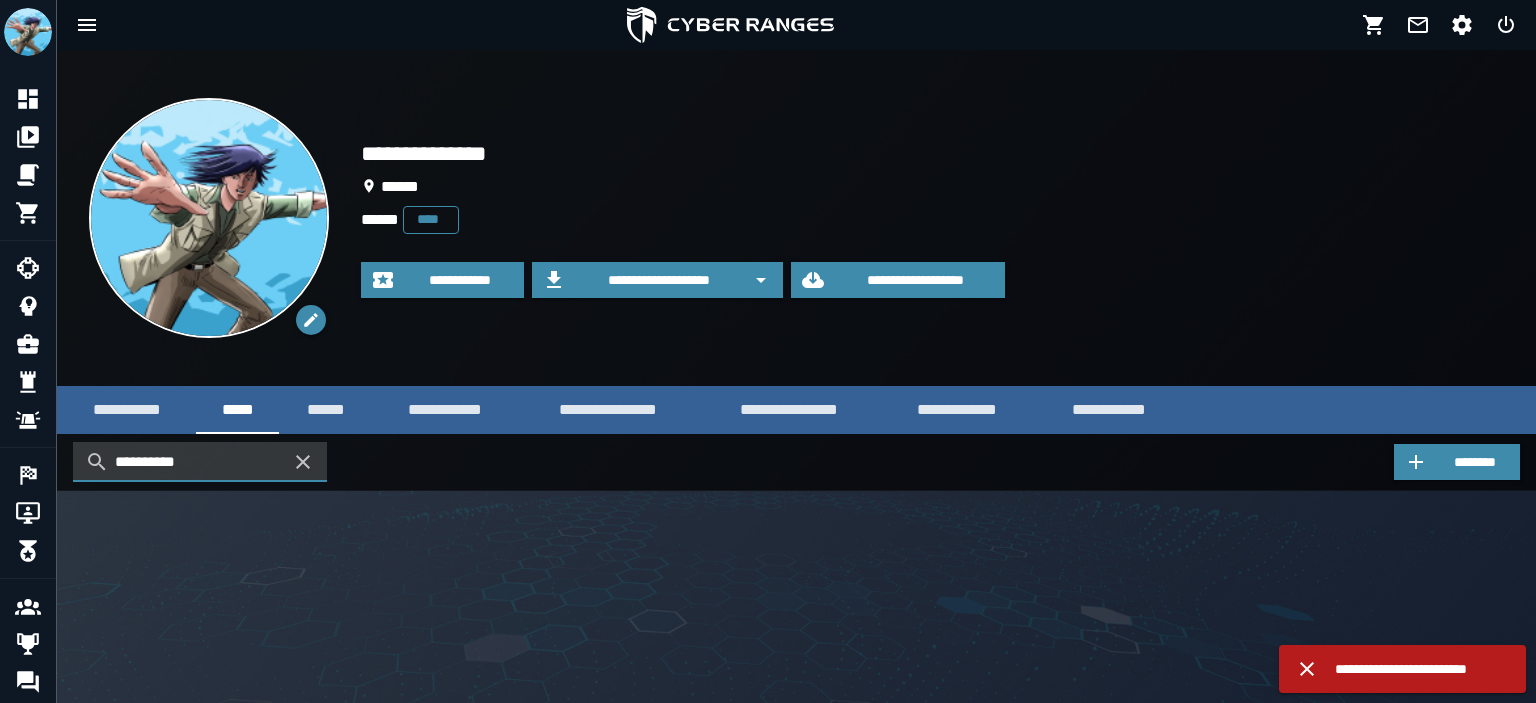 type on "**********" 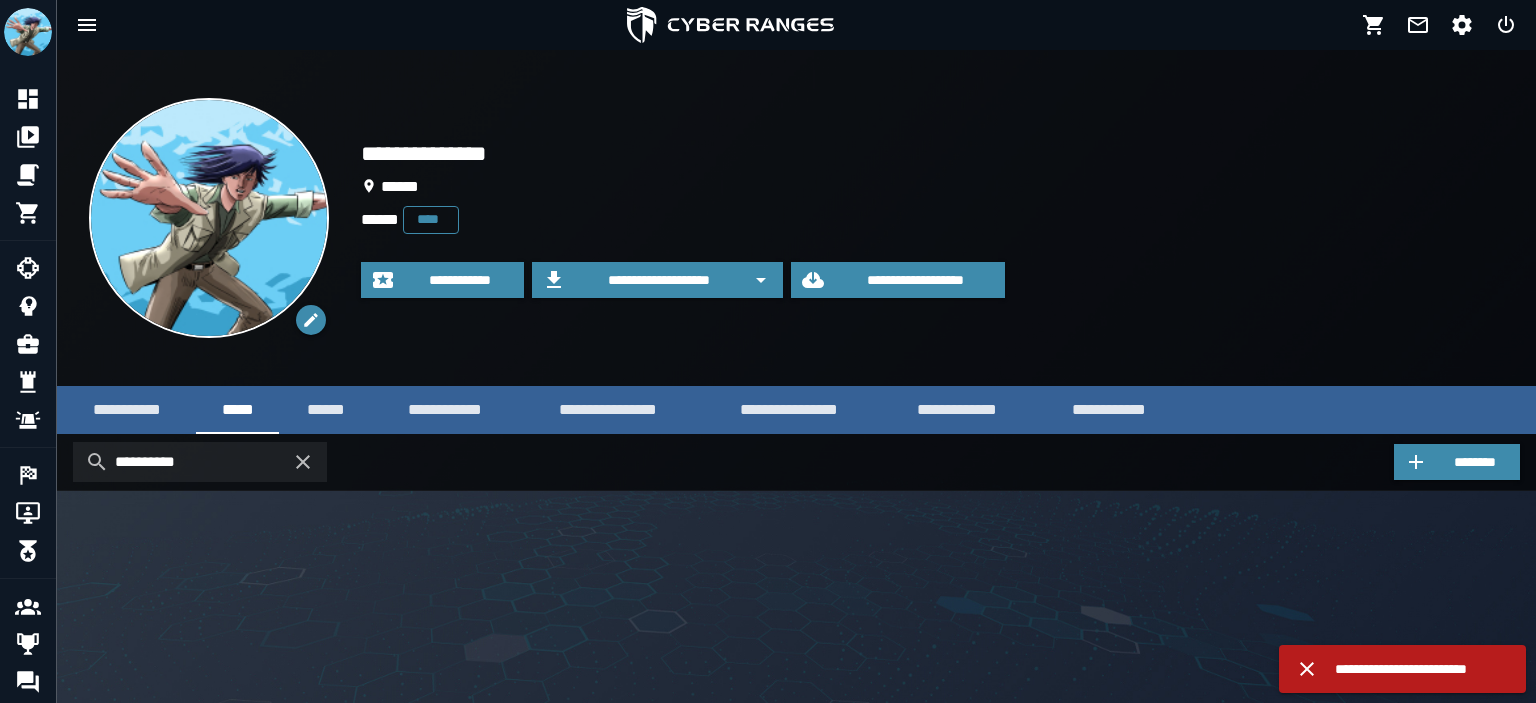 click on "**********" at bounding box center (1422, 669) 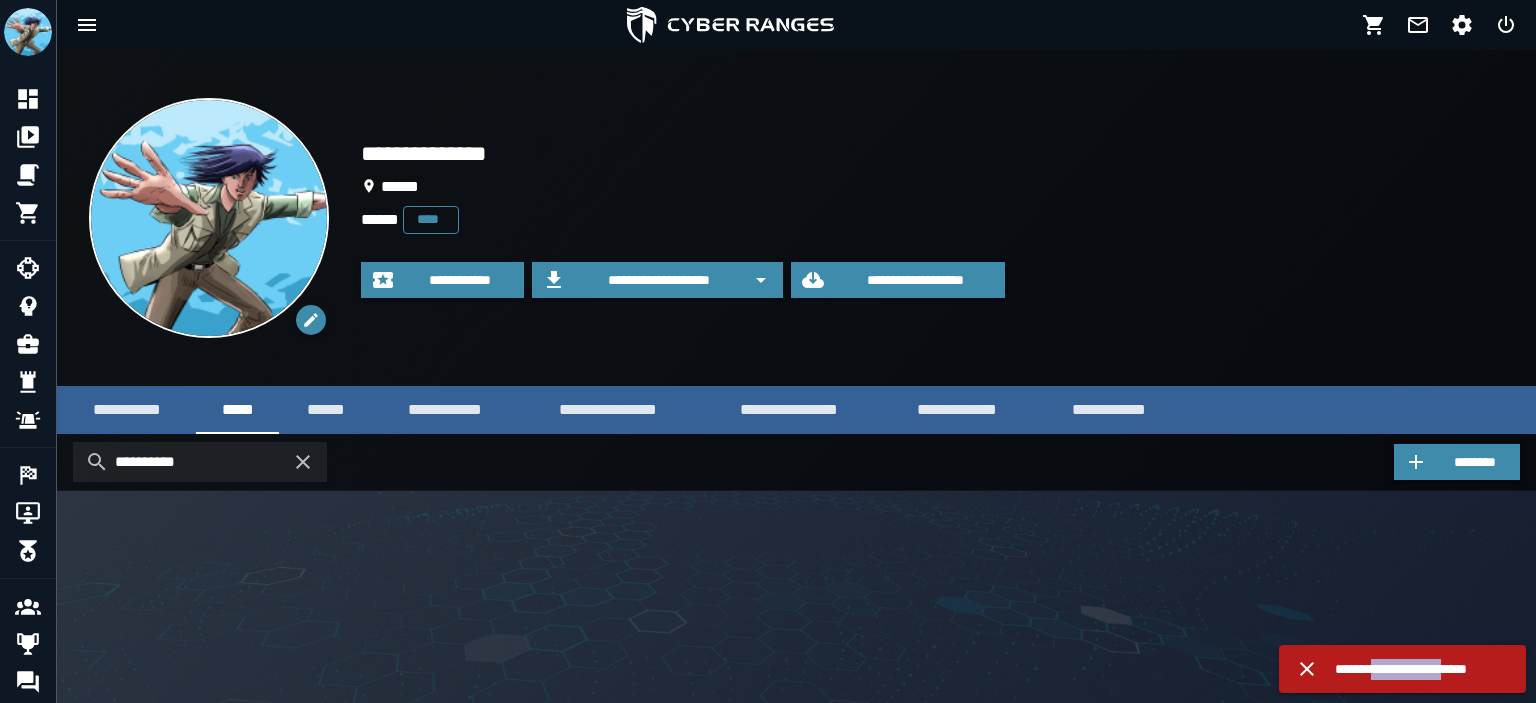 click on "**********" at bounding box center [1422, 669] 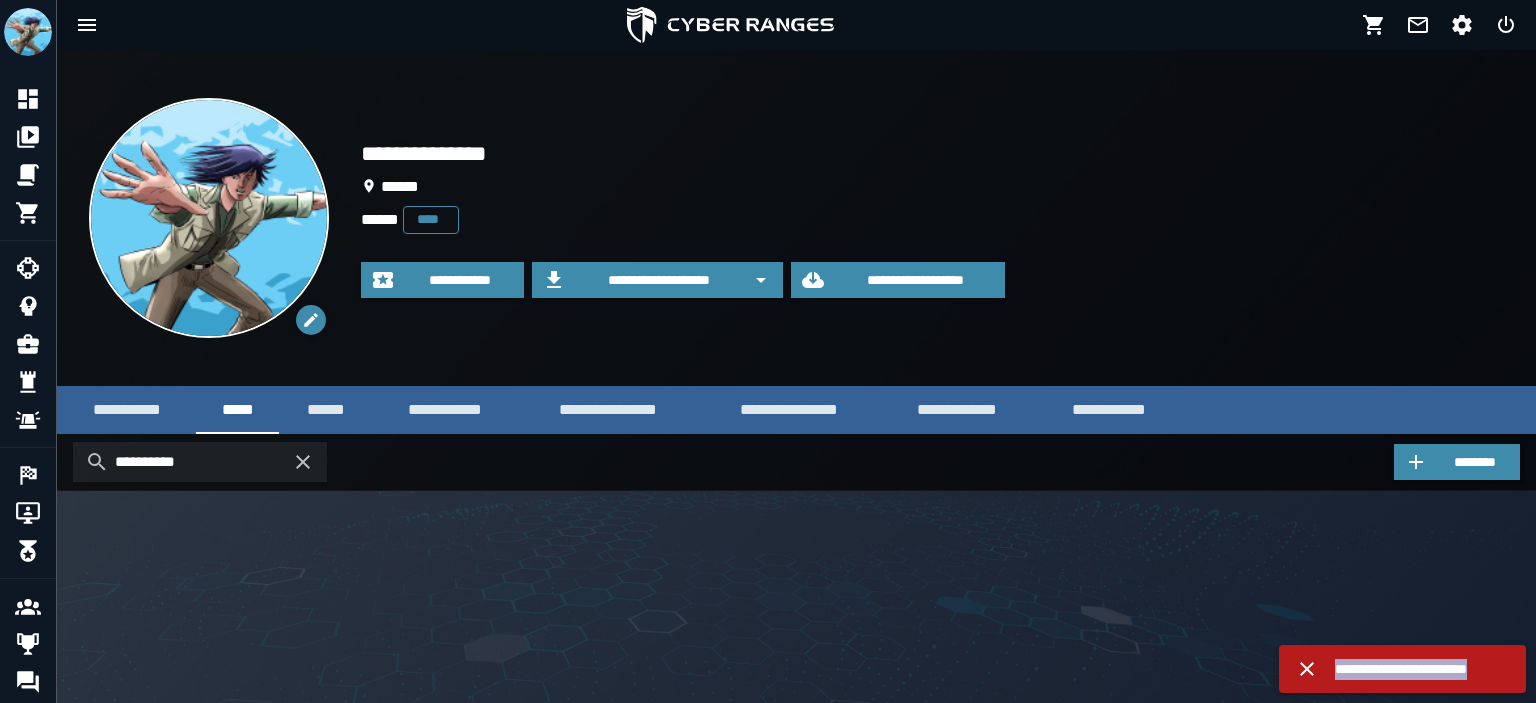 click on "**********" at bounding box center (1422, 669) 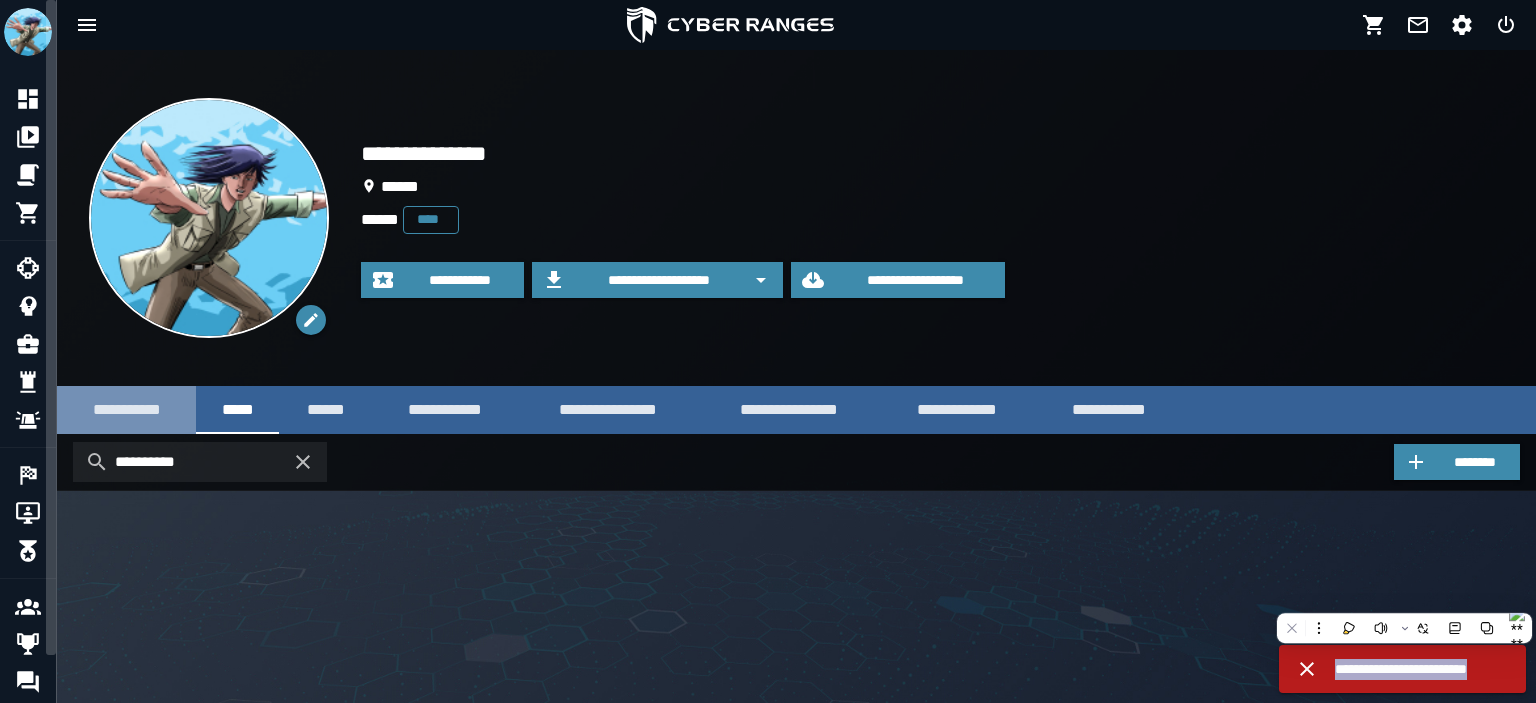 click on "**********" at bounding box center [126, 409] 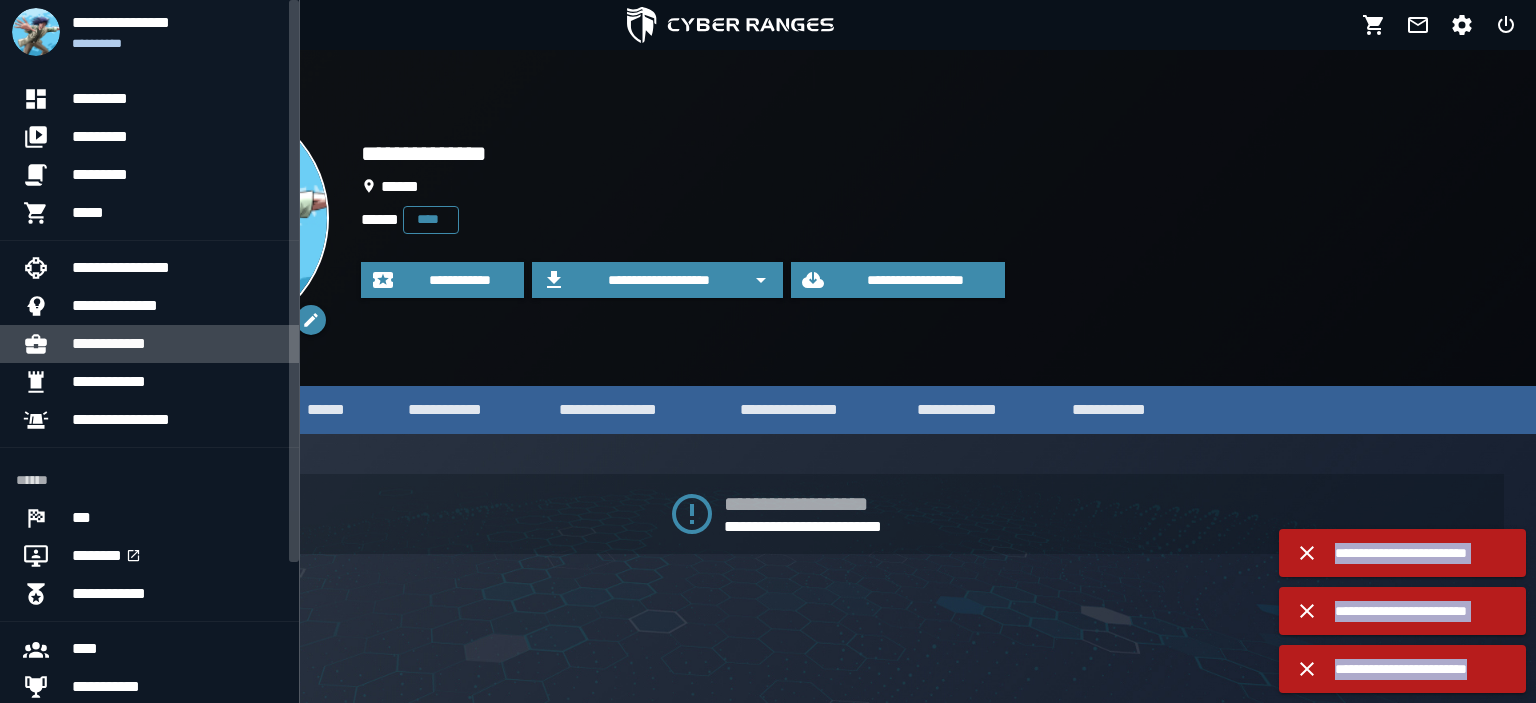 click on "**********" at bounding box center [177, 344] 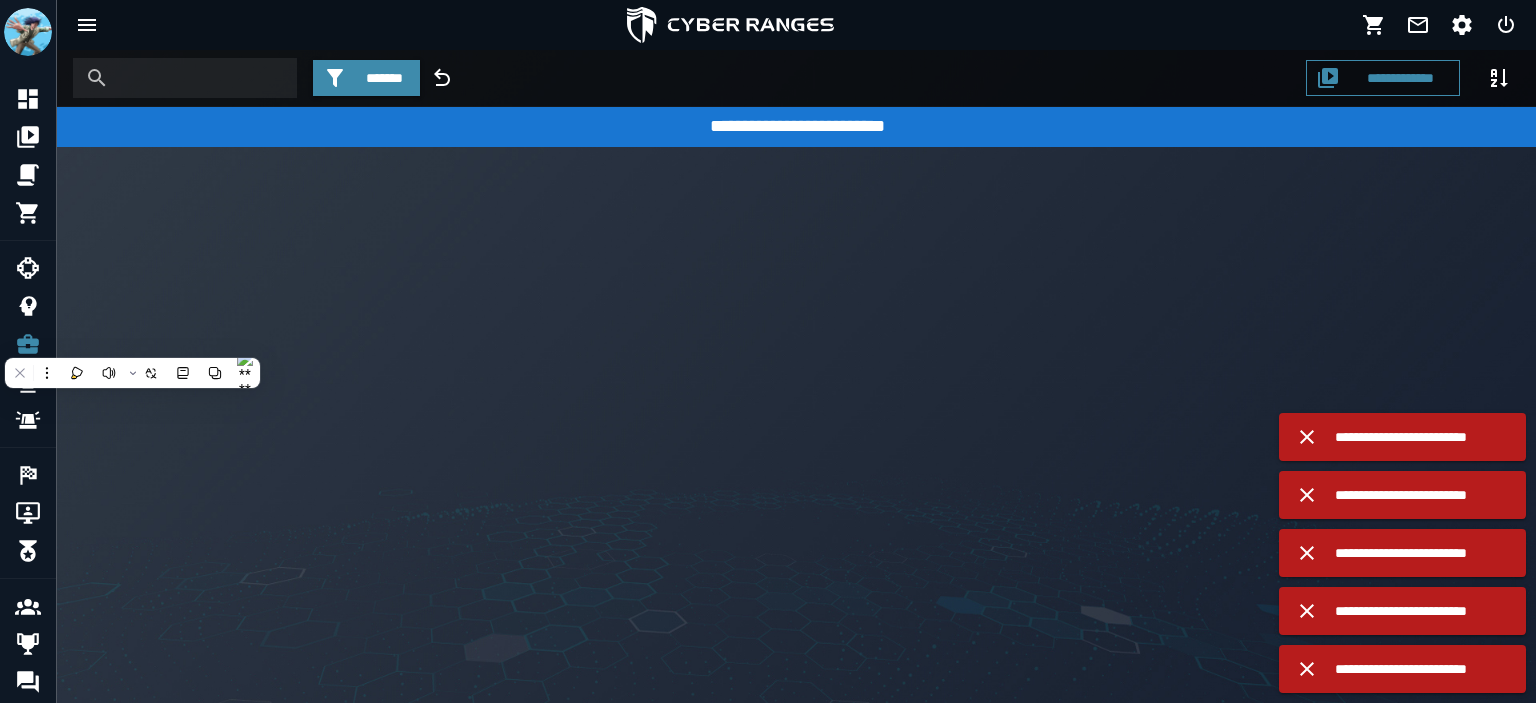 click on "**********" at bounding box center [797, 126] 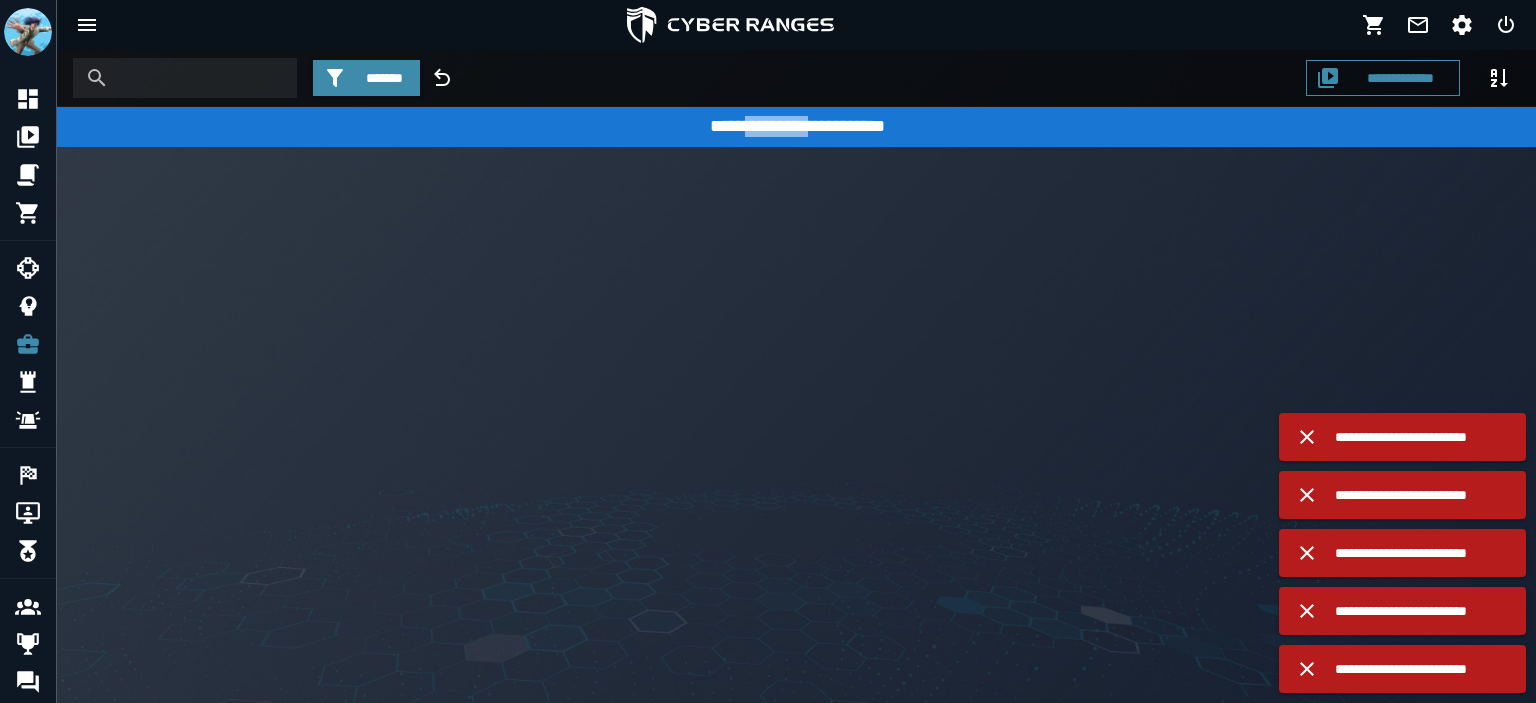 click on "**********" at bounding box center (797, 126) 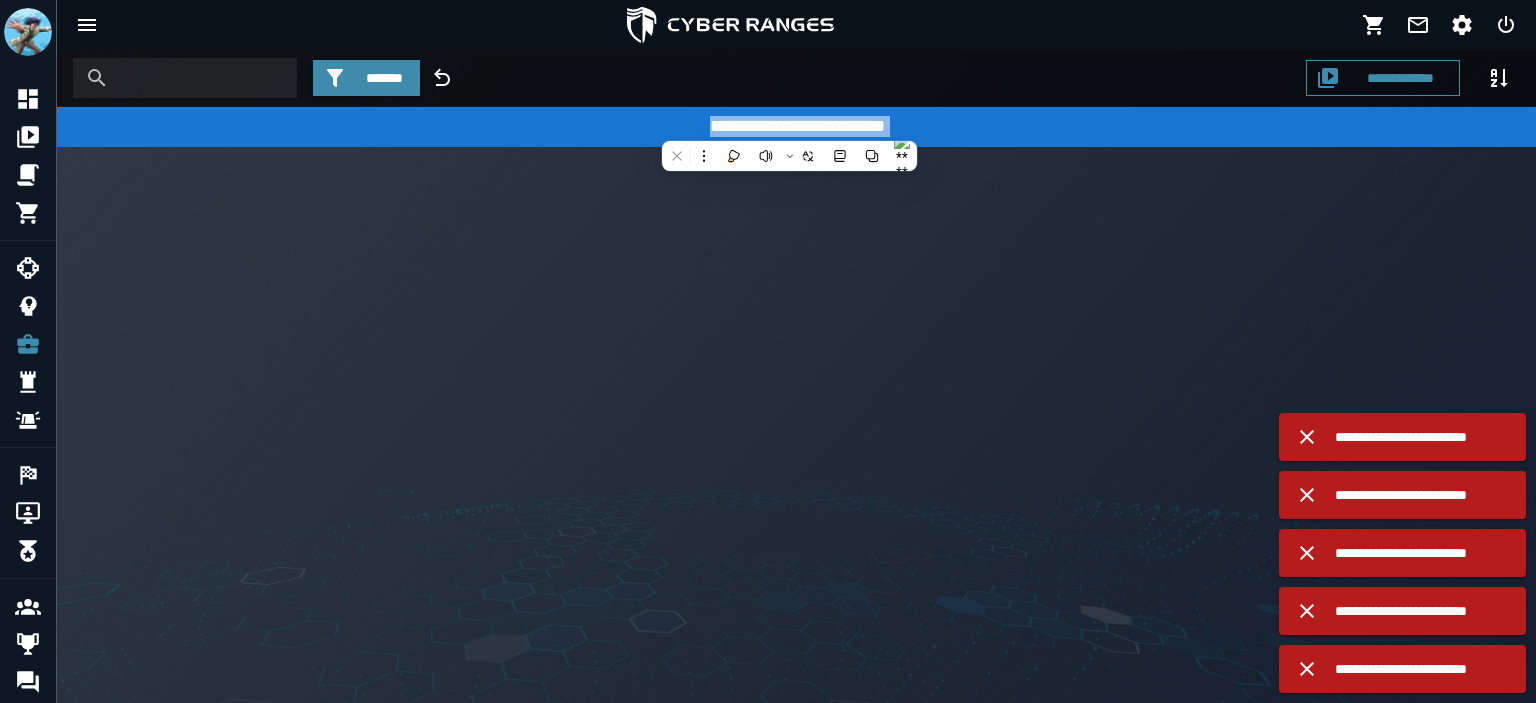 click on "**********" at bounding box center (797, 126) 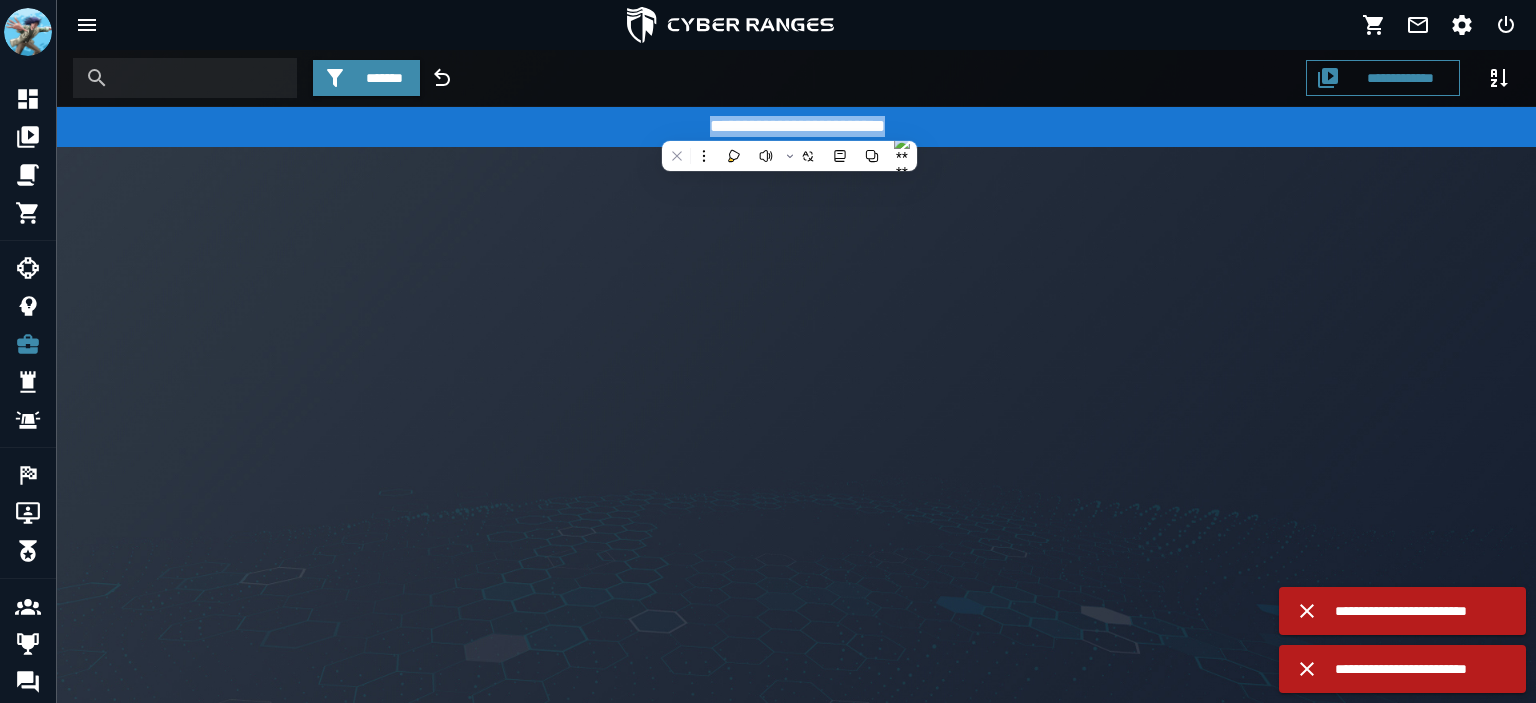 click on "**********" at bounding box center [796, 376] 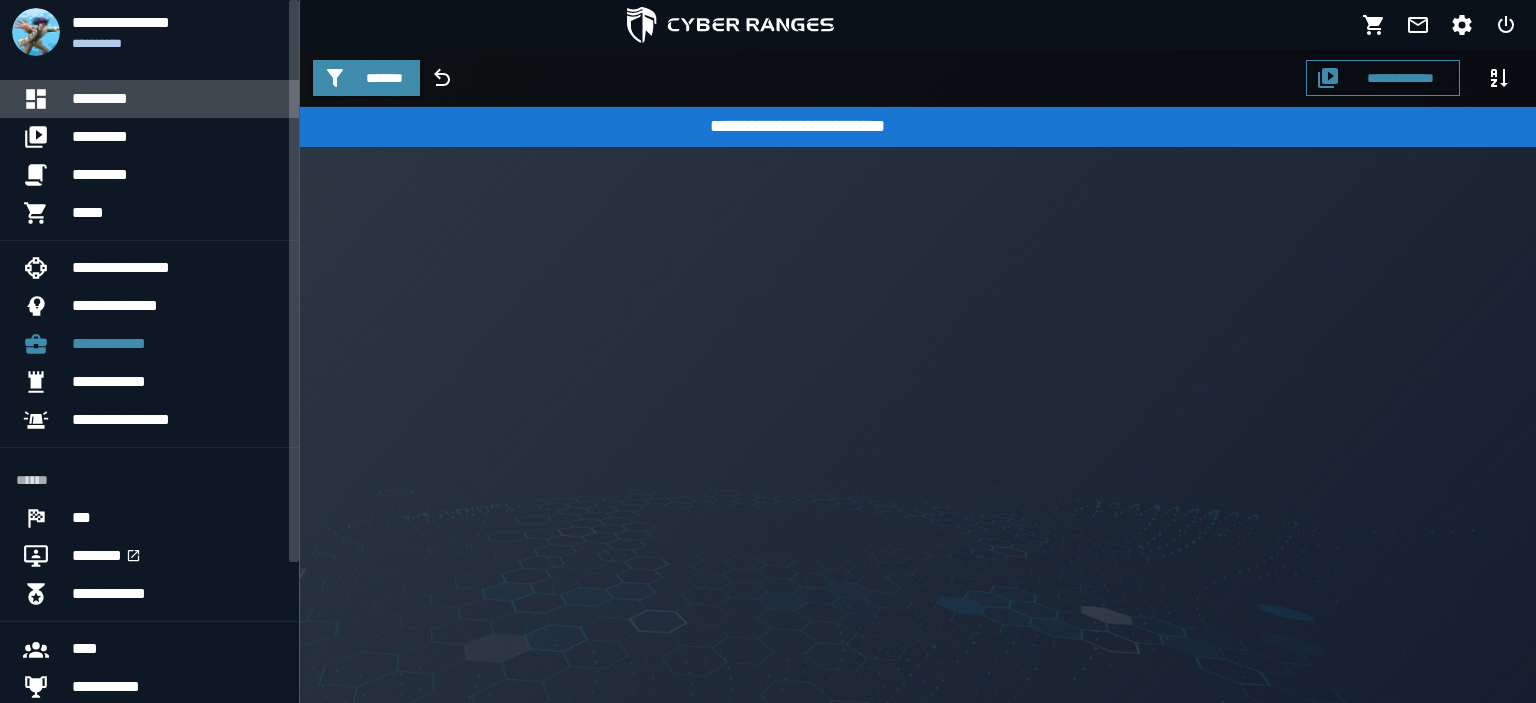 click on "*********" at bounding box center (177, 99) 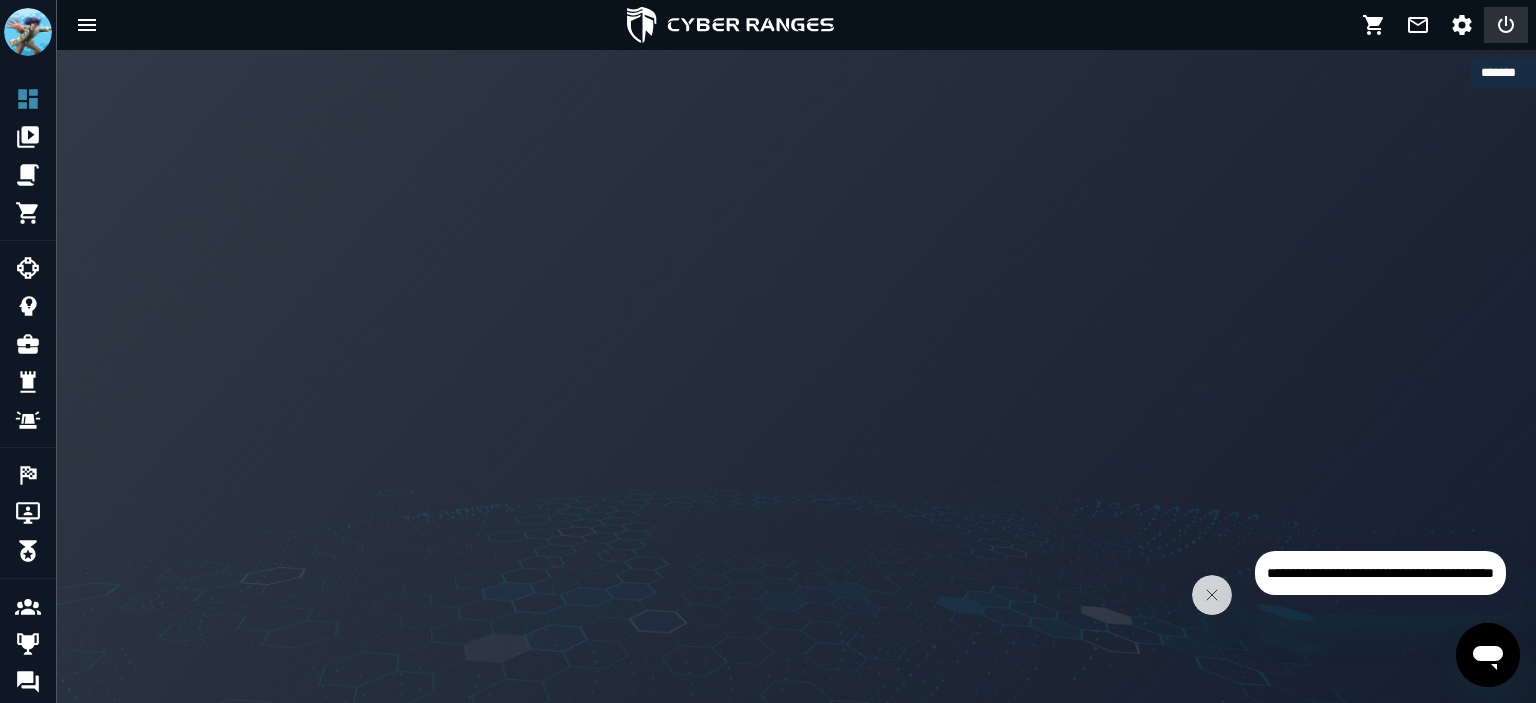 click at bounding box center (1506, 25) 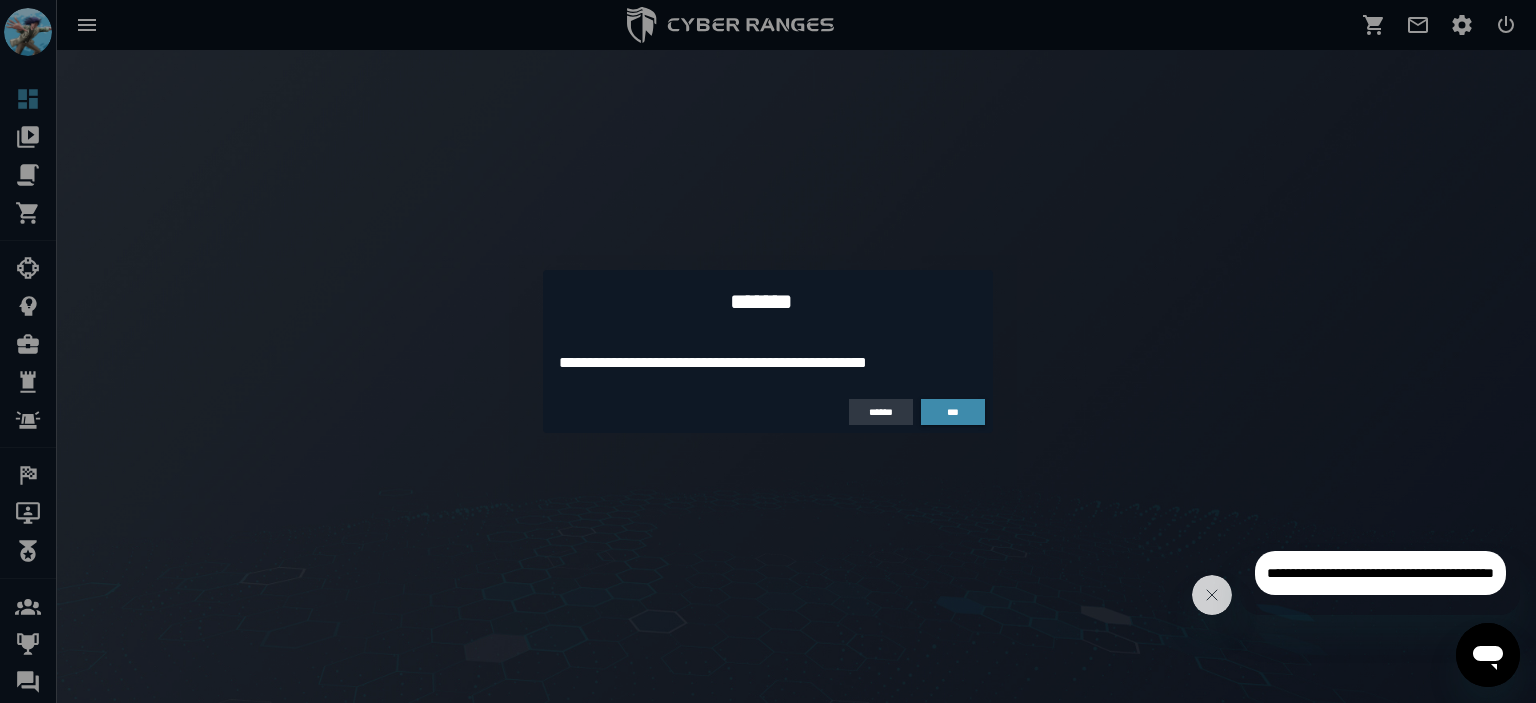 click on "******" at bounding box center (881, 412) 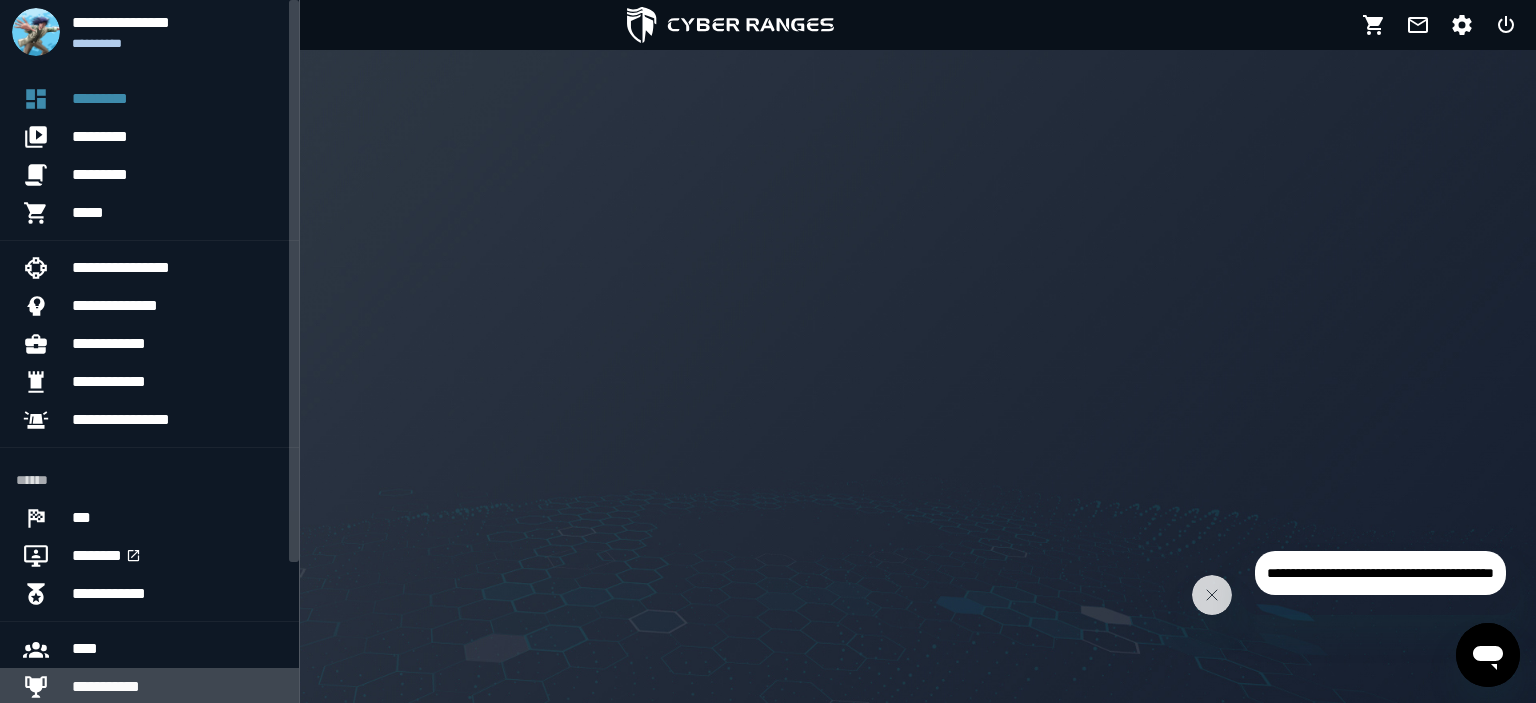 click 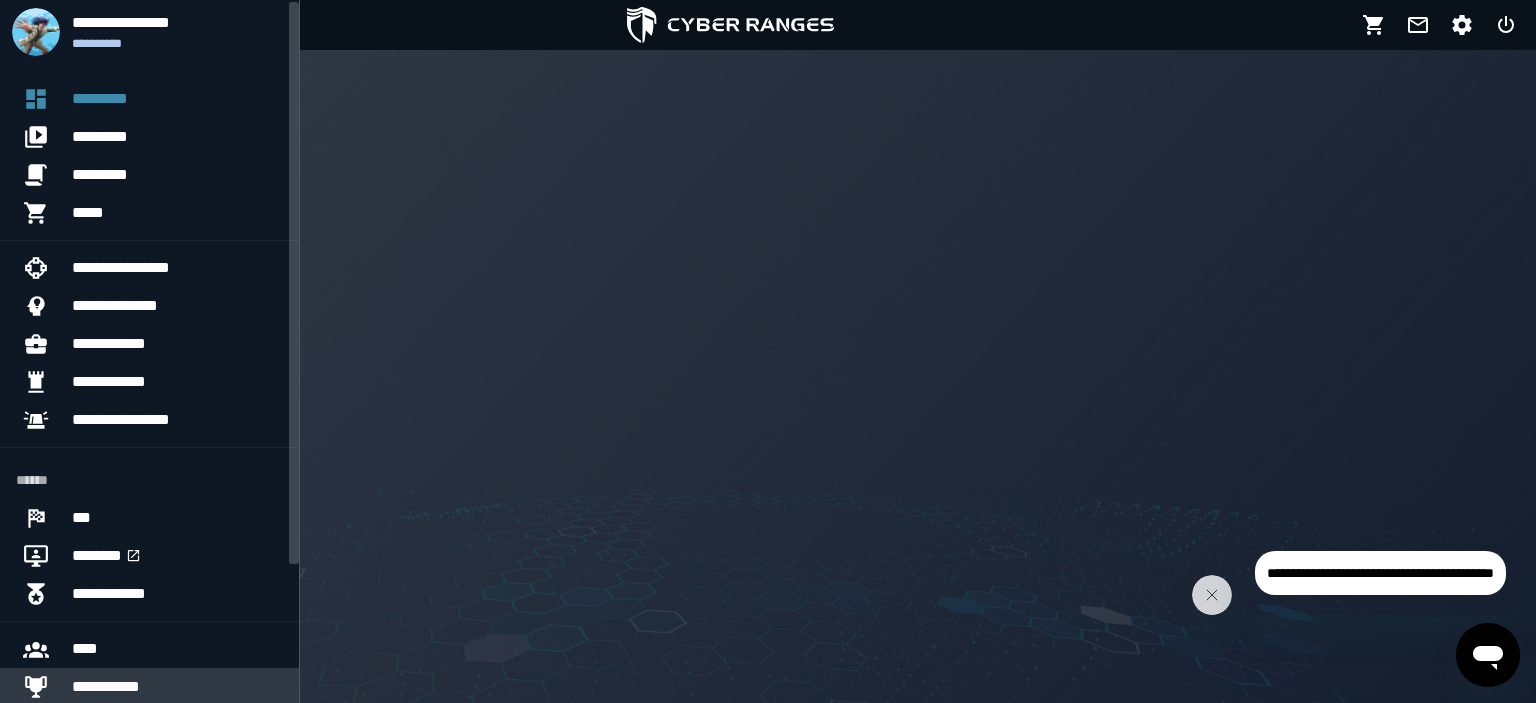 scroll, scrollTop: 2, scrollLeft: 0, axis: vertical 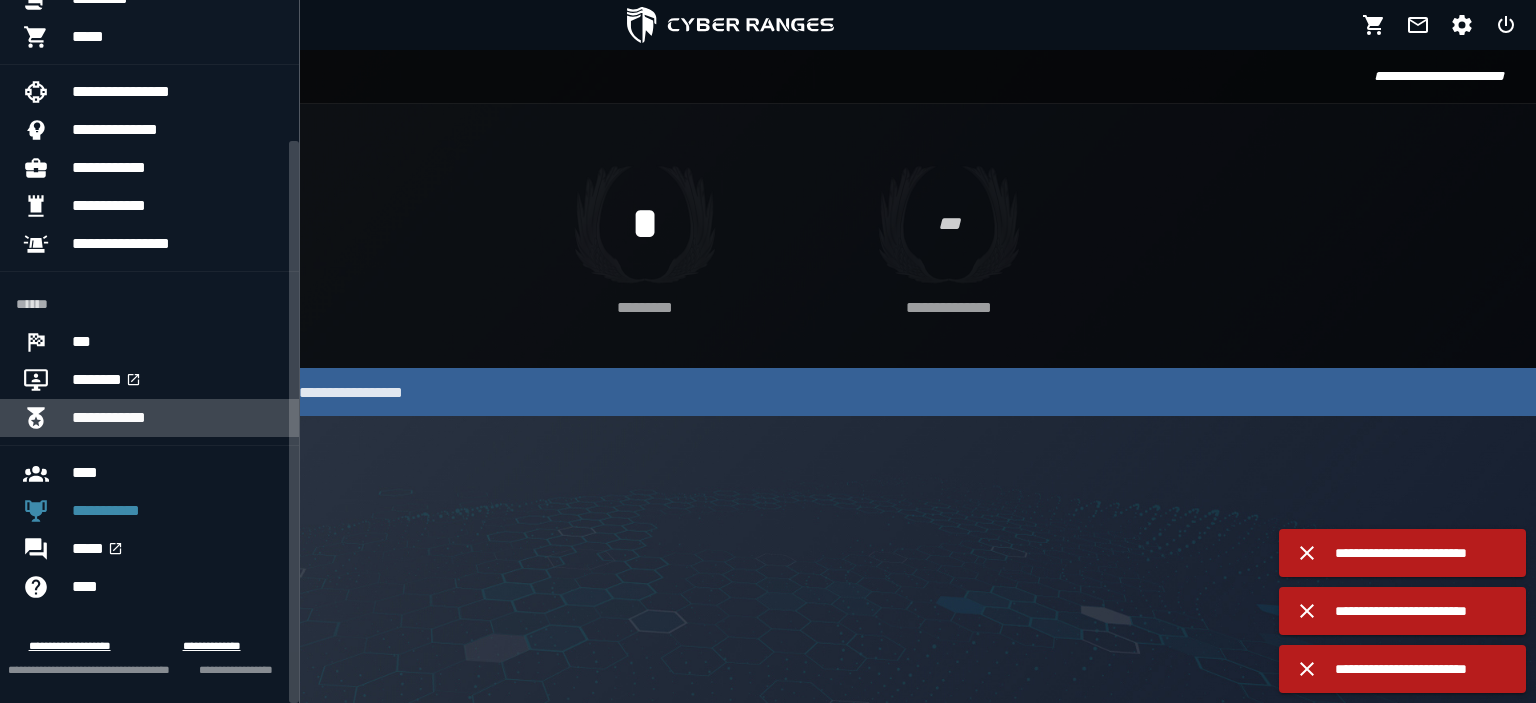 click on "**********" at bounding box center (177, 418) 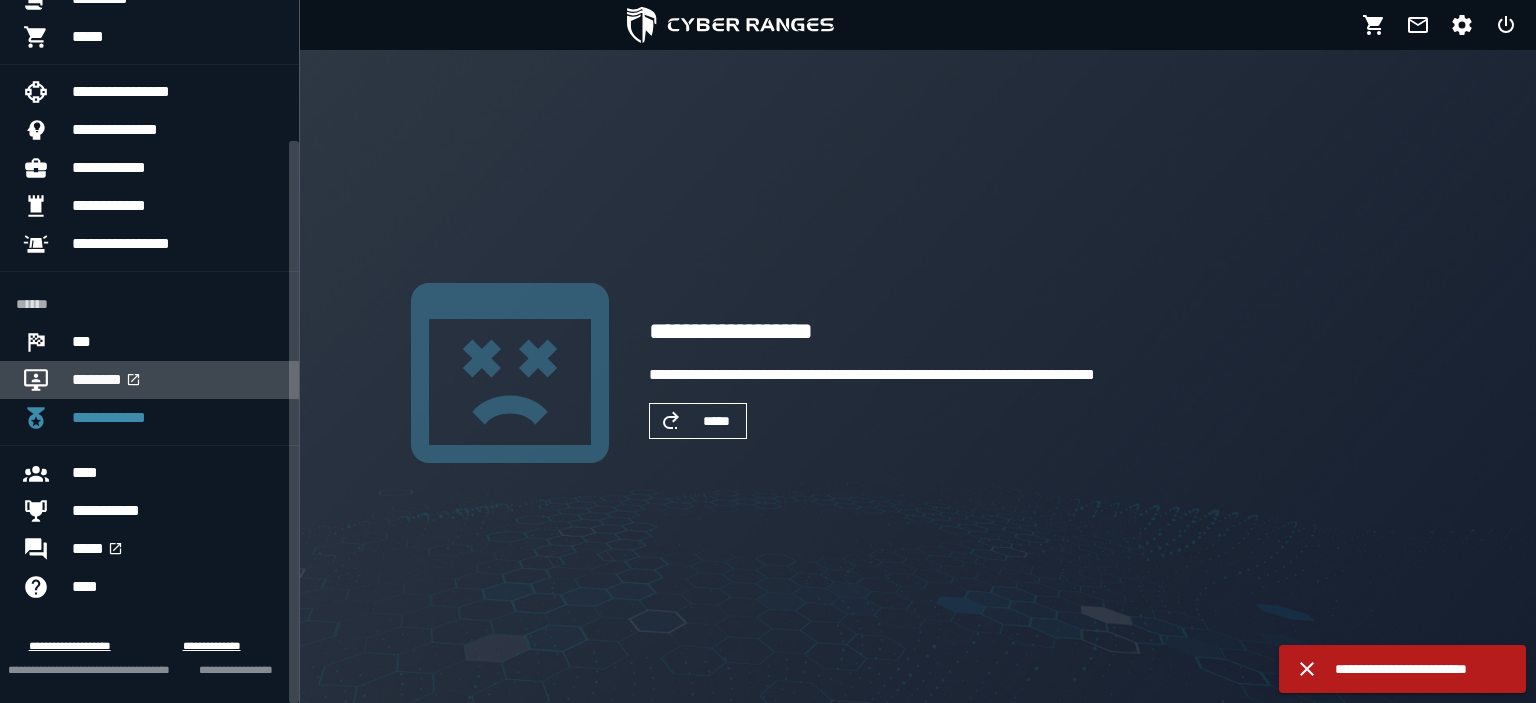 click at bounding box center (131, 379) 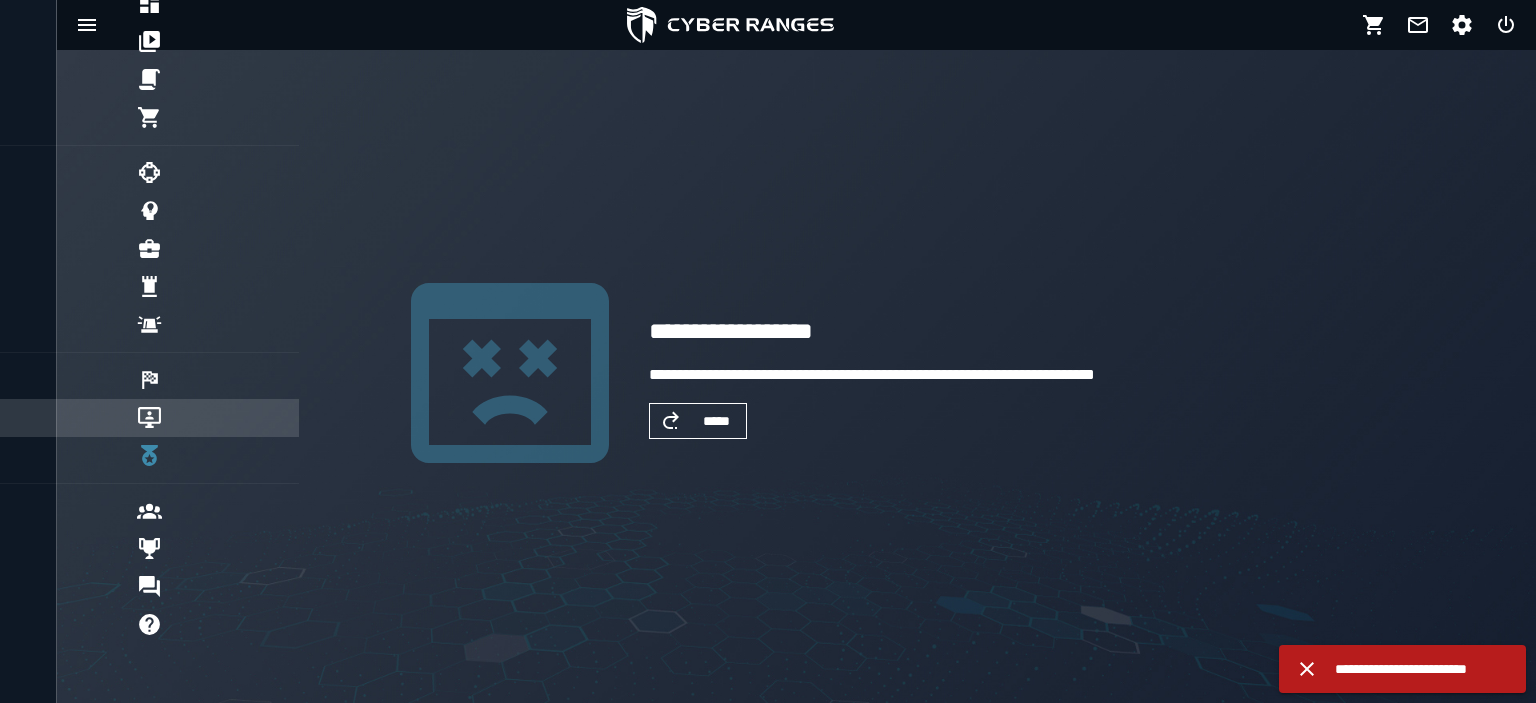 scroll, scrollTop: 52, scrollLeft: 0, axis: vertical 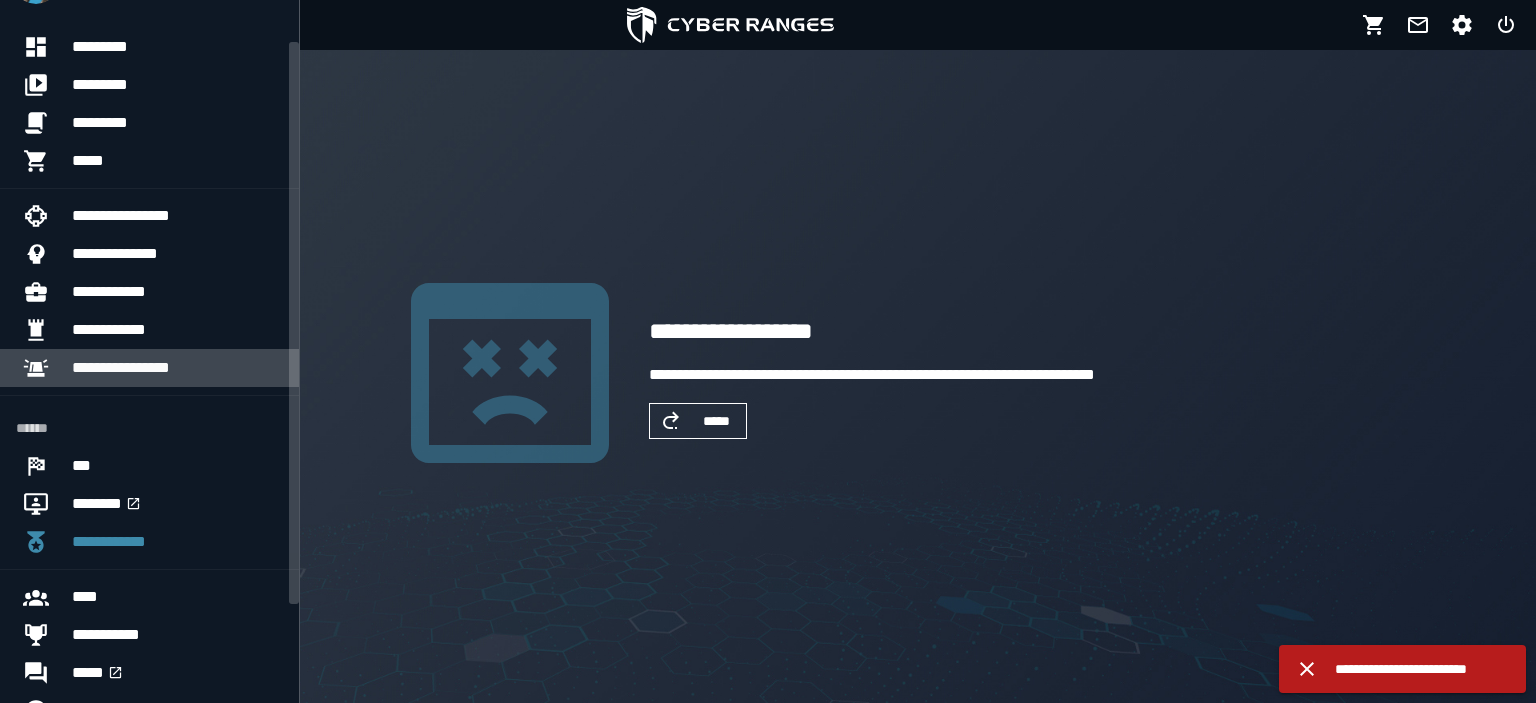 click at bounding box center [44, 368] 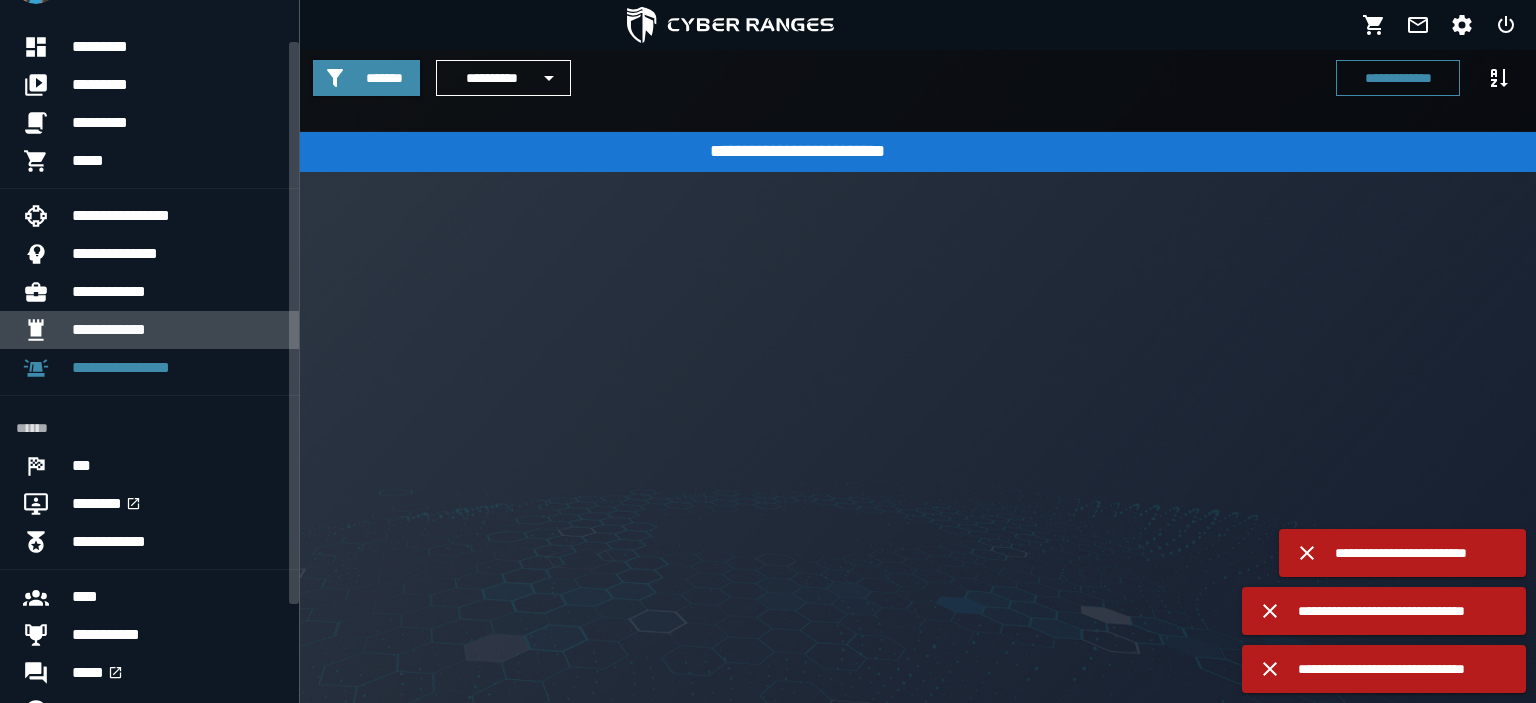 click on "**********" at bounding box center (177, 330) 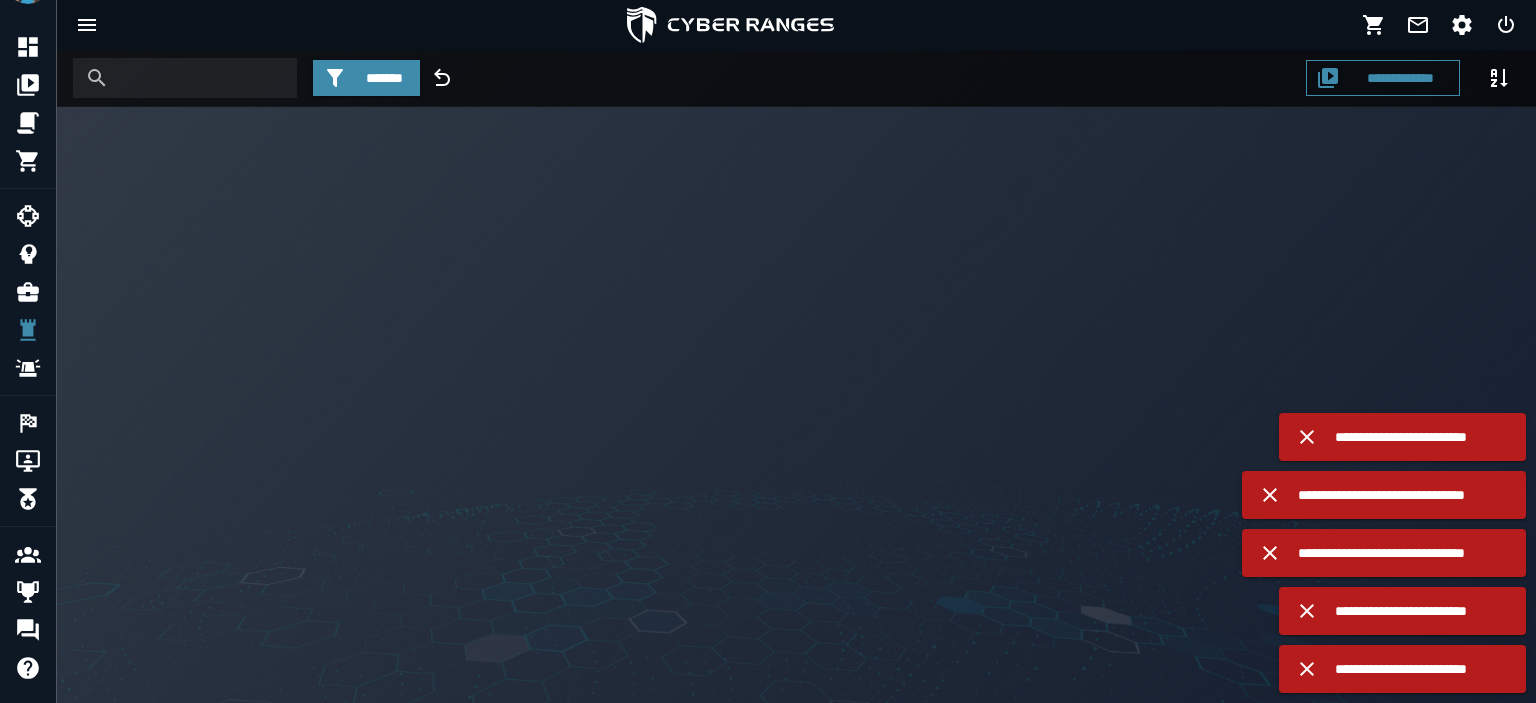 click on "**********" at bounding box center (796, 376) 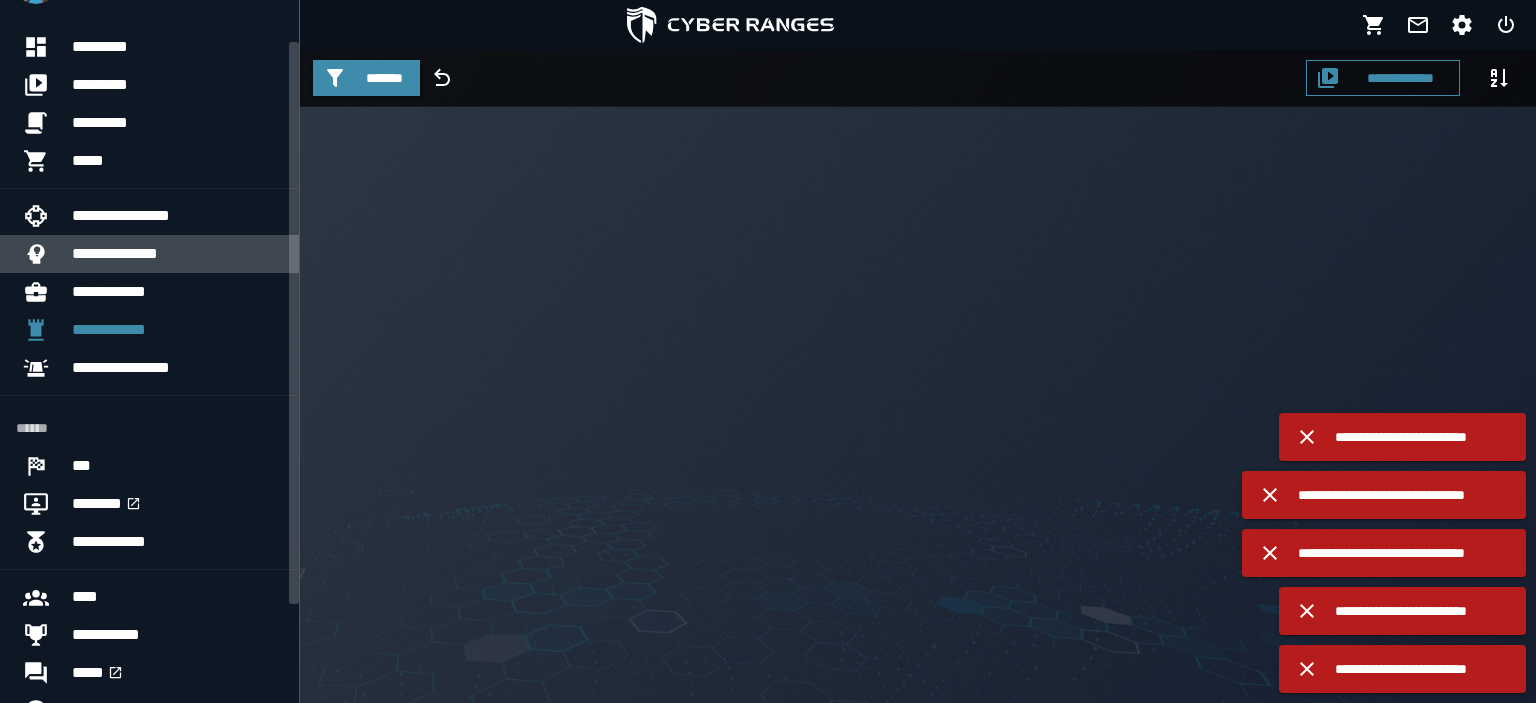 click at bounding box center [44, 254] 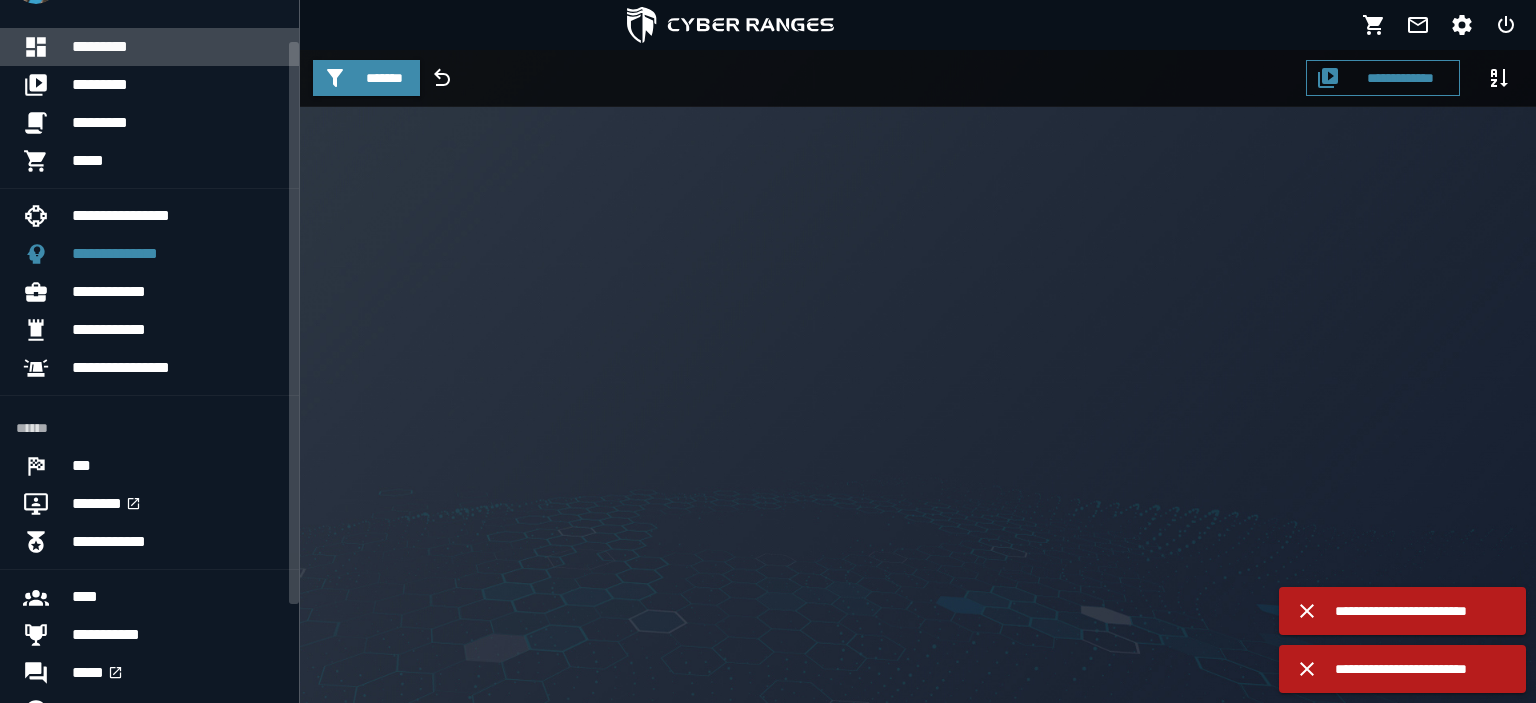 click on "*********" at bounding box center [177, 47] 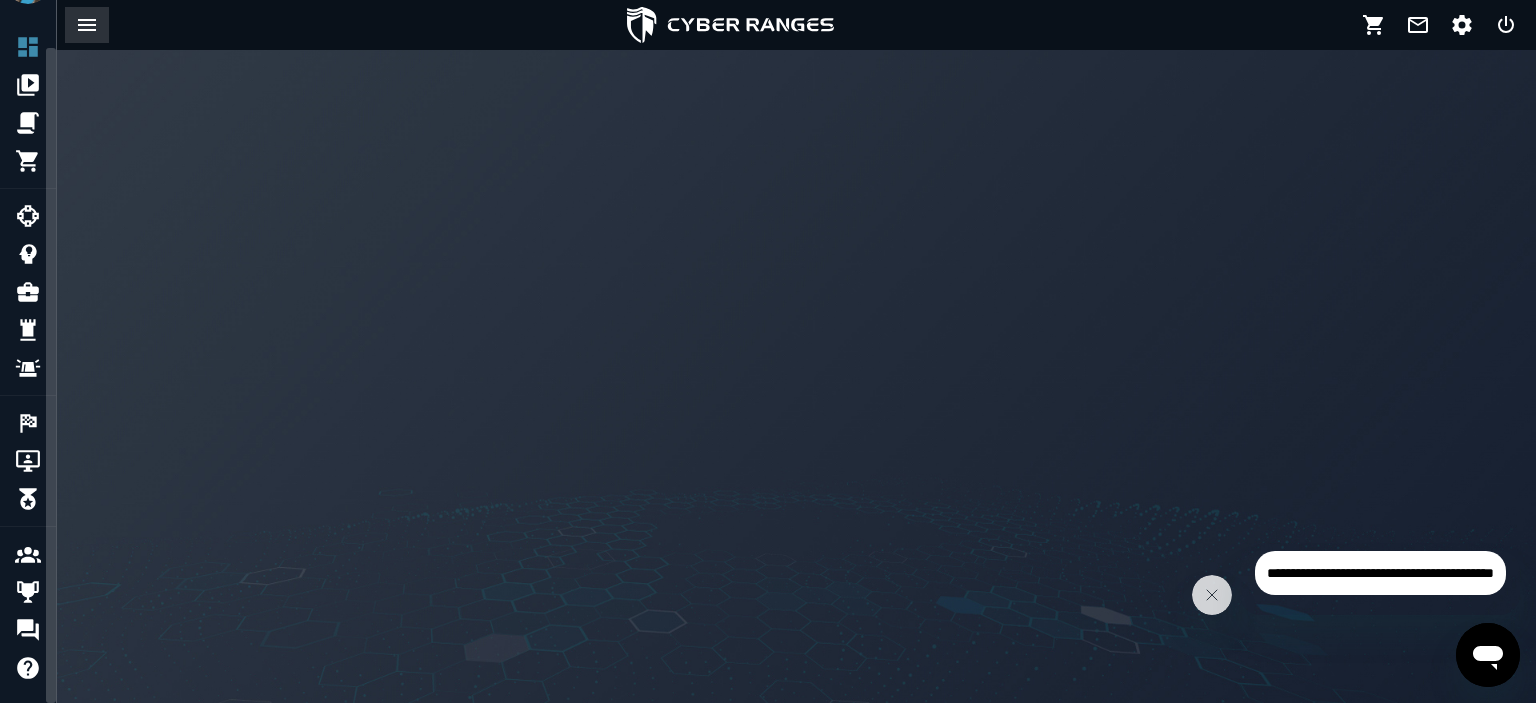 click at bounding box center [87, 25] 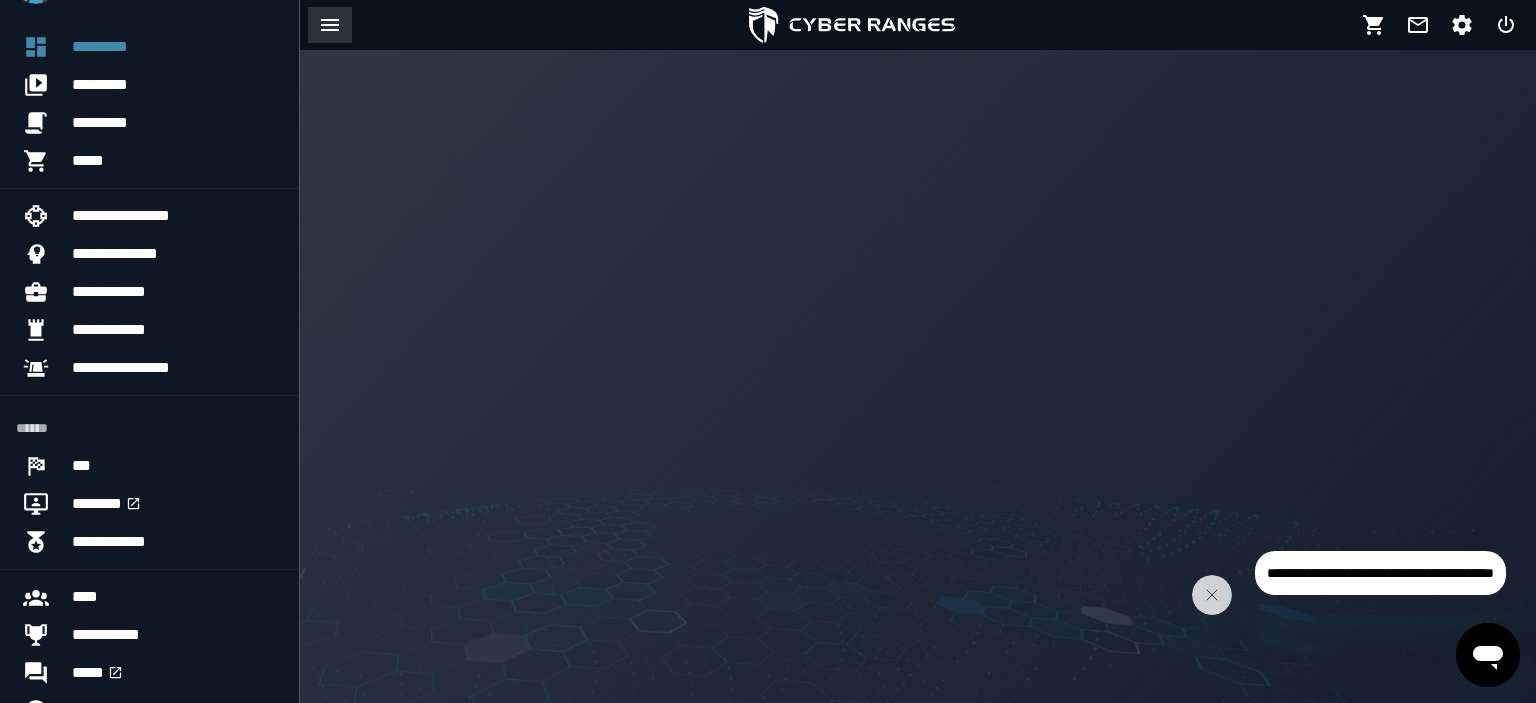 click at bounding box center [330, 25] 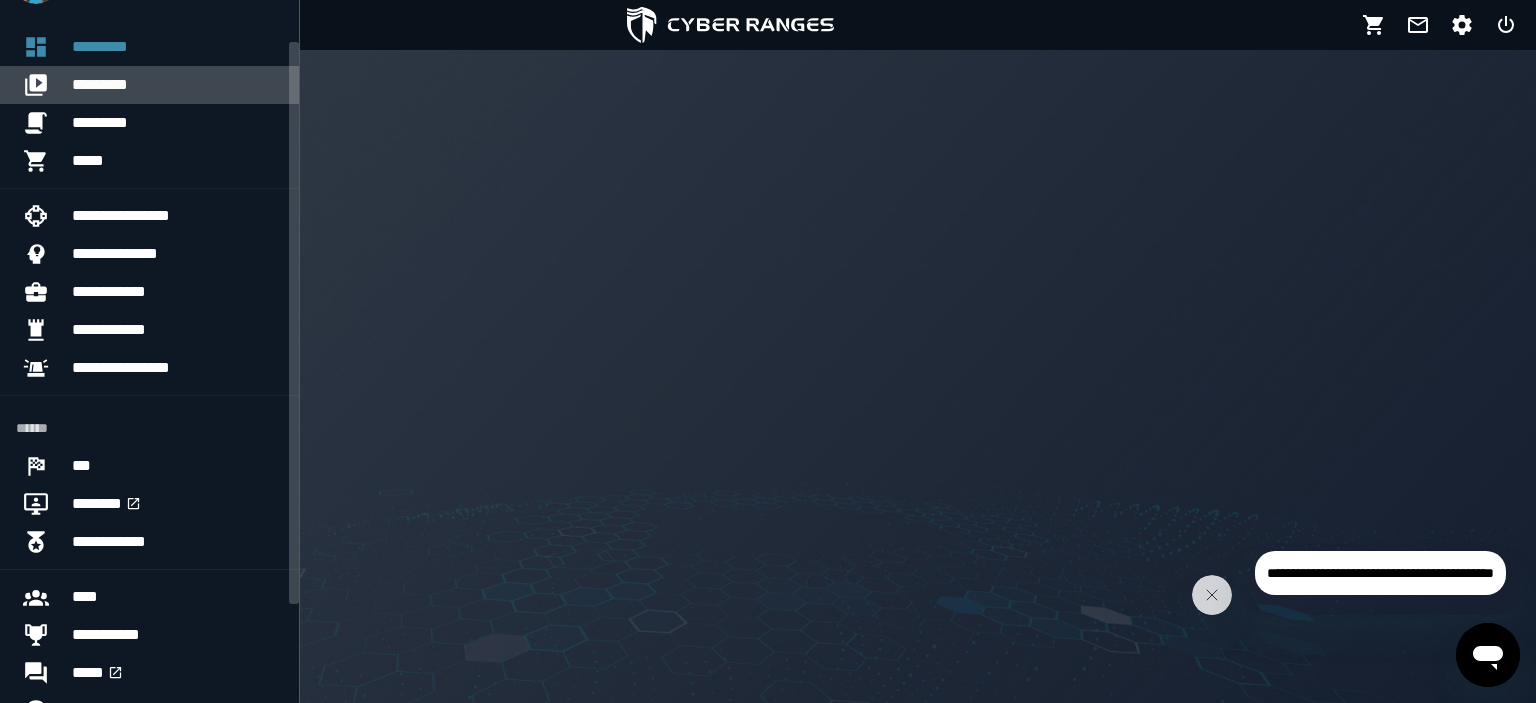 click at bounding box center (44, 85) 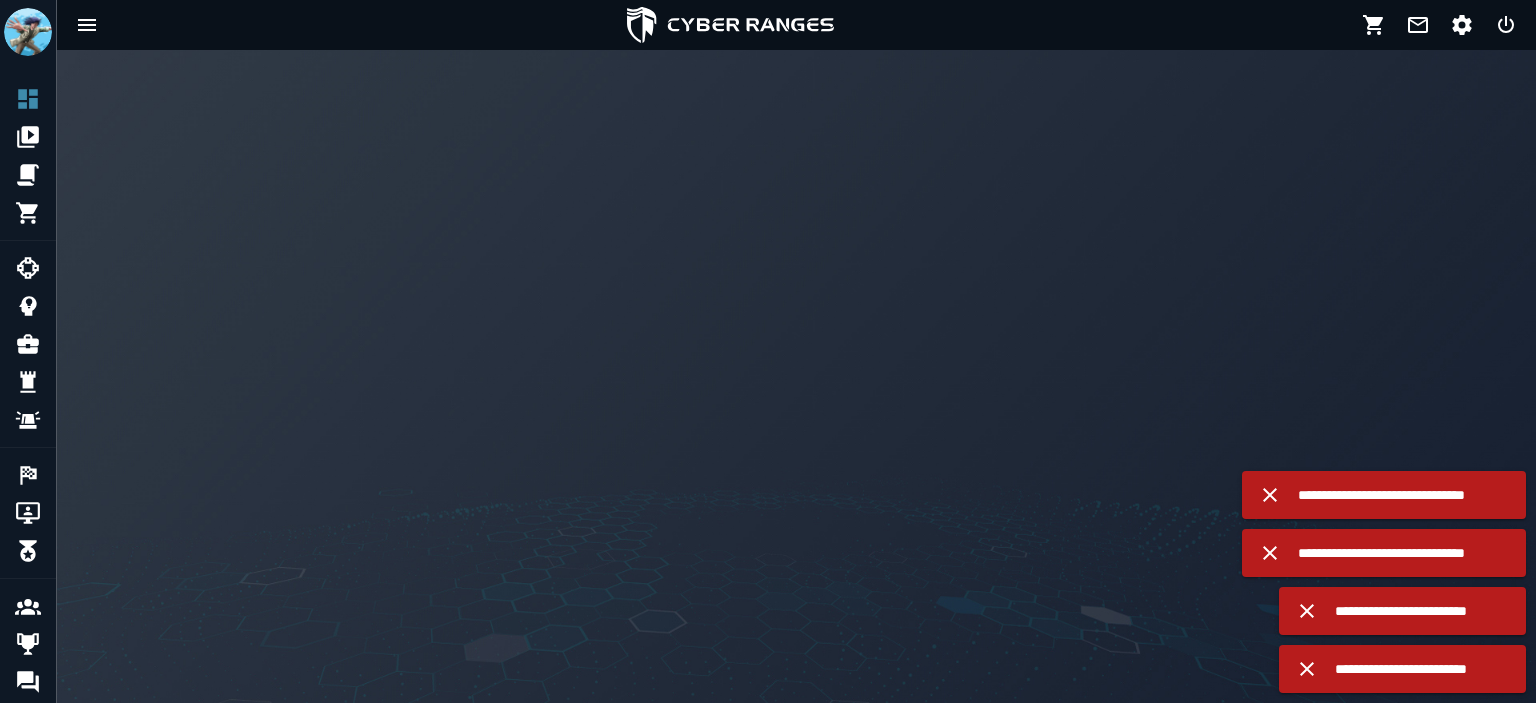 scroll, scrollTop: 0, scrollLeft: 0, axis: both 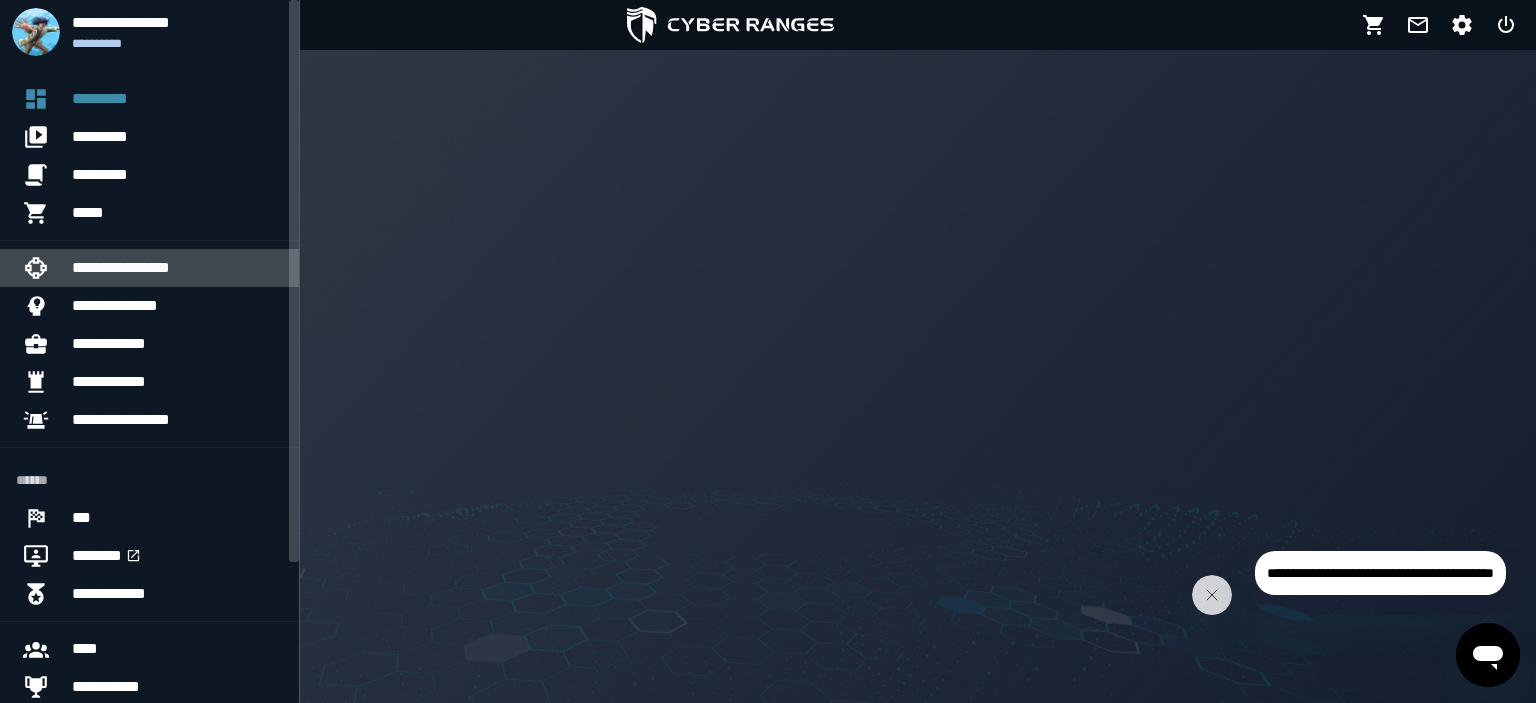 click on "**********" at bounding box center (177, 268) 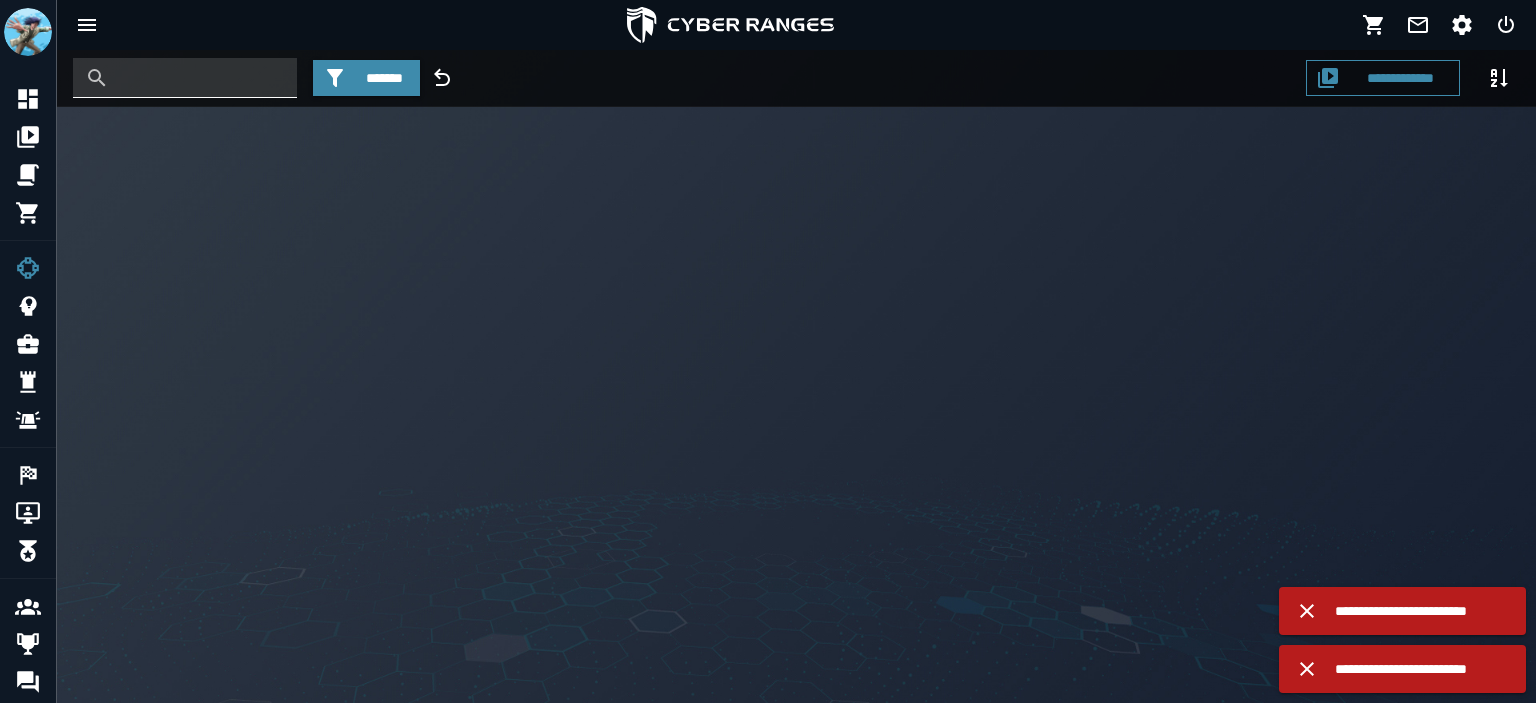 click at bounding box center [200, 78] 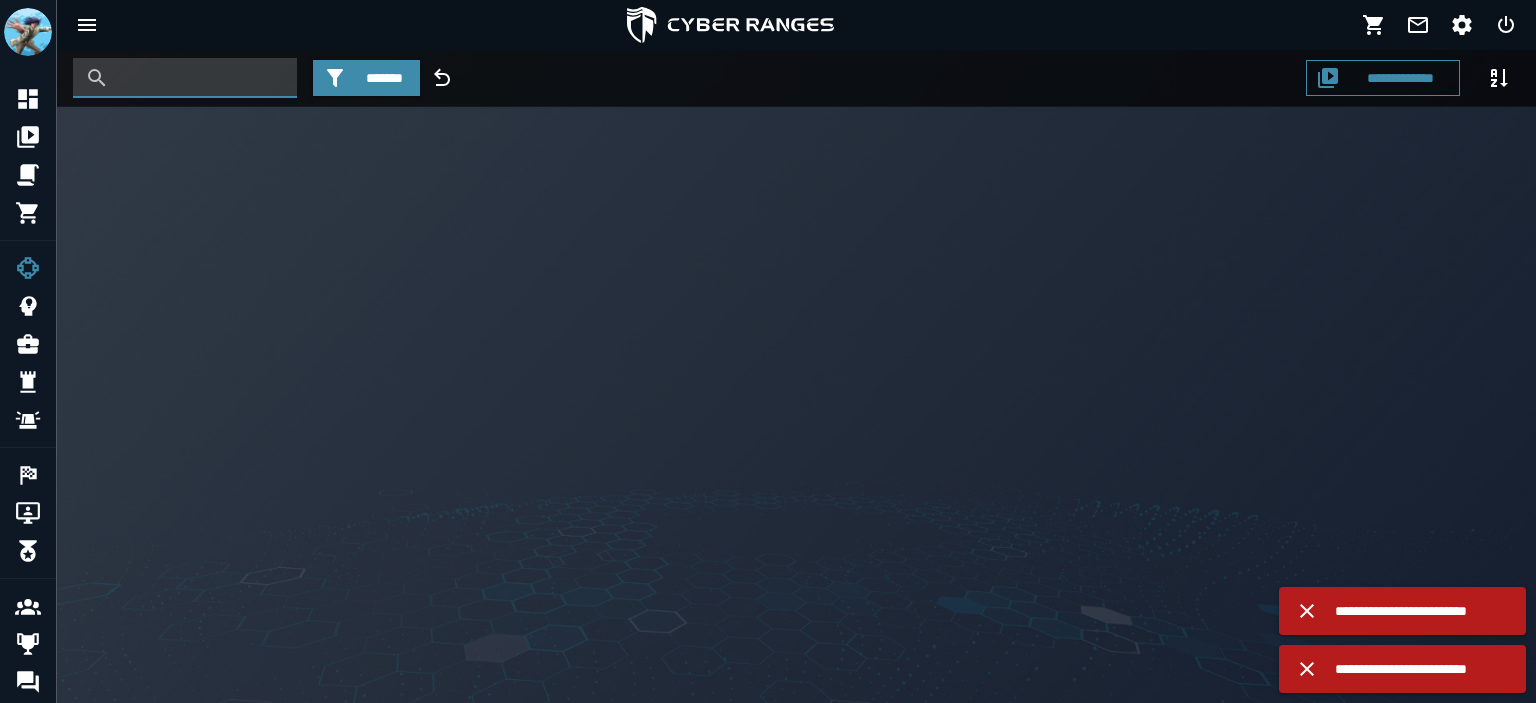 paste on "**********" 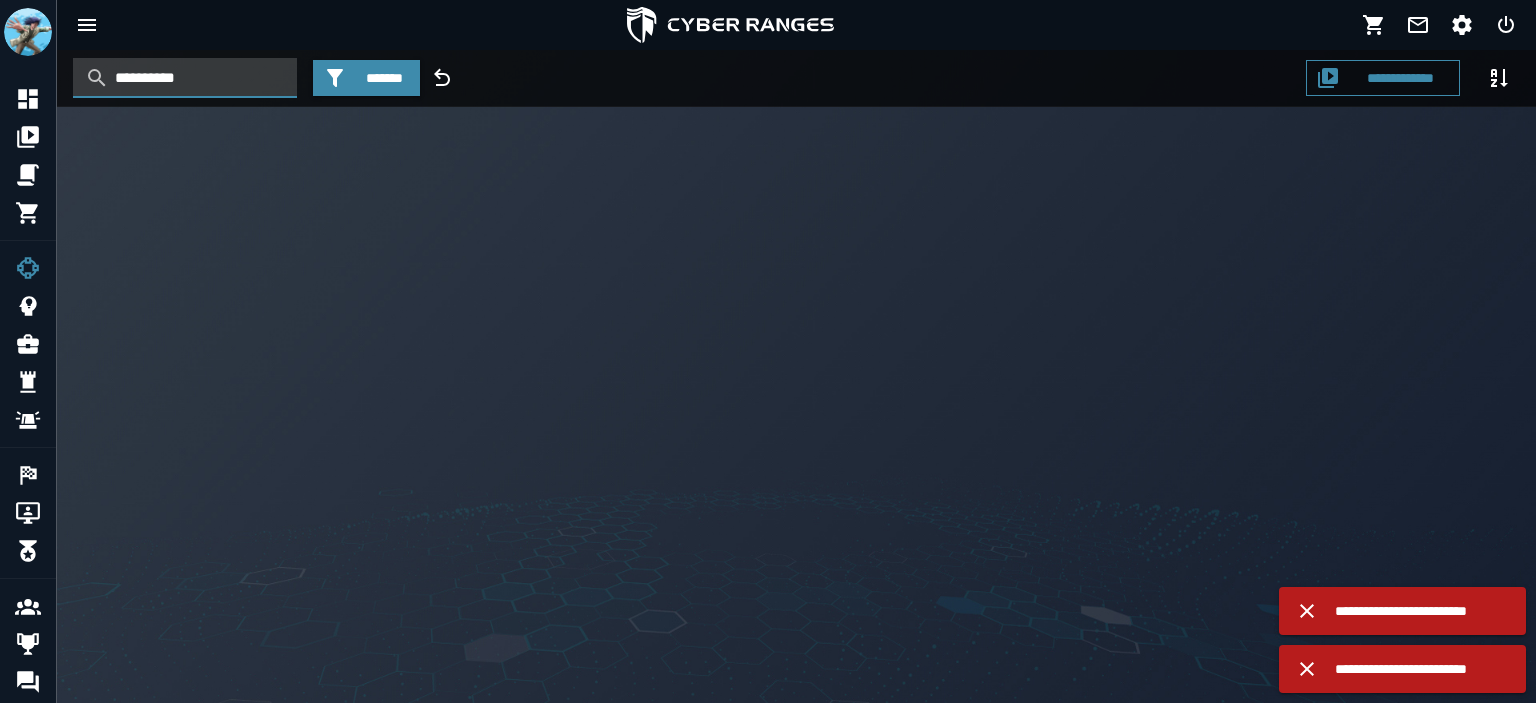 type on "**********" 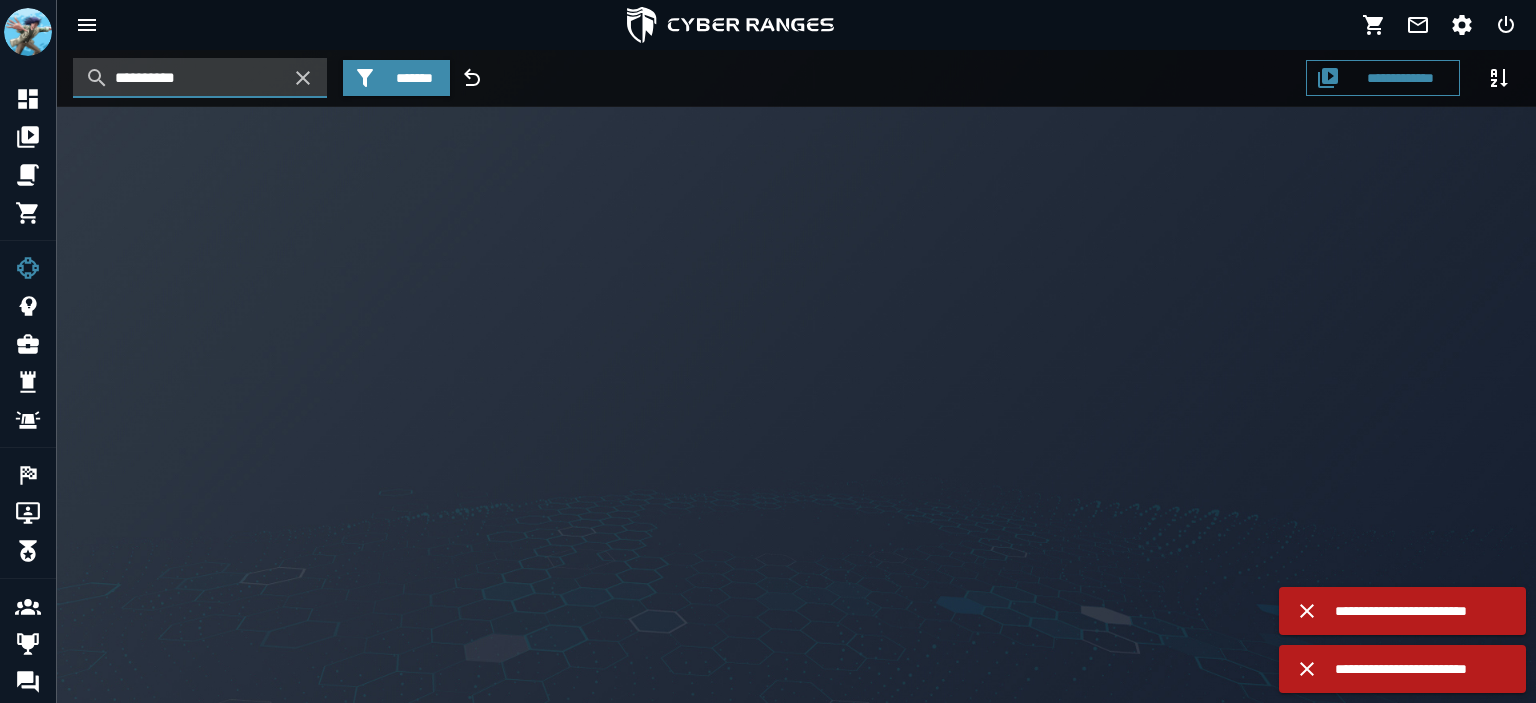click on "**********" at bounding box center (1422, 669) 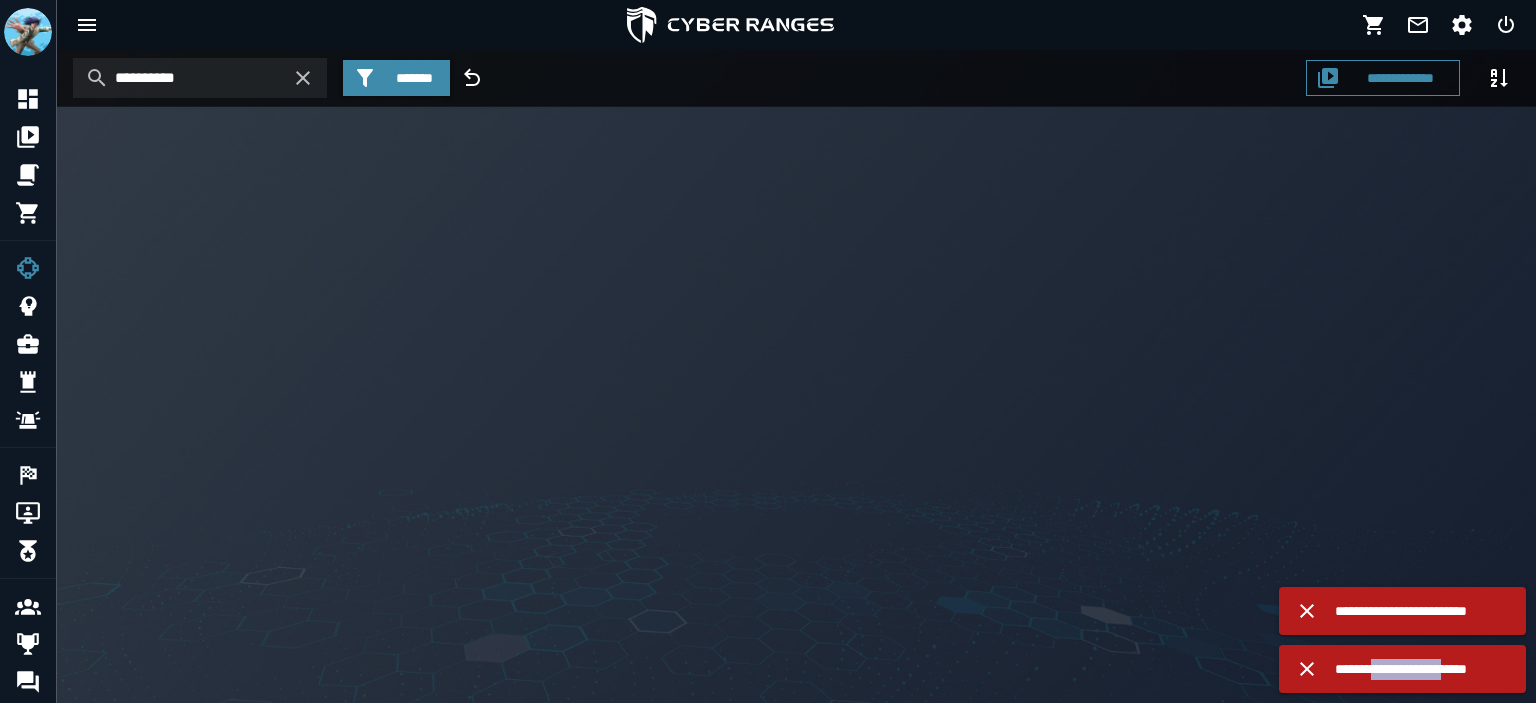 click on "**********" at bounding box center (1422, 669) 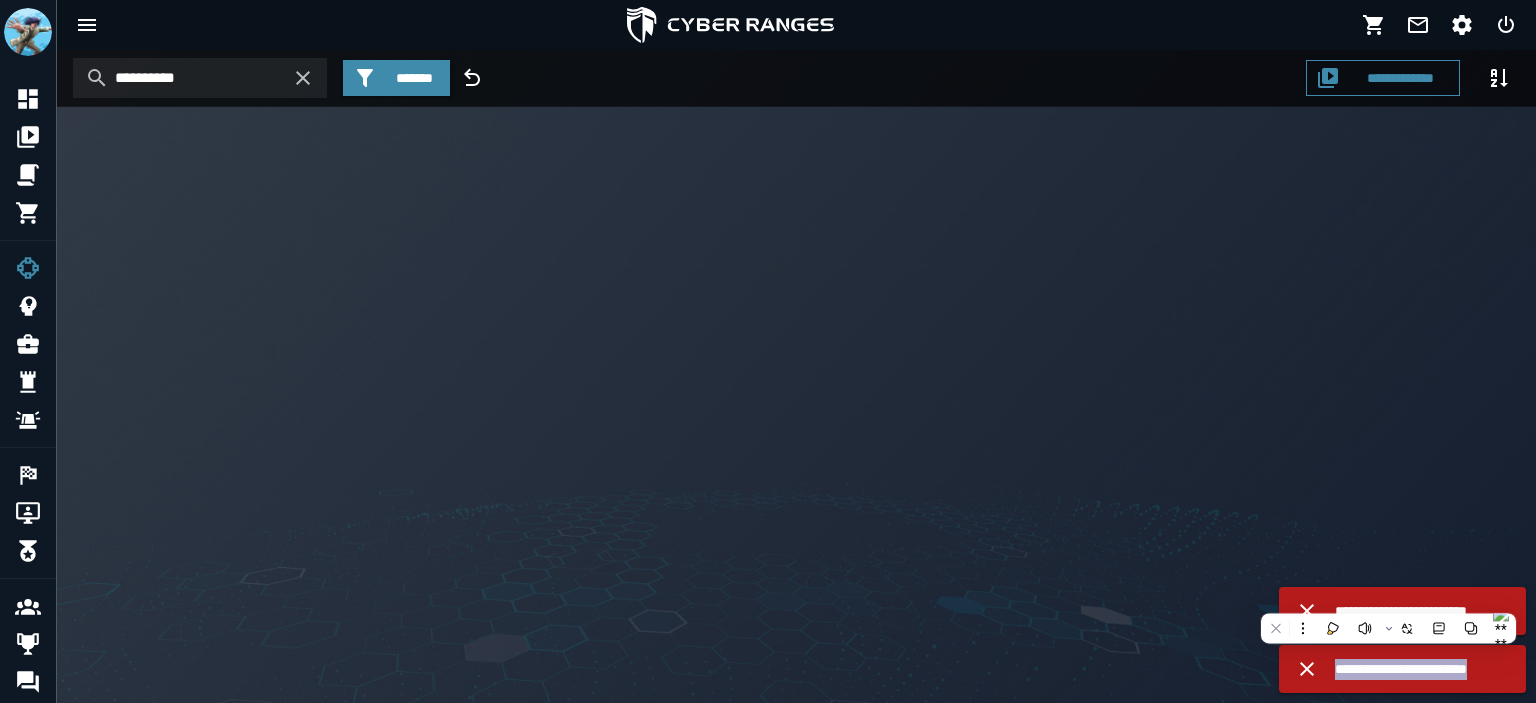 click on "**********" at bounding box center (1422, 669) 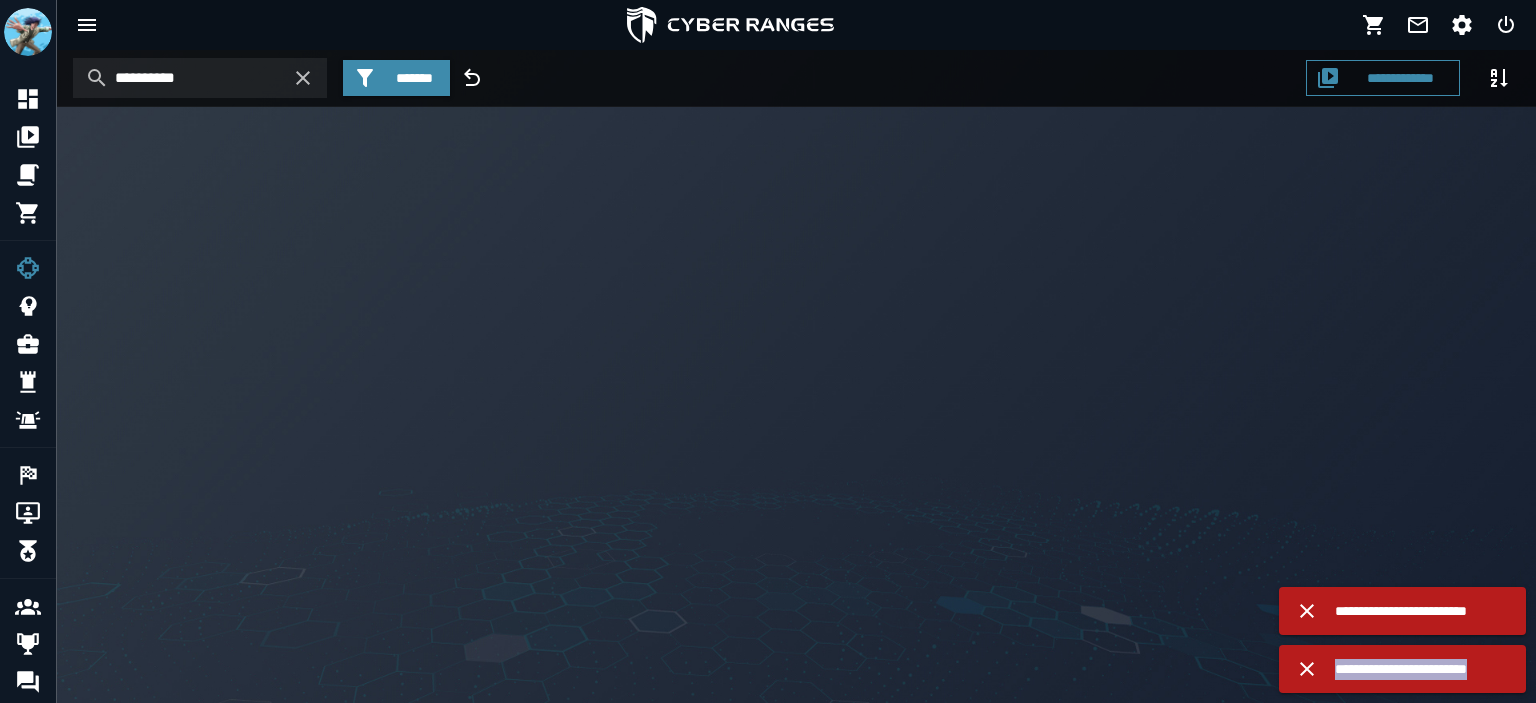 copy on "**********" 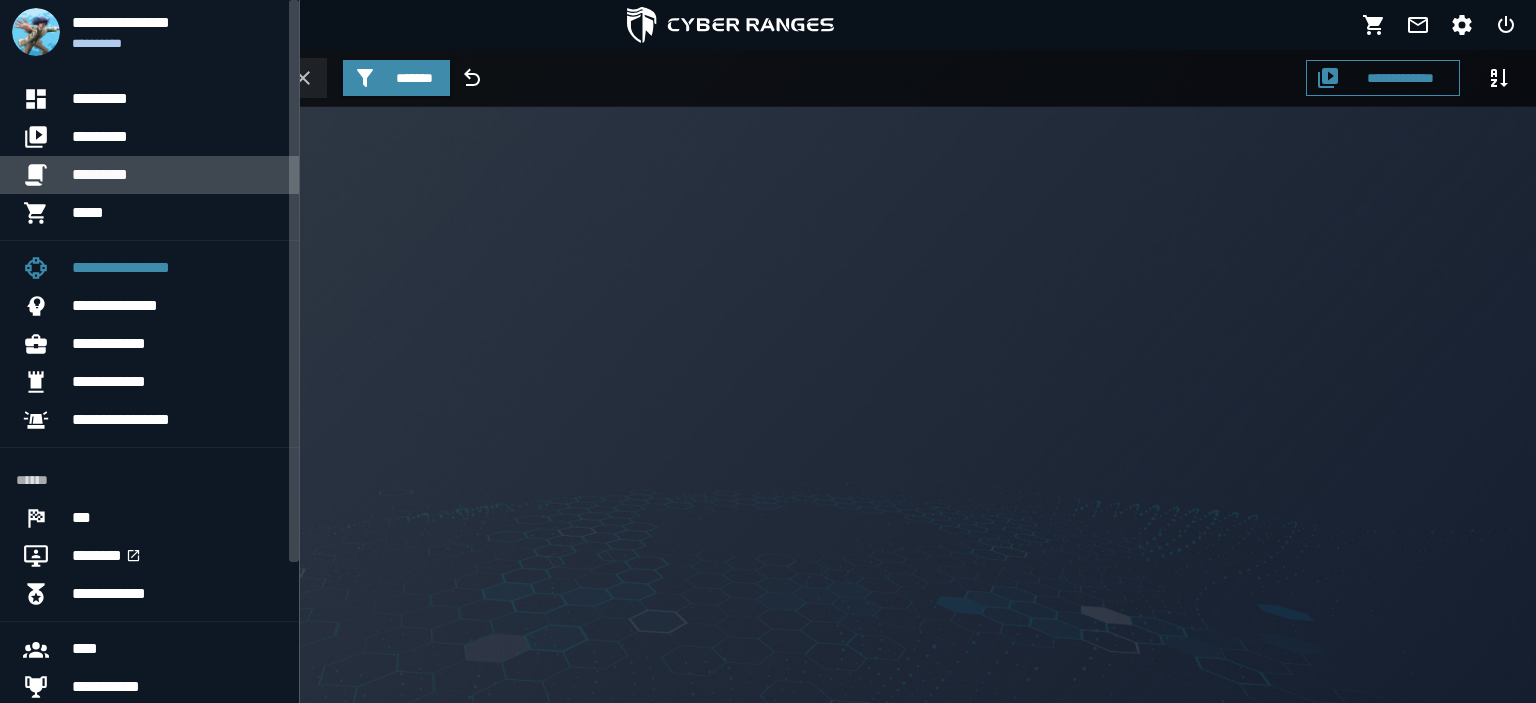 click on "*********" at bounding box center [177, 175] 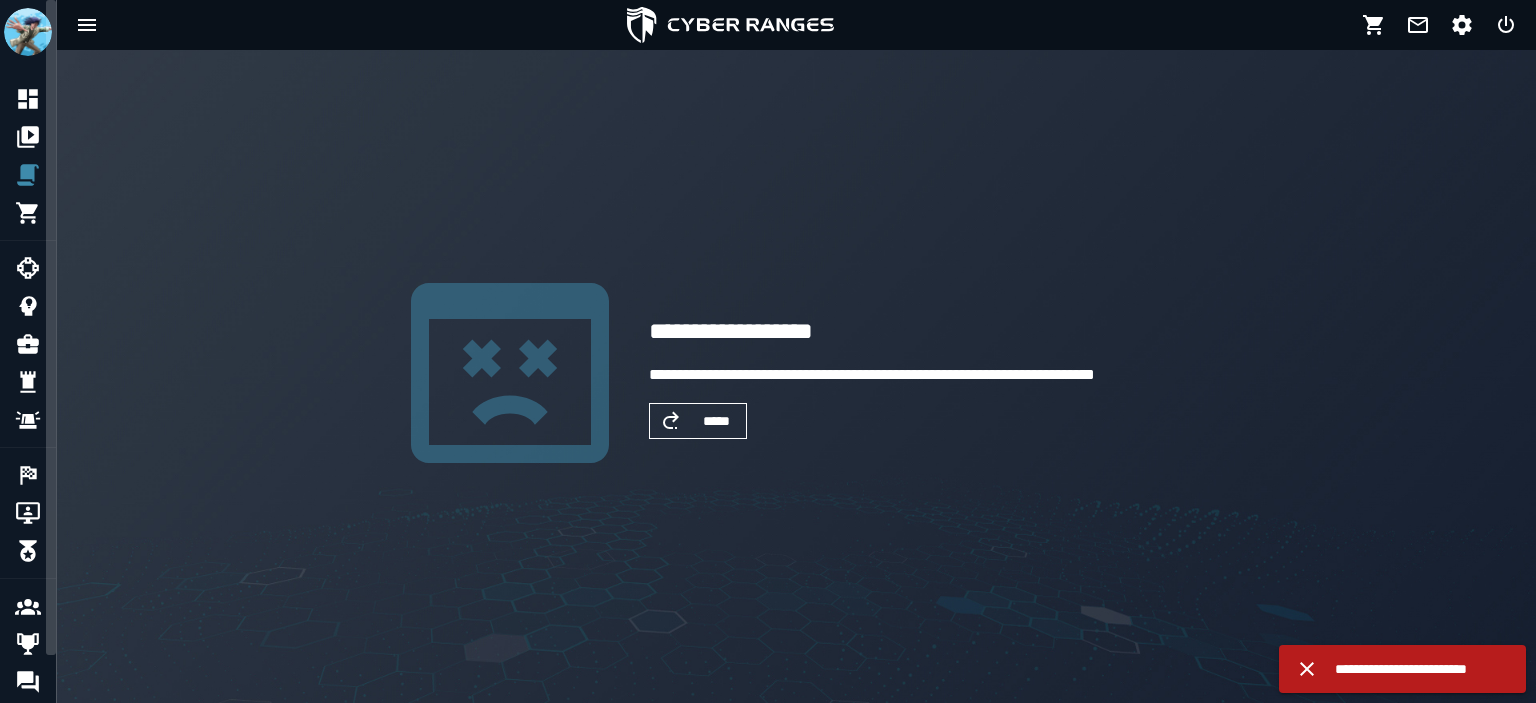 click on "**********" at bounding box center (915, 375) 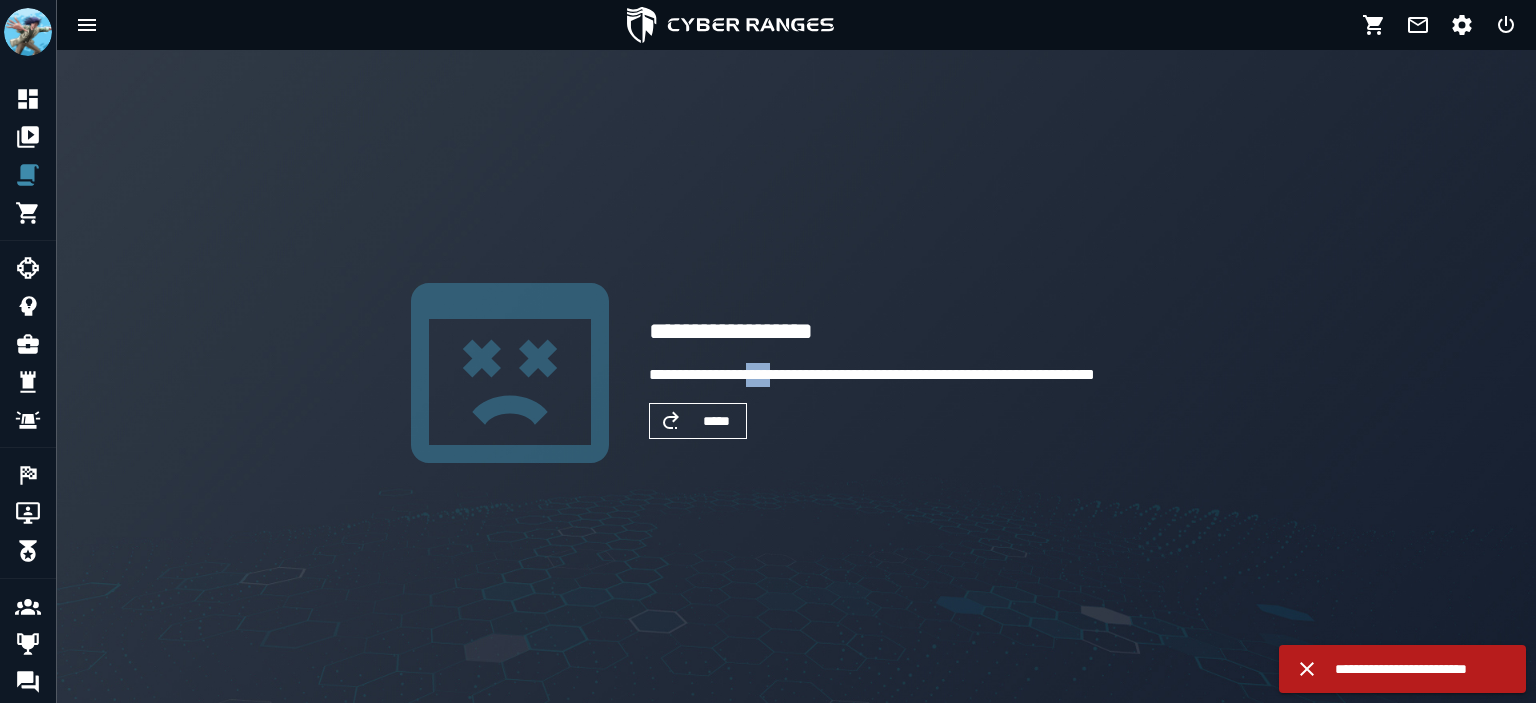 click on "**********" at bounding box center [915, 375] 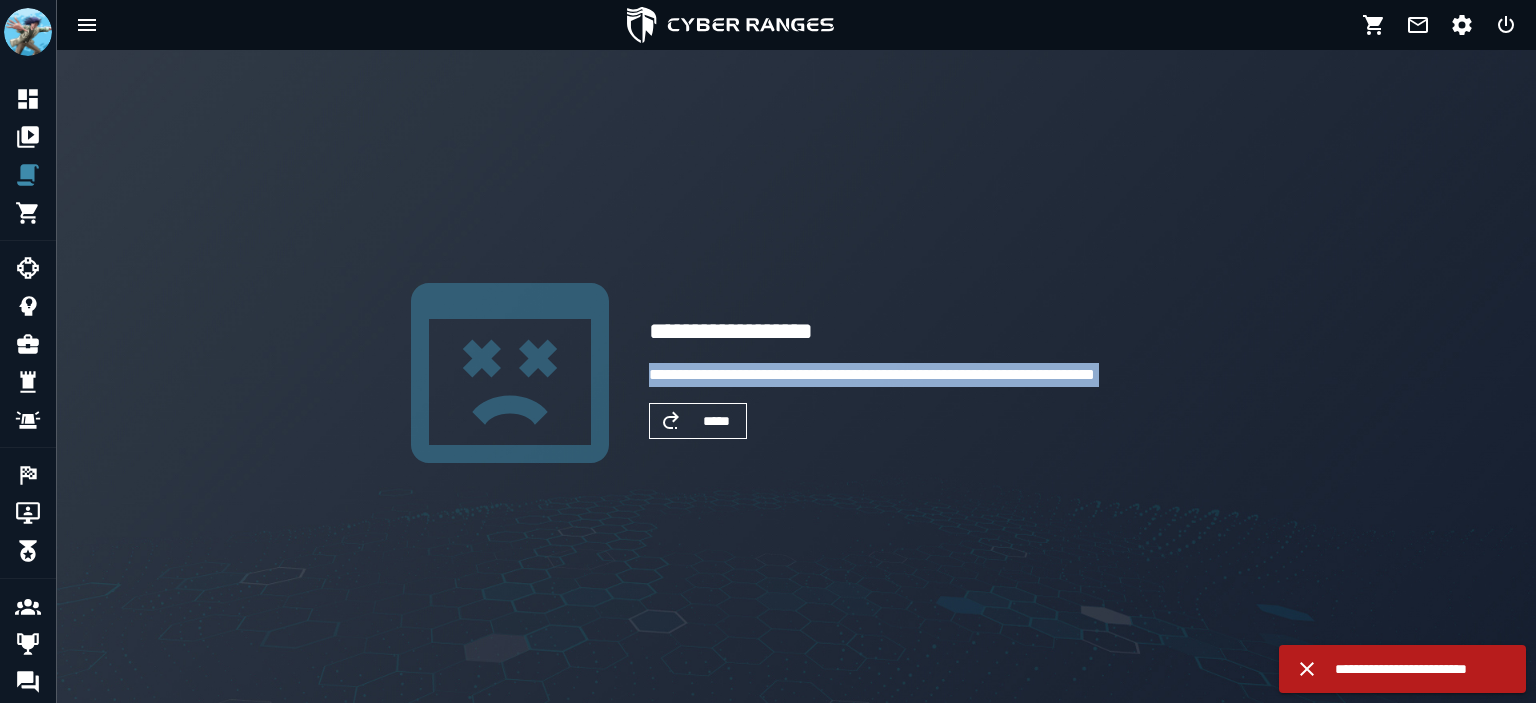 click on "**********" at bounding box center [915, 375] 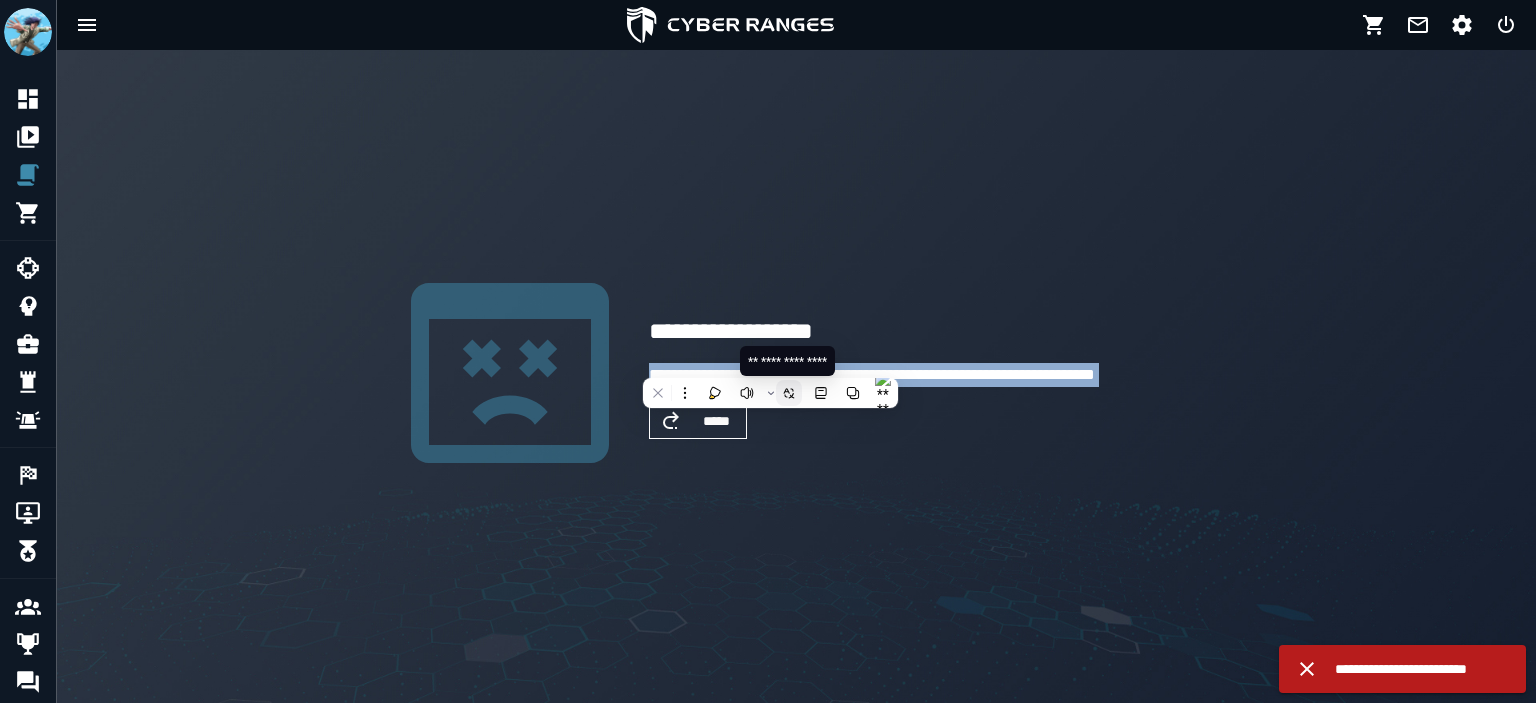 click at bounding box center (789, 393) 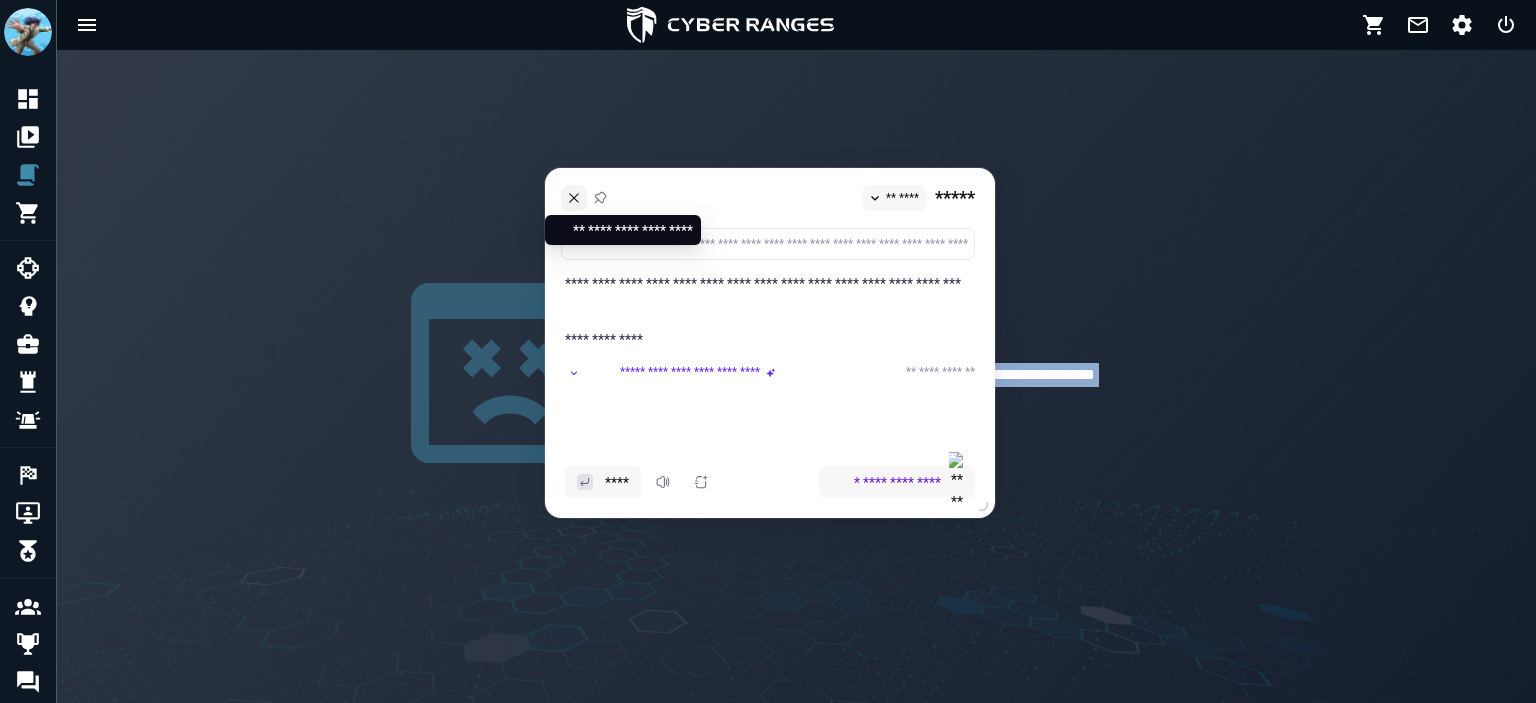 click 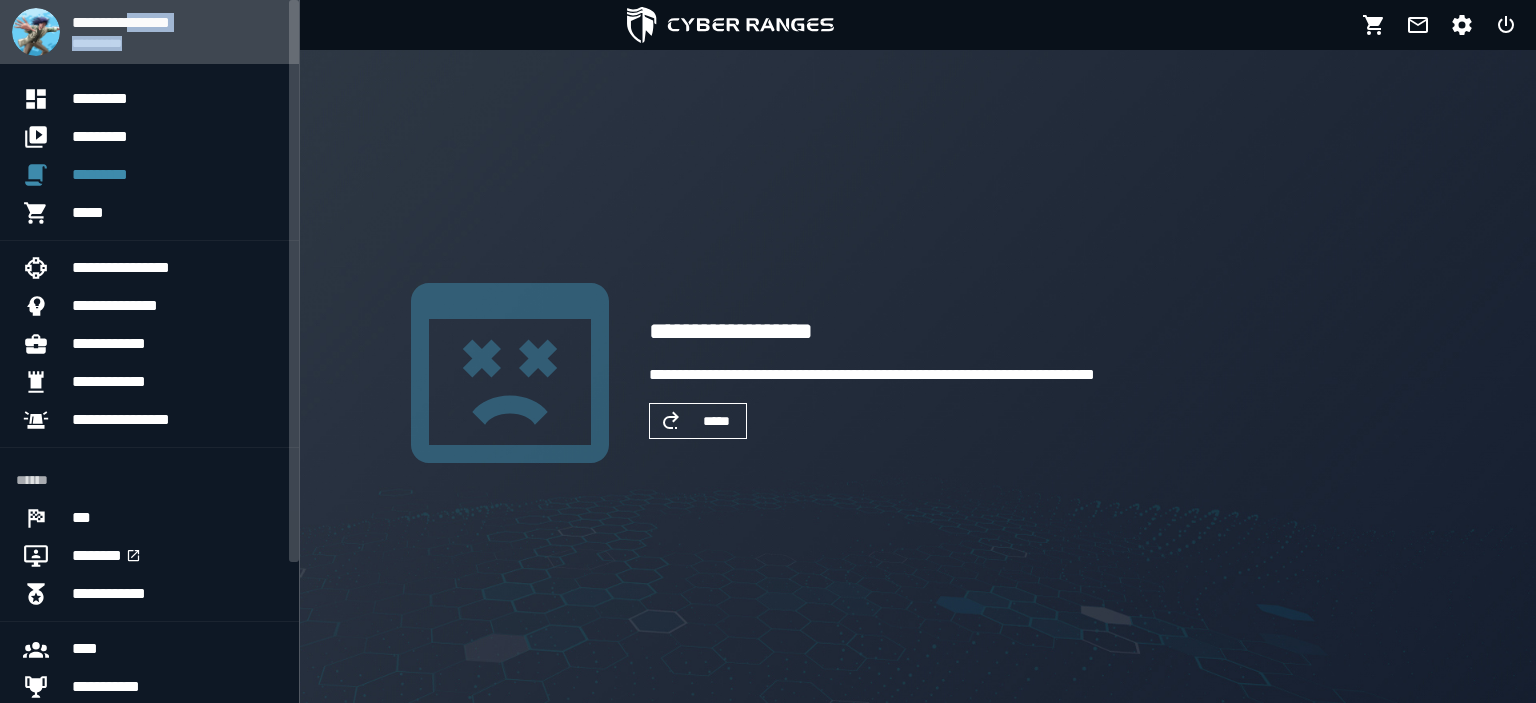 click on "**********" at bounding box center (177, 32) 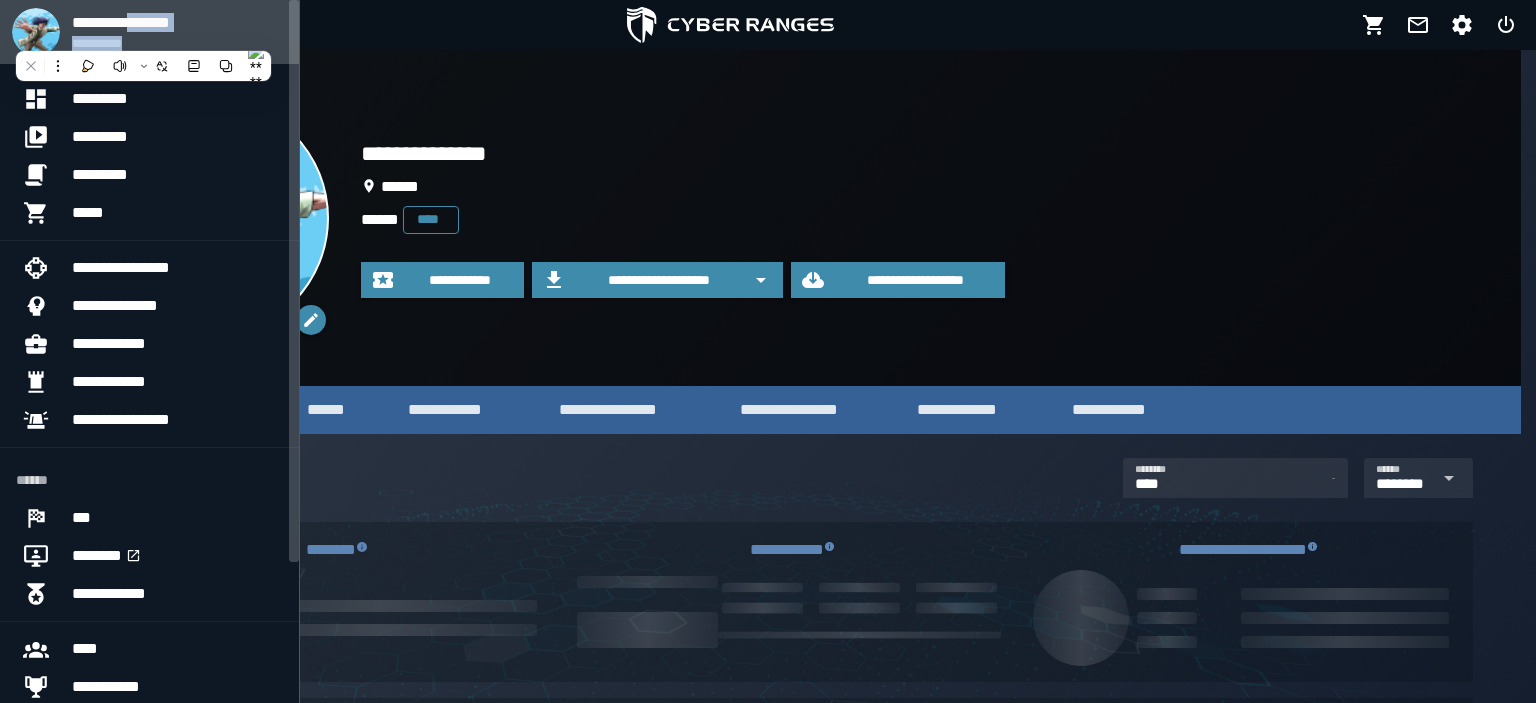 click on "**********" at bounding box center [177, 22] 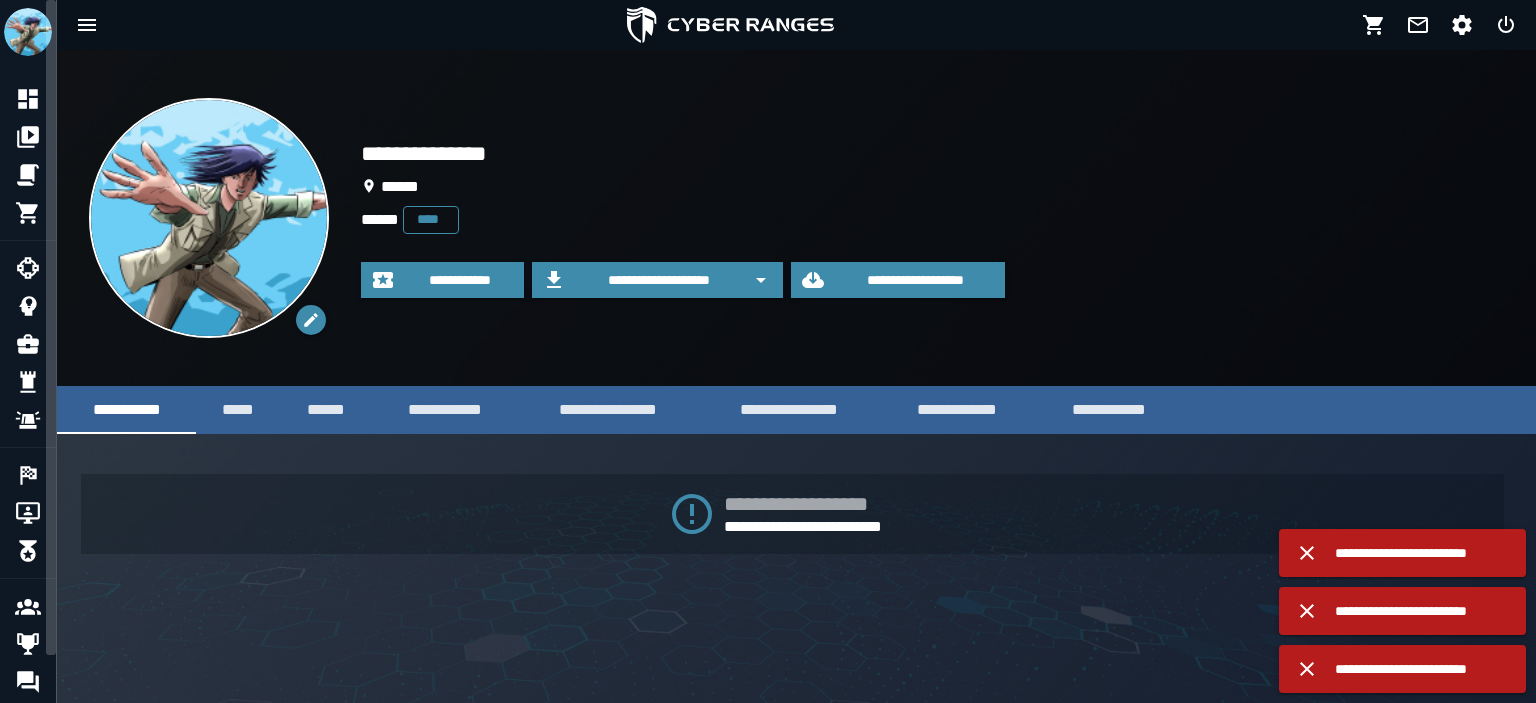 click on "**********" 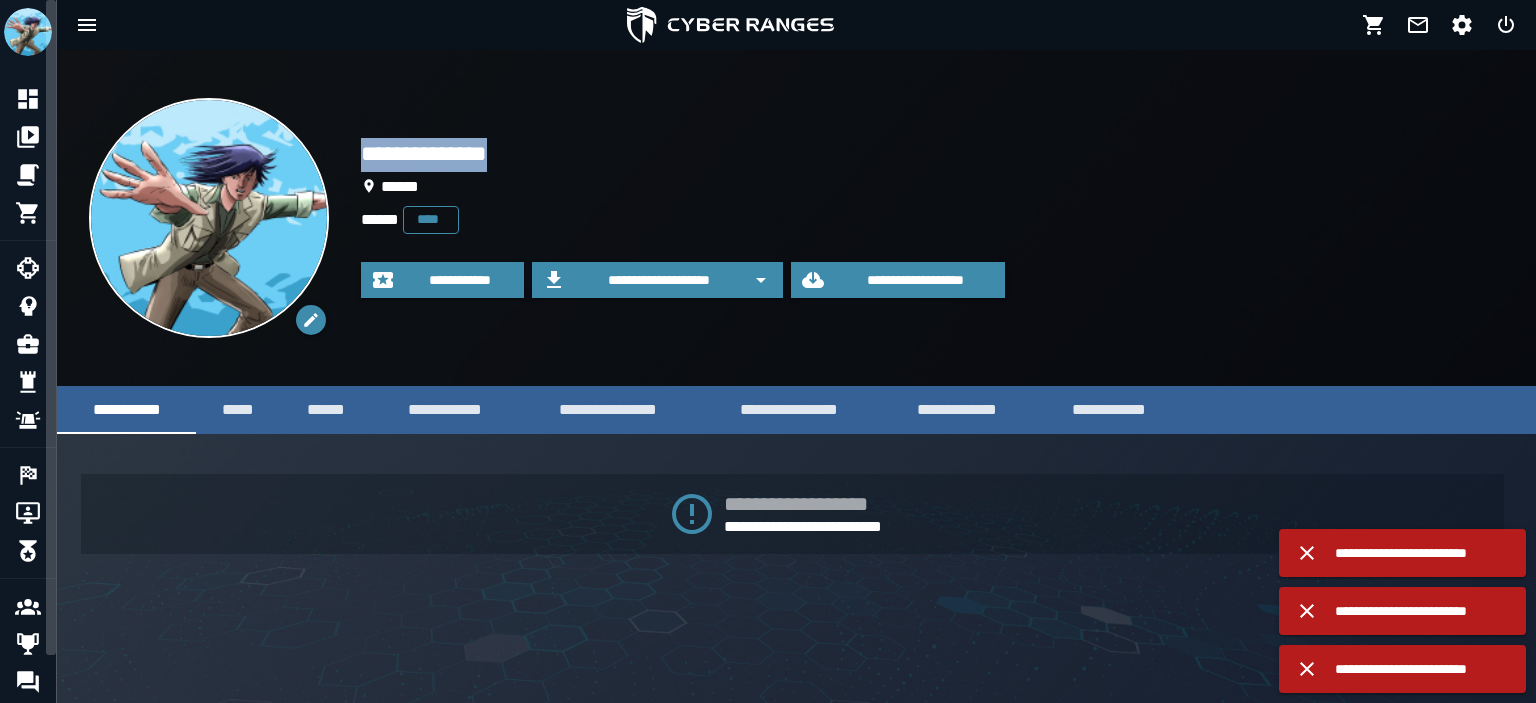 click on "**********" 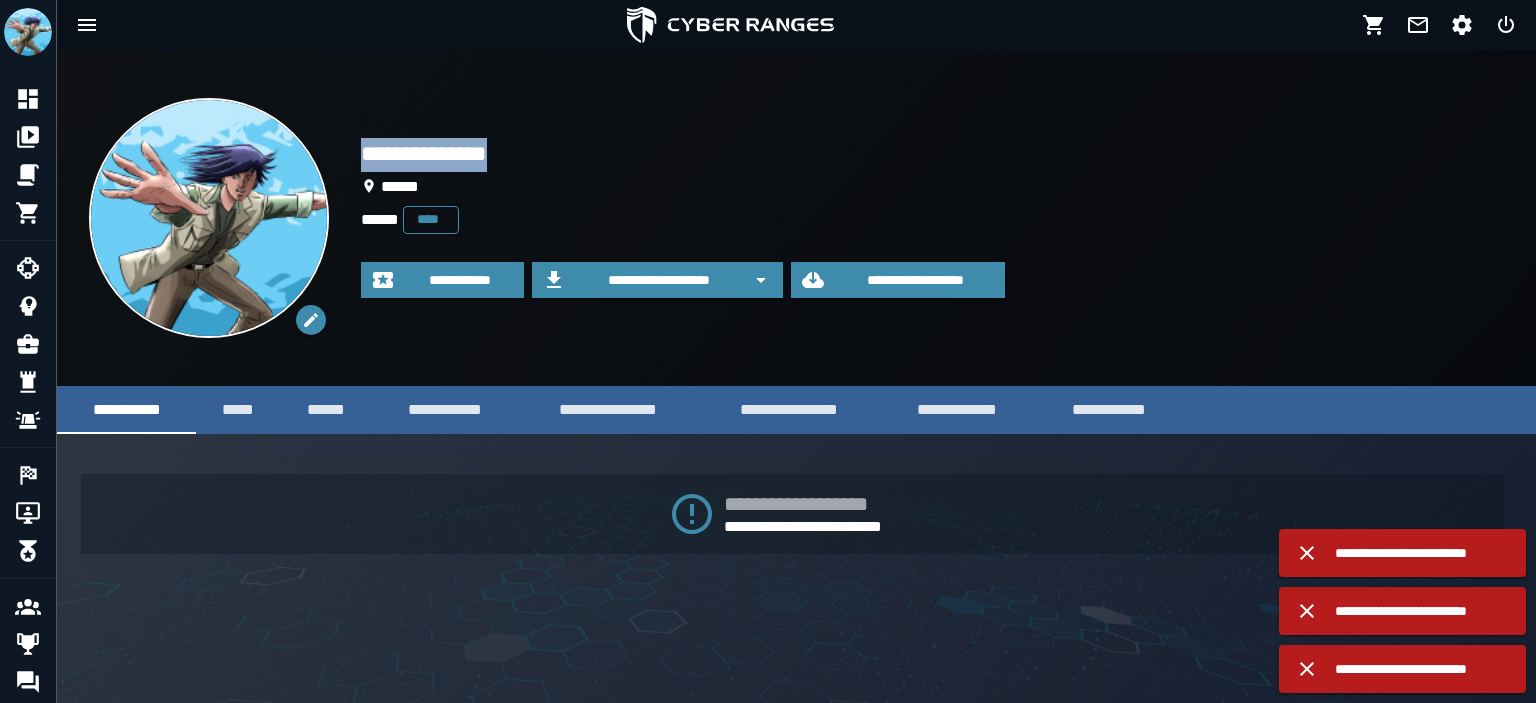 copy on "**********" 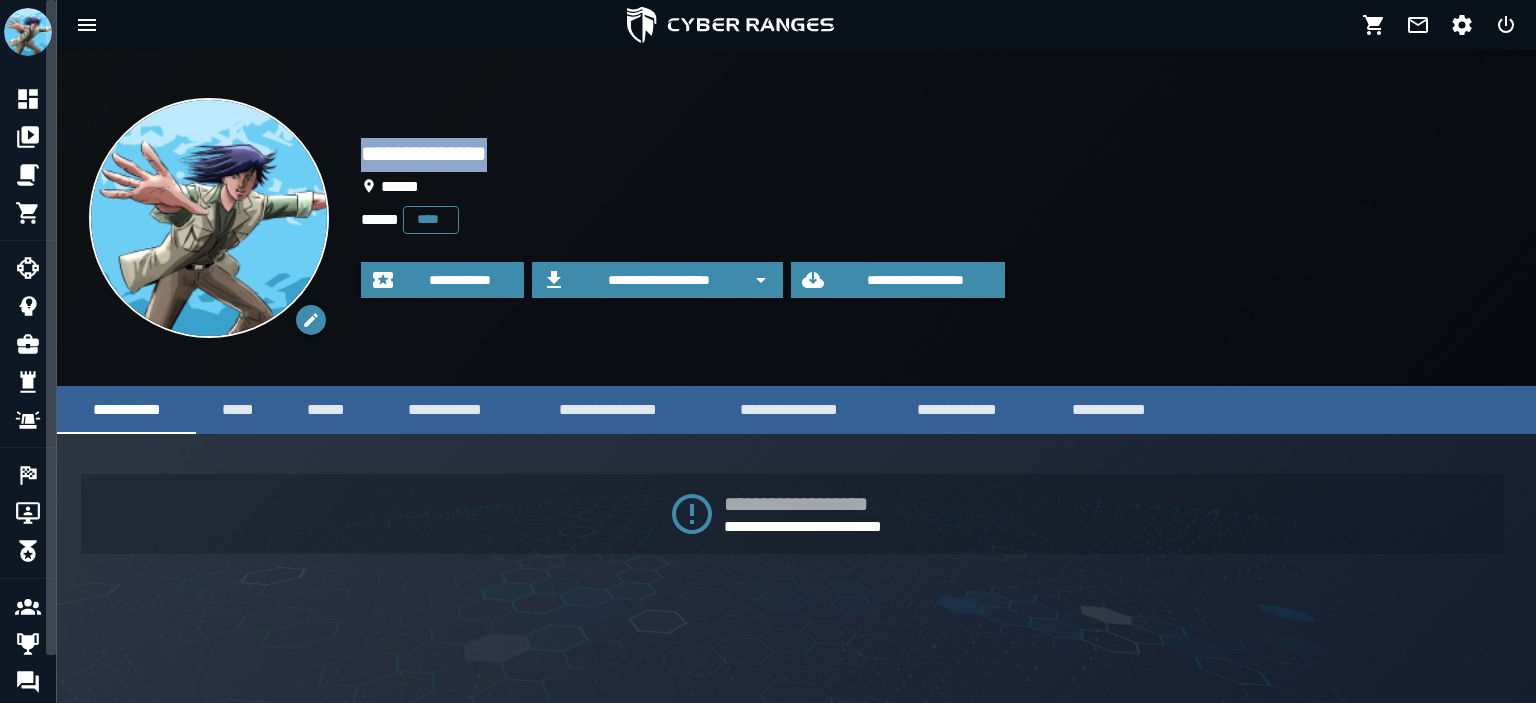 click on "**********" at bounding box center (796, 218) 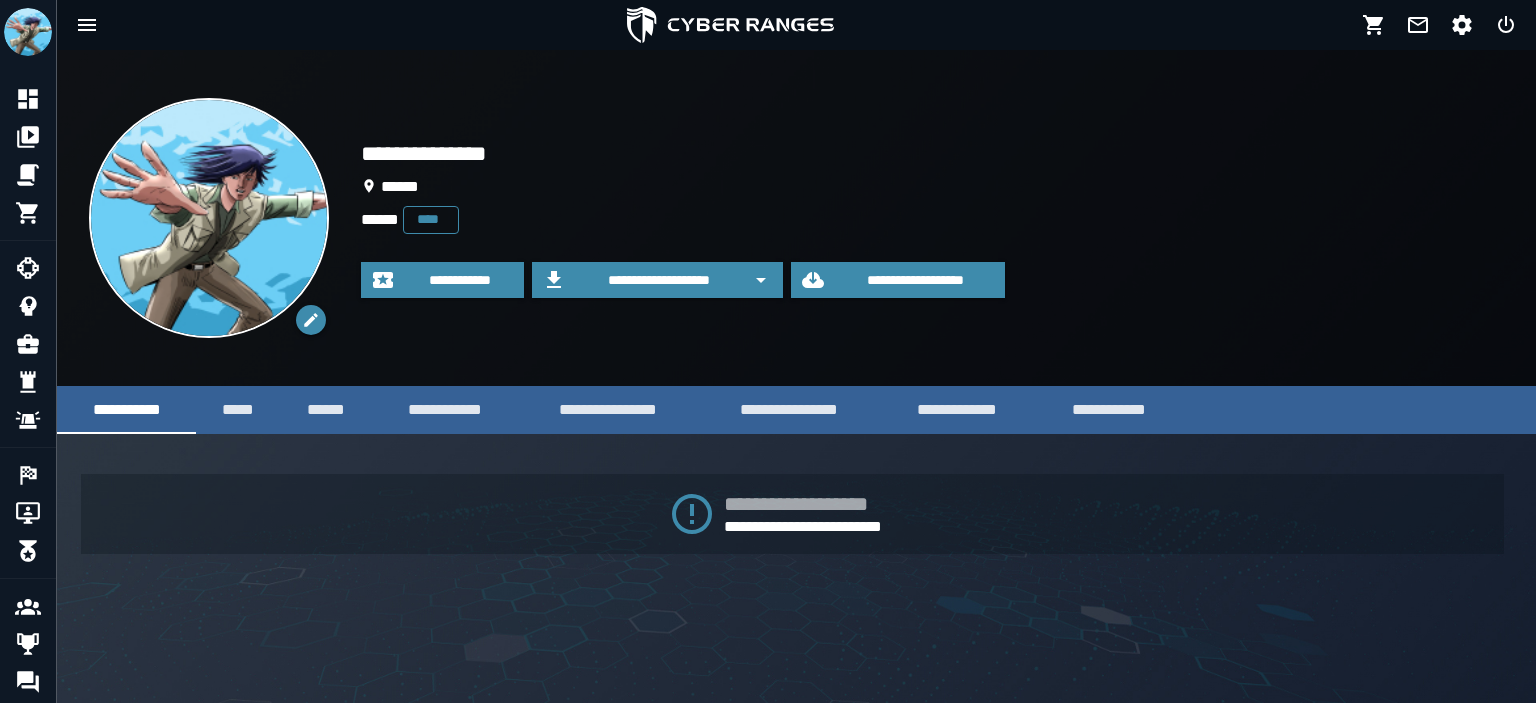 click at bounding box center [730, 25] 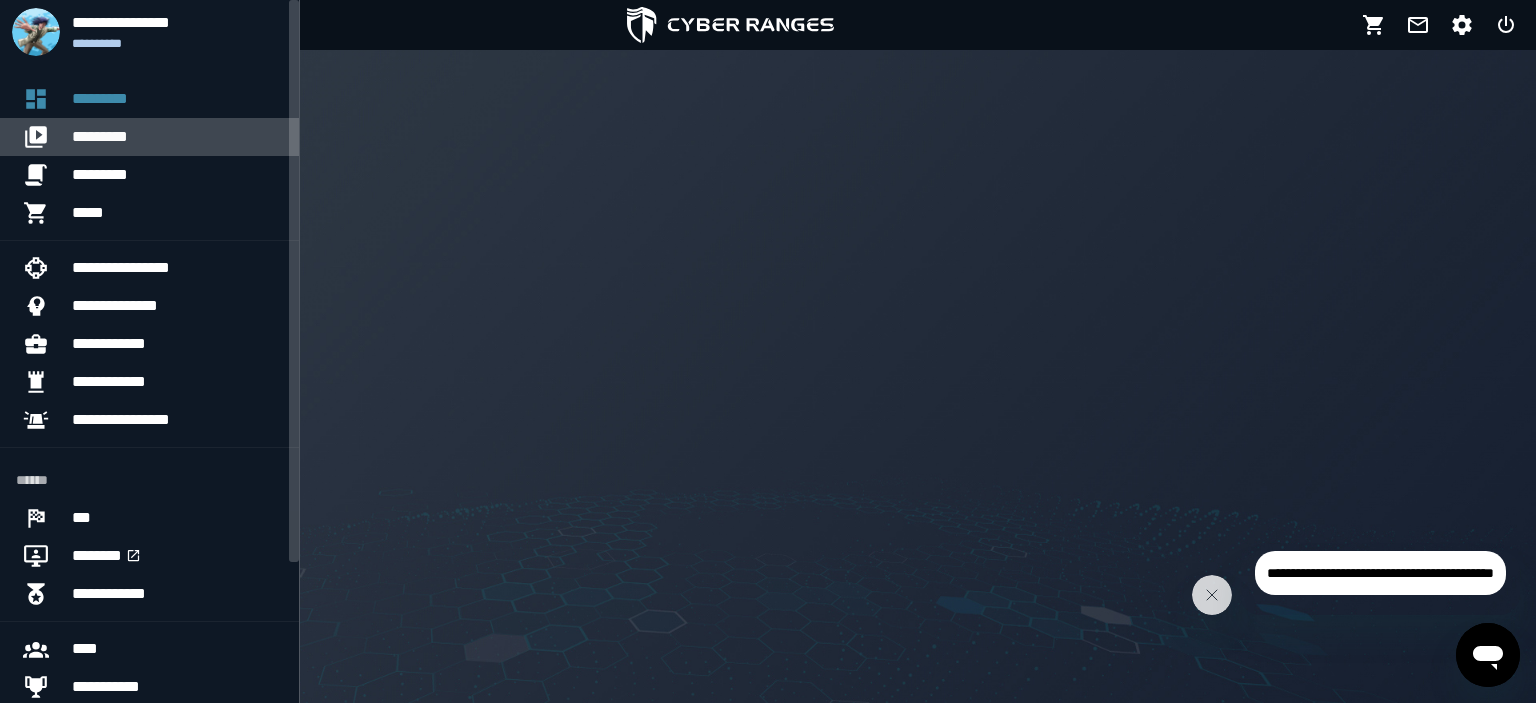 click on "*********" 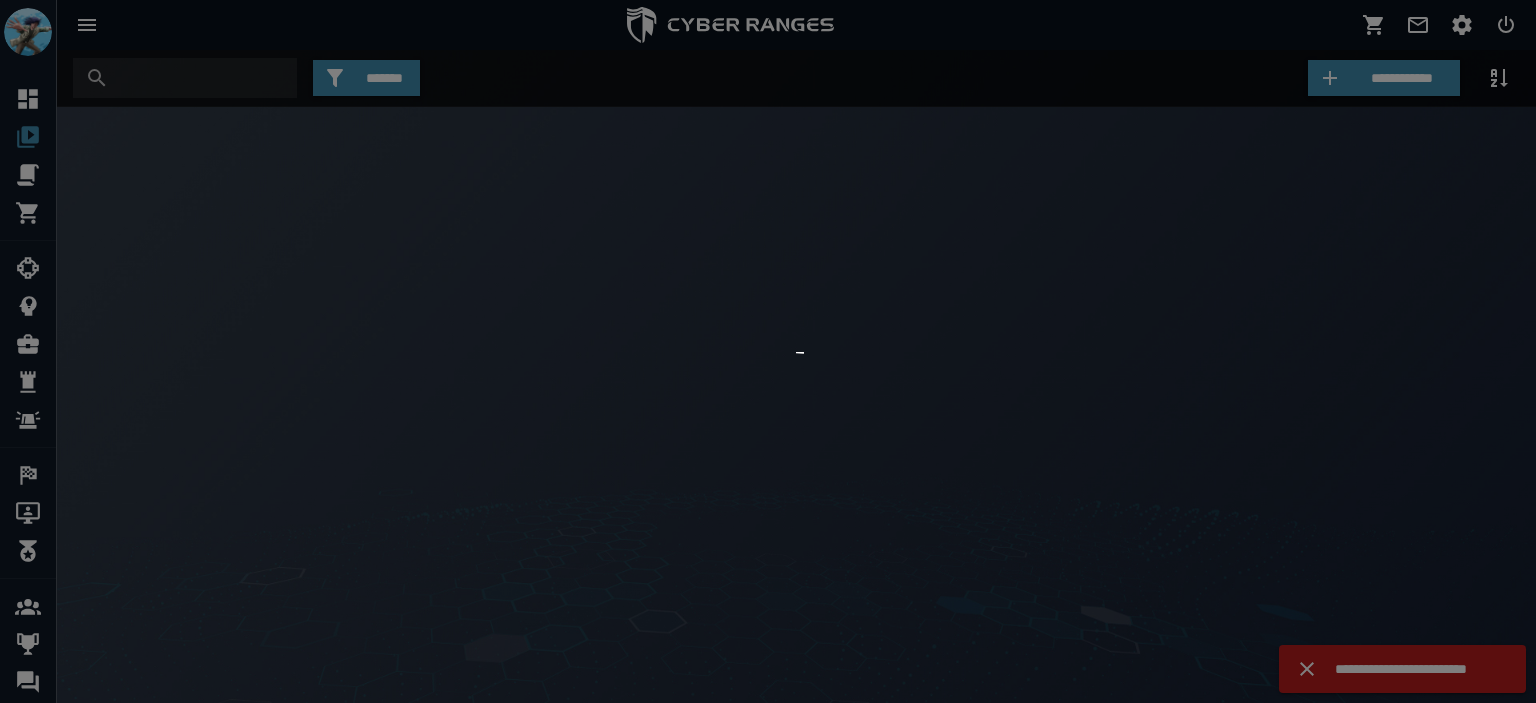 click at bounding box center [768, 351] 